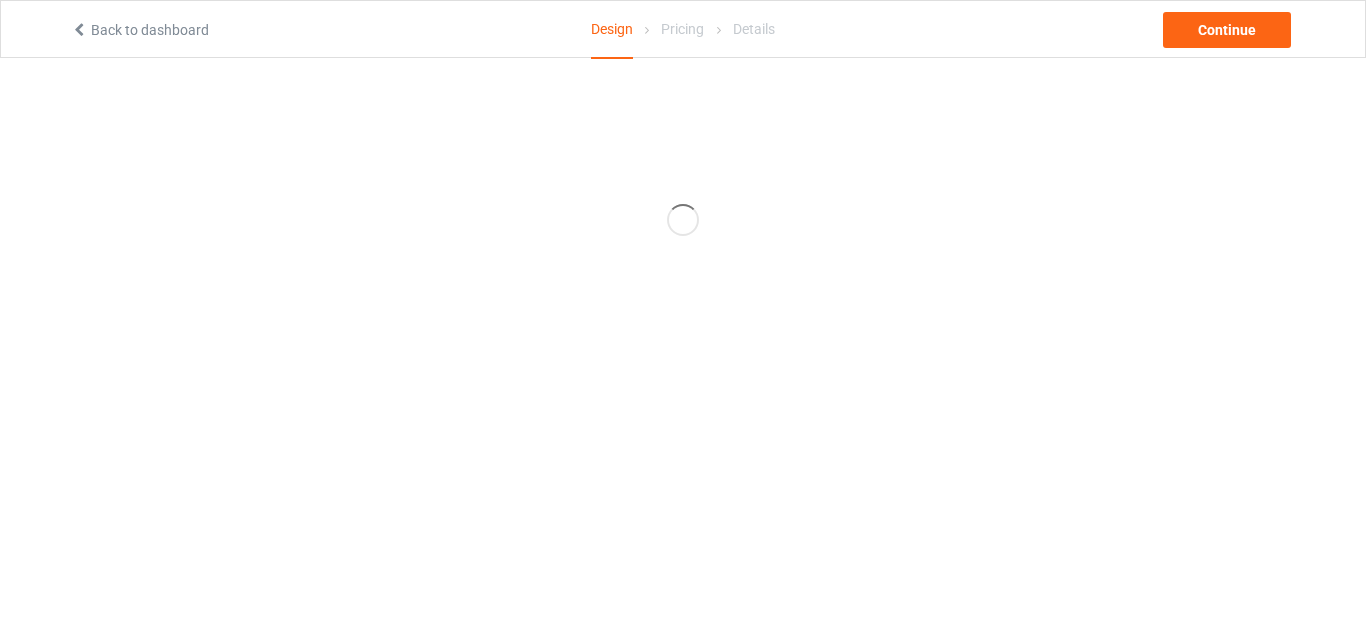scroll, scrollTop: 0, scrollLeft: 0, axis: both 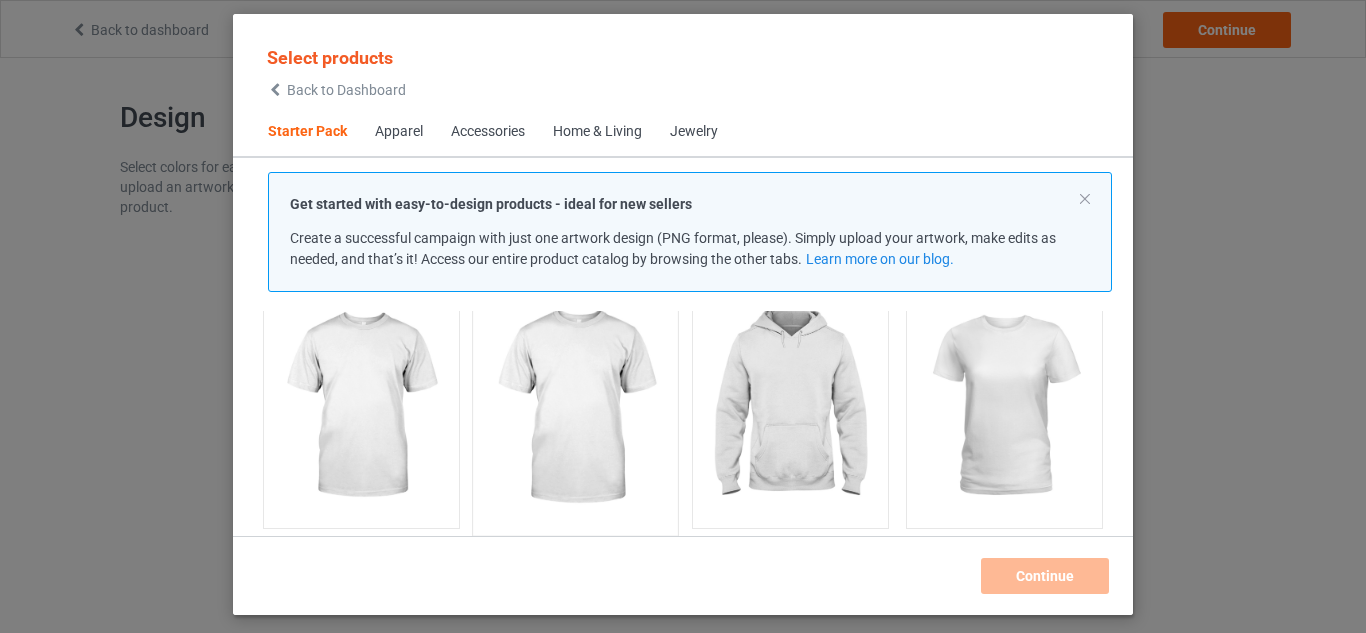 click at bounding box center (576, 407) 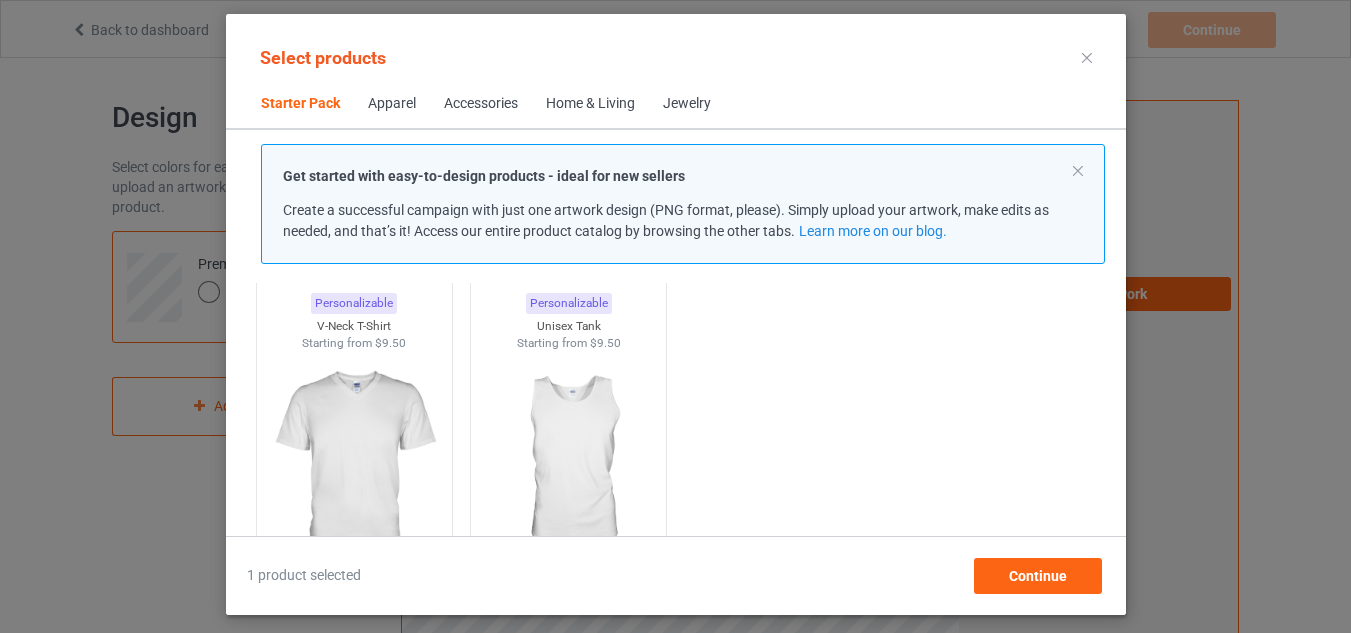 scroll, scrollTop: 0, scrollLeft: 0, axis: both 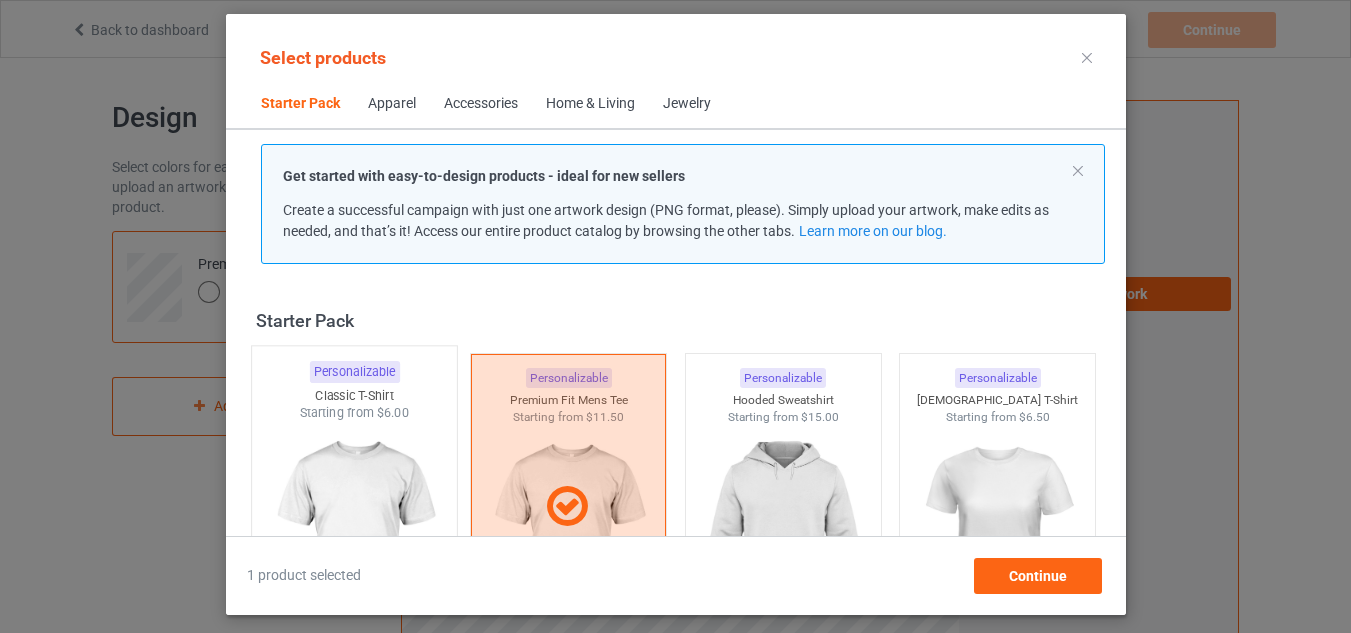 click at bounding box center (354, 539) 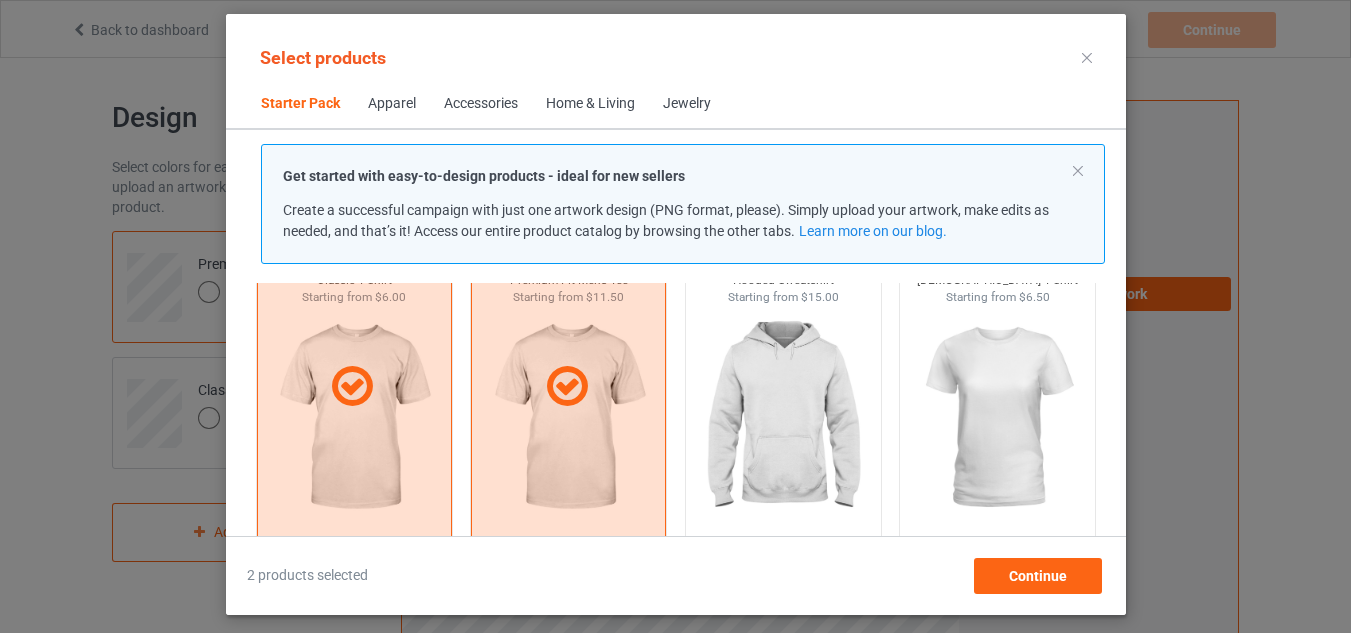 scroll, scrollTop: 160, scrollLeft: 0, axis: vertical 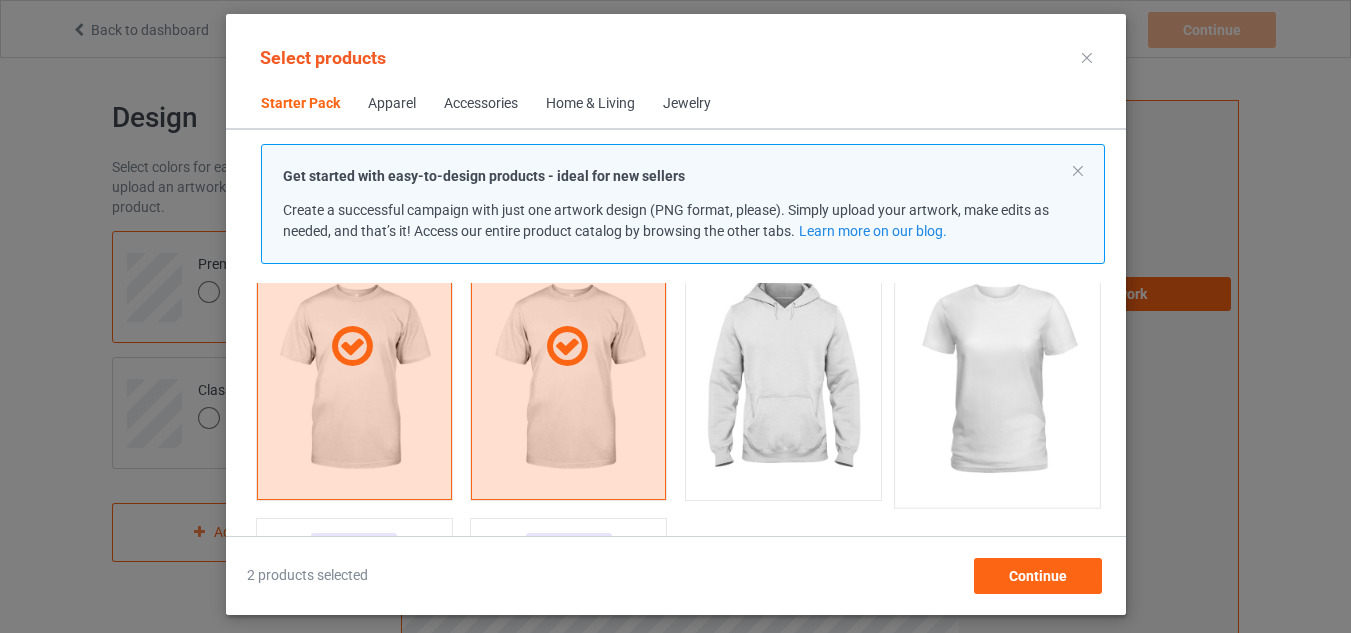 click at bounding box center [997, 379] 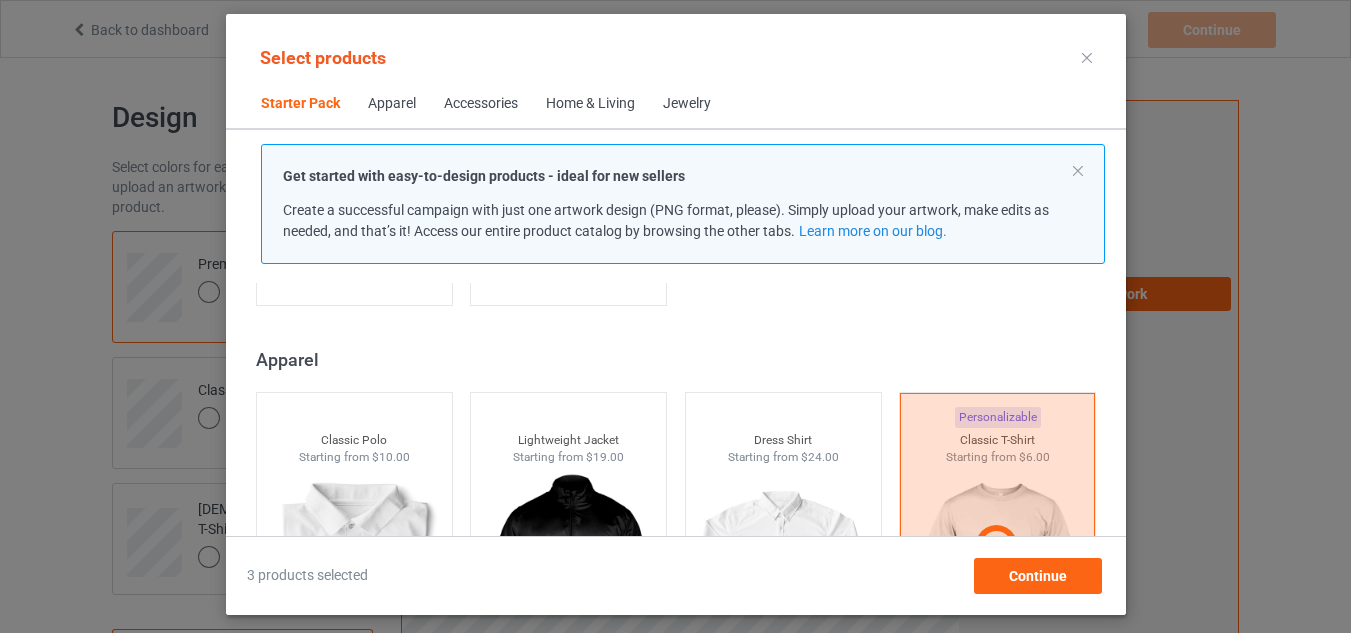 scroll, scrollTop: 720, scrollLeft: 0, axis: vertical 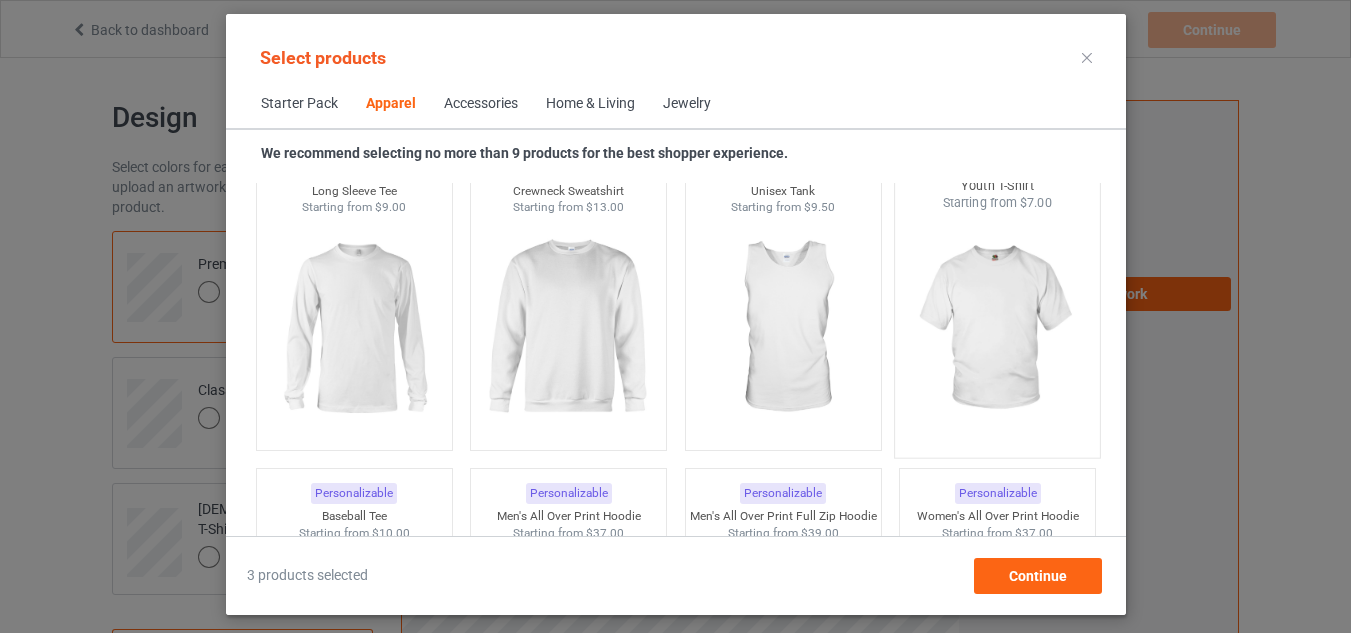 click at bounding box center (997, 329) 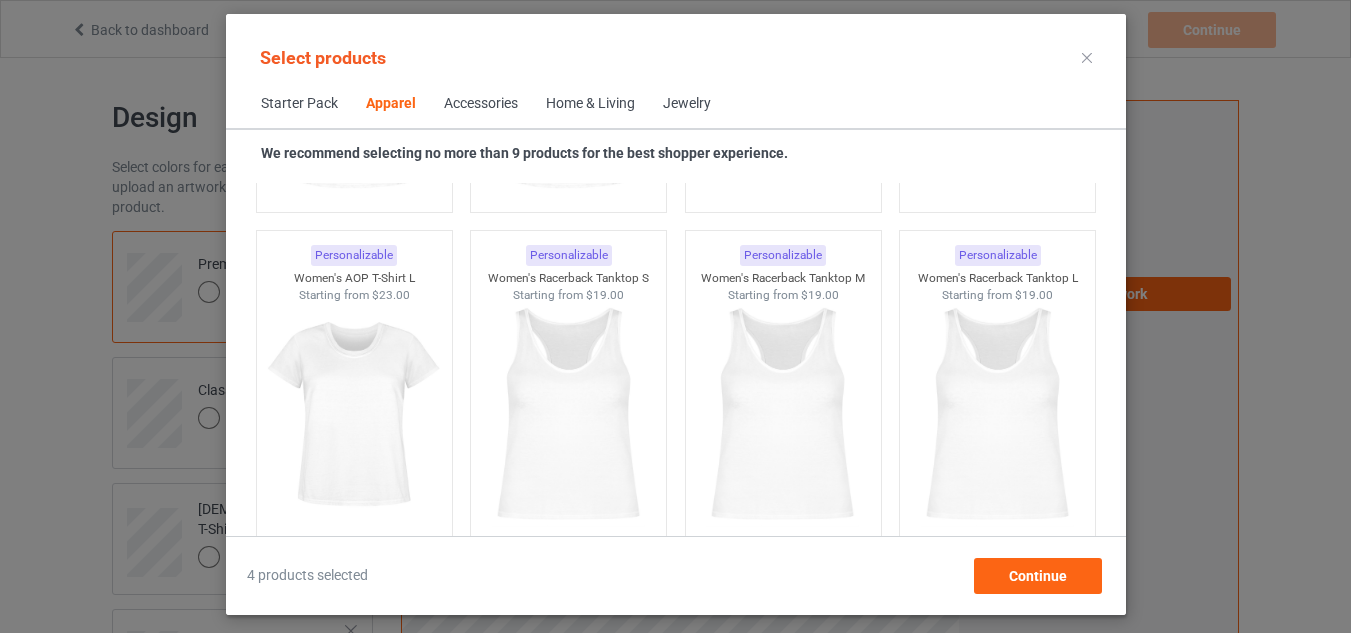 scroll, scrollTop: 3680, scrollLeft: 0, axis: vertical 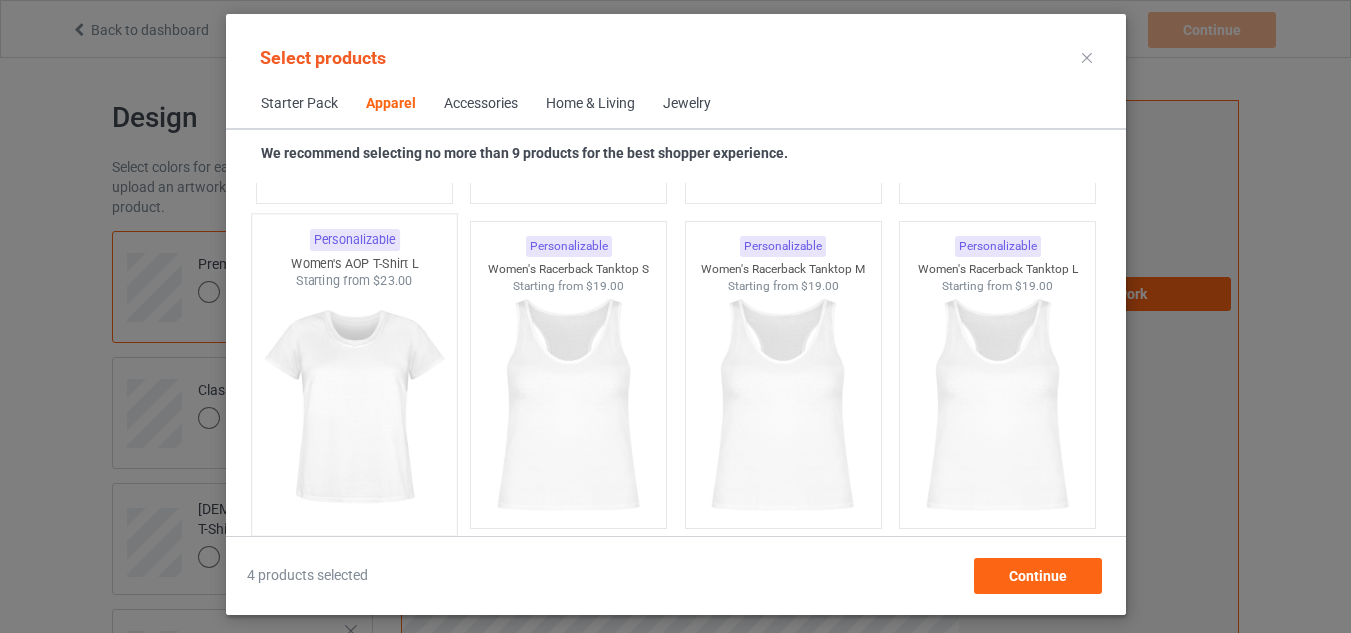 click at bounding box center [354, 407] 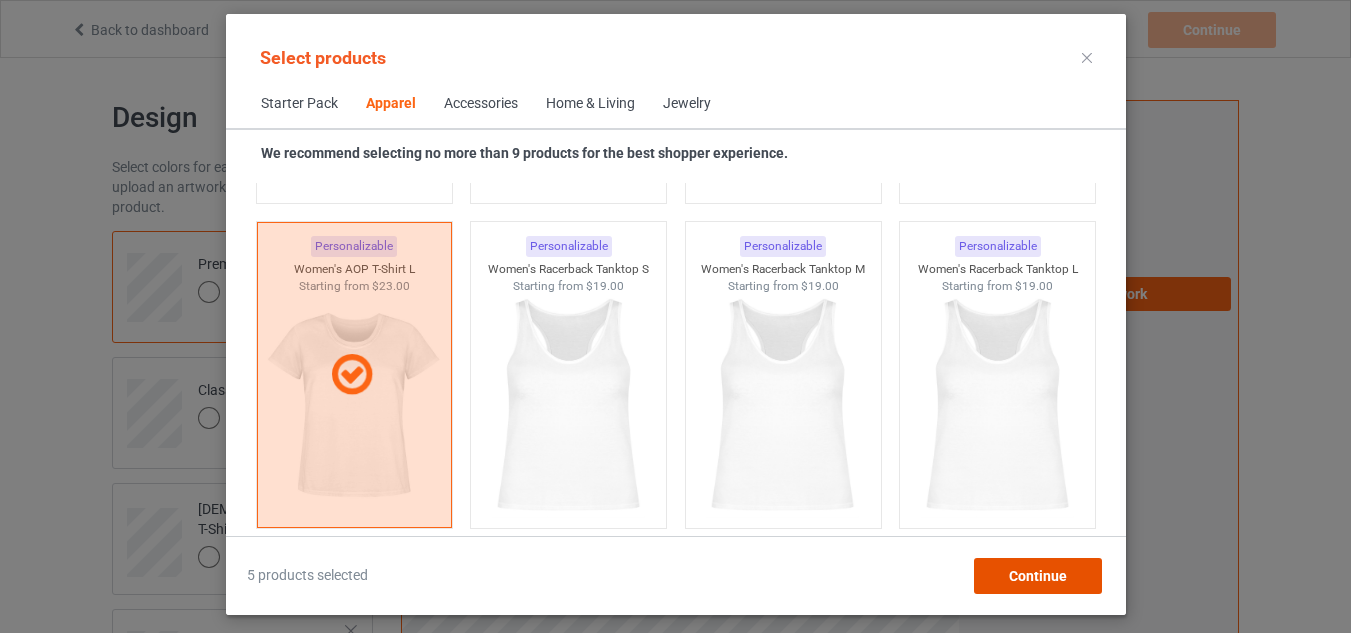 click on "Continue" at bounding box center [1037, 576] 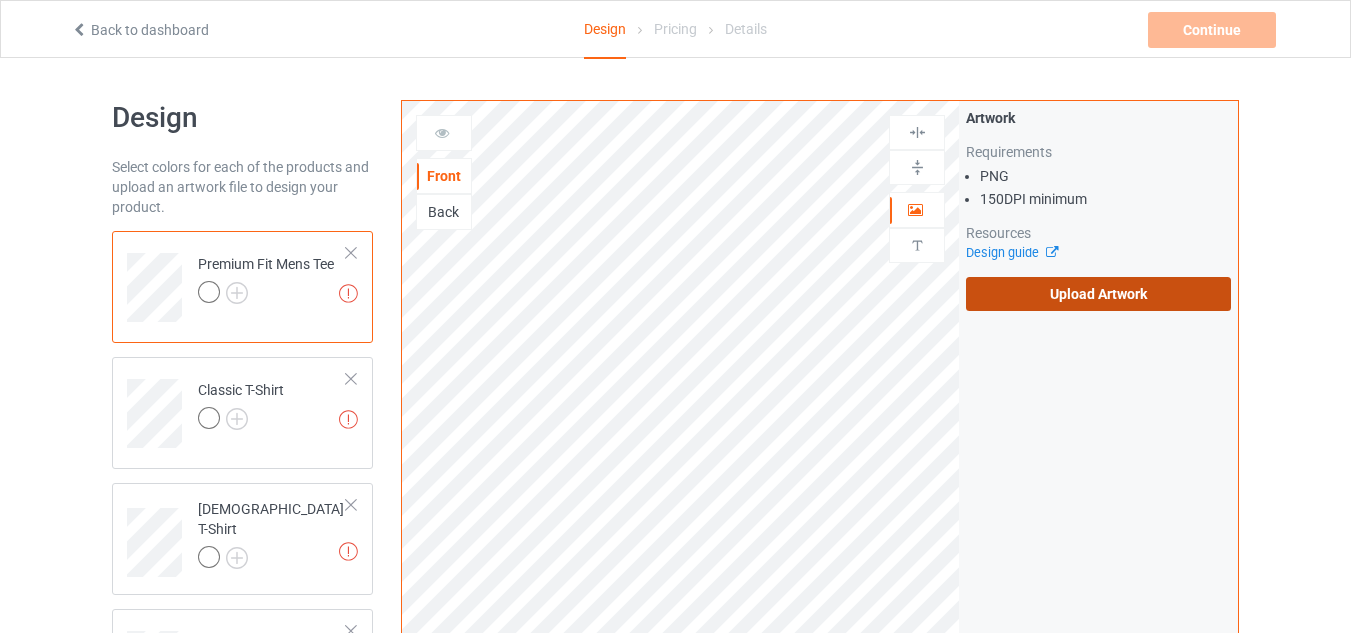 click on "Upload Artwork" at bounding box center [1098, 294] 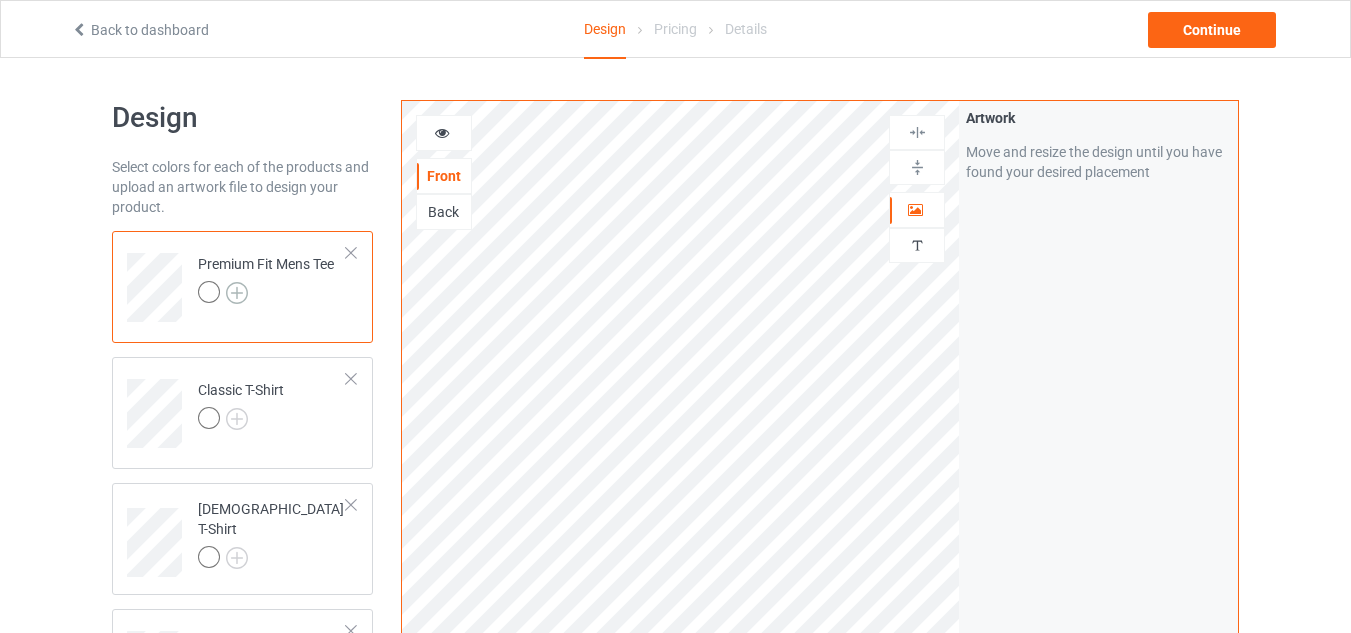 click at bounding box center [237, 293] 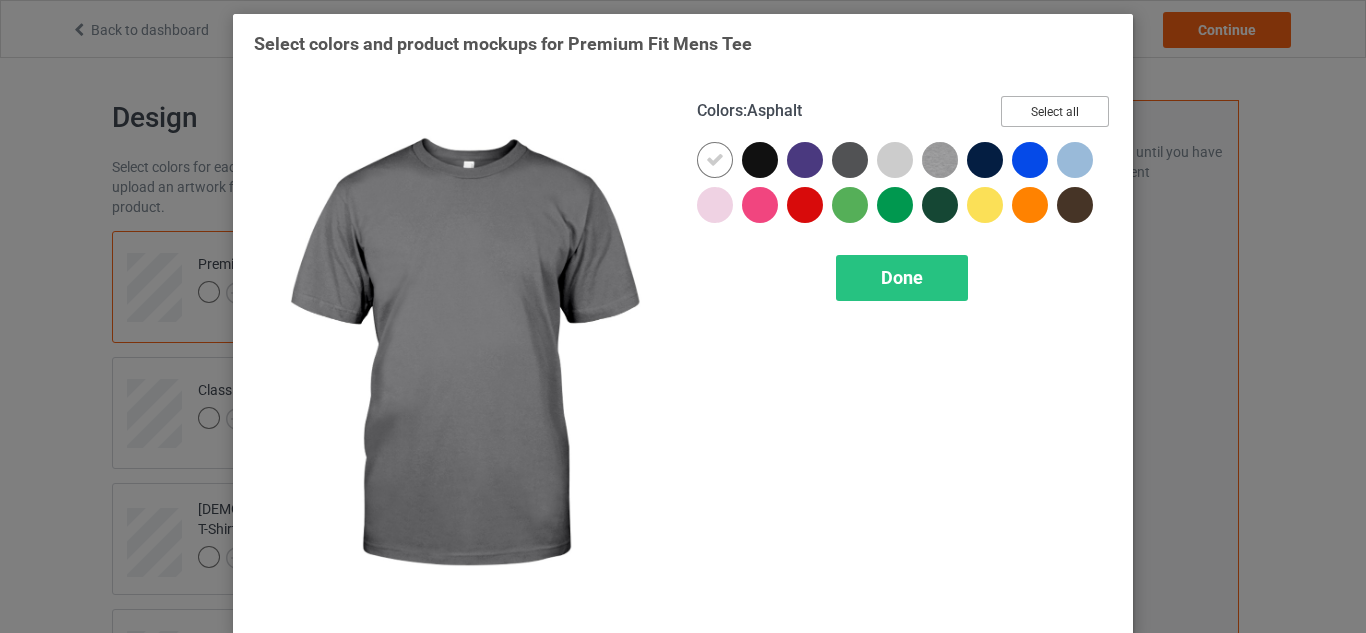 click on "Select all" at bounding box center [1055, 111] 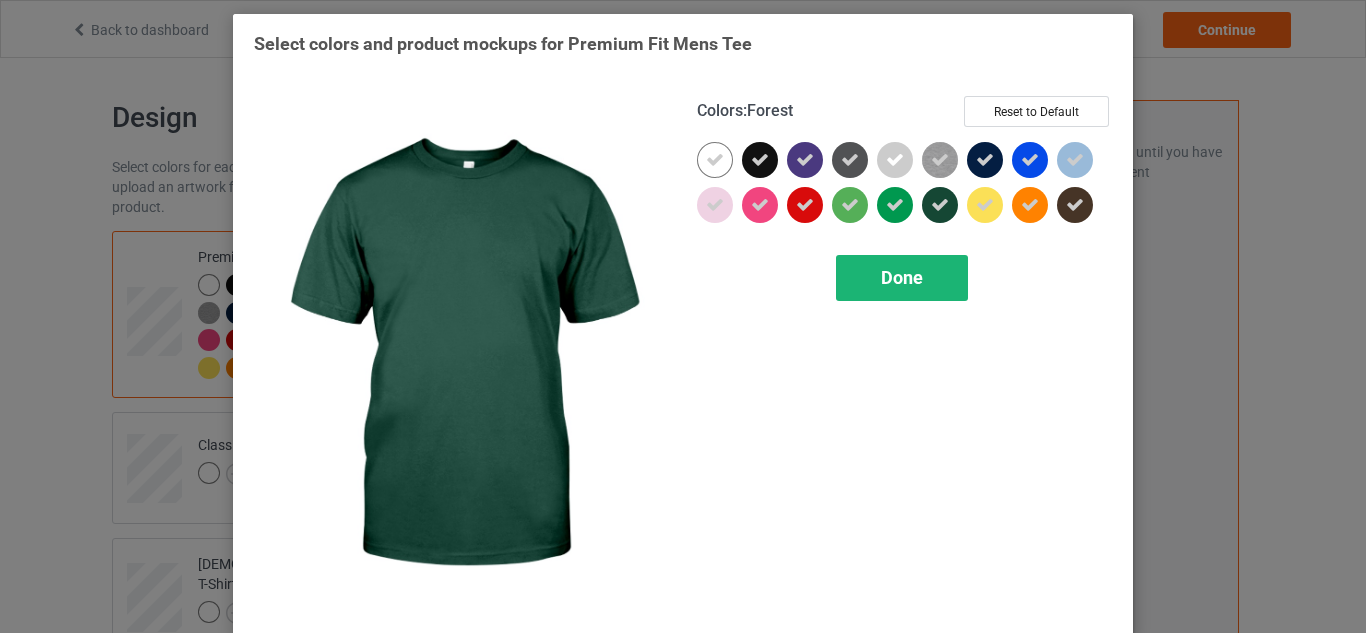 click on "Done" at bounding box center [902, 277] 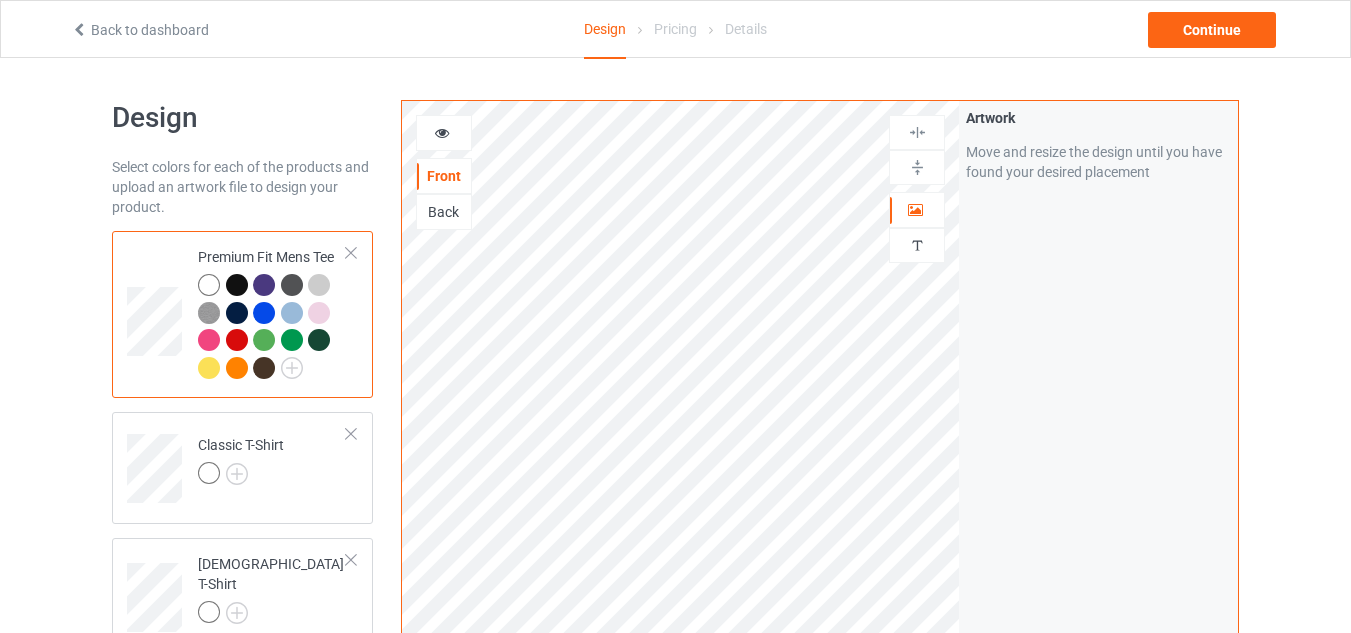 click at bounding box center [237, 285] 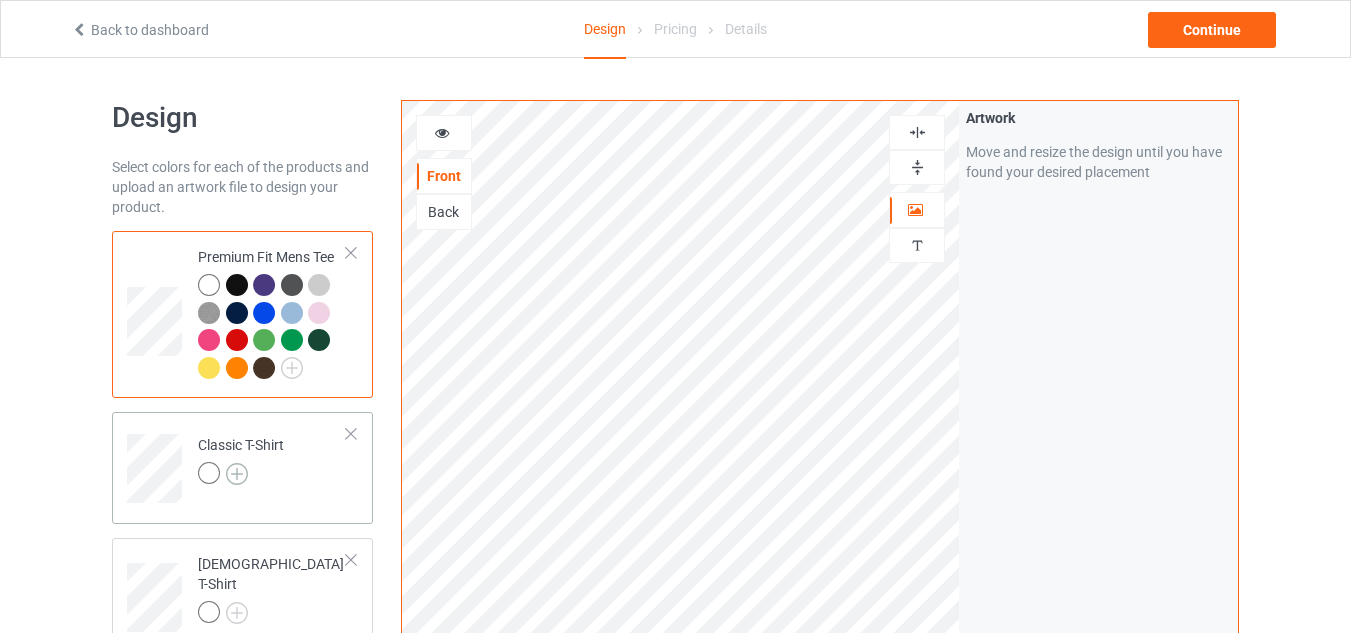 click at bounding box center (237, 474) 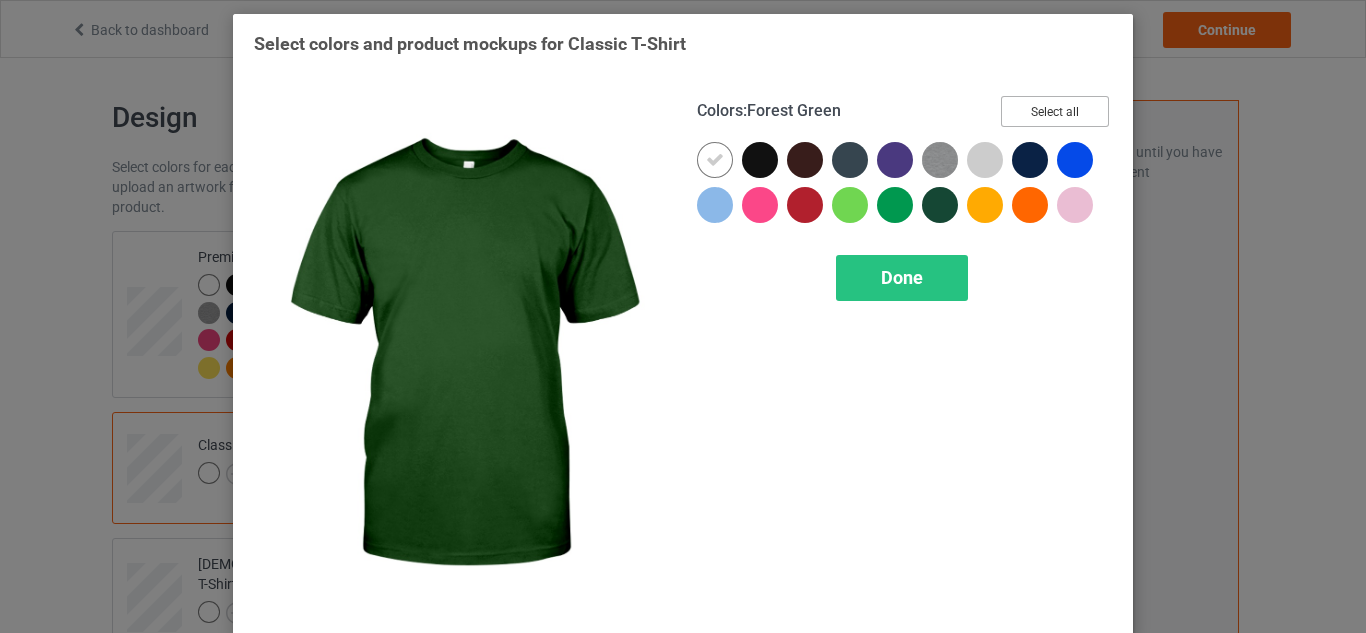 click on "Select all" at bounding box center [1055, 111] 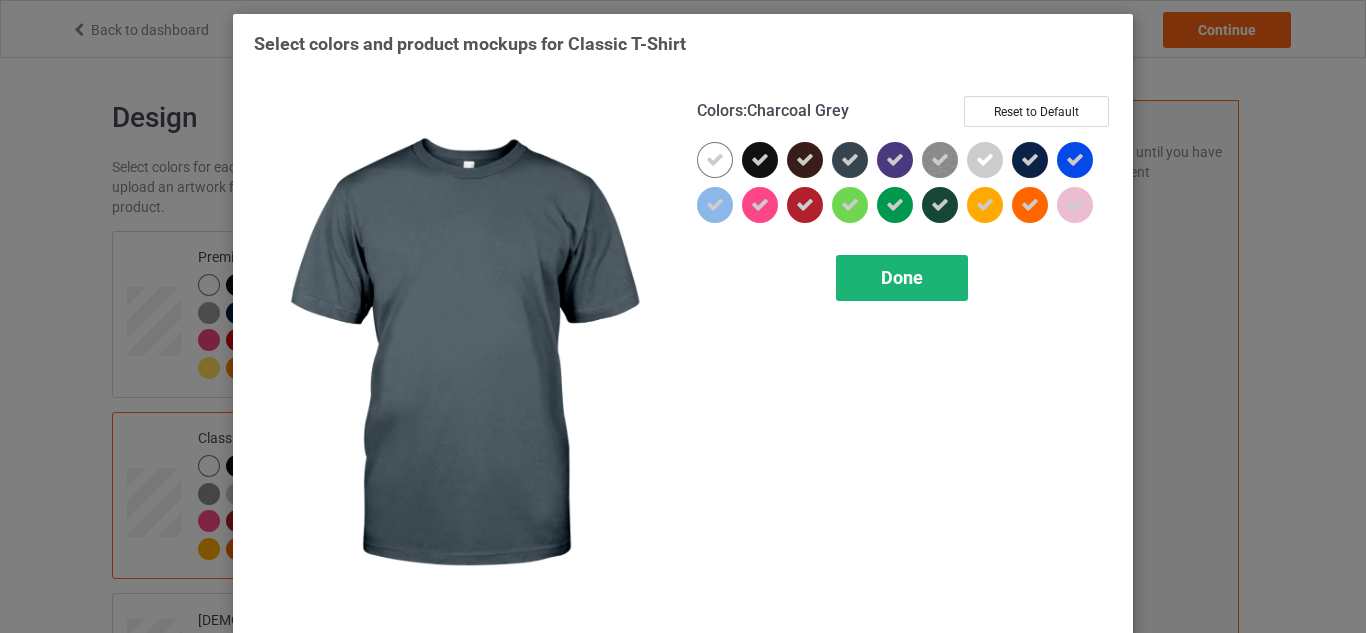 click on "Done" at bounding box center [902, 277] 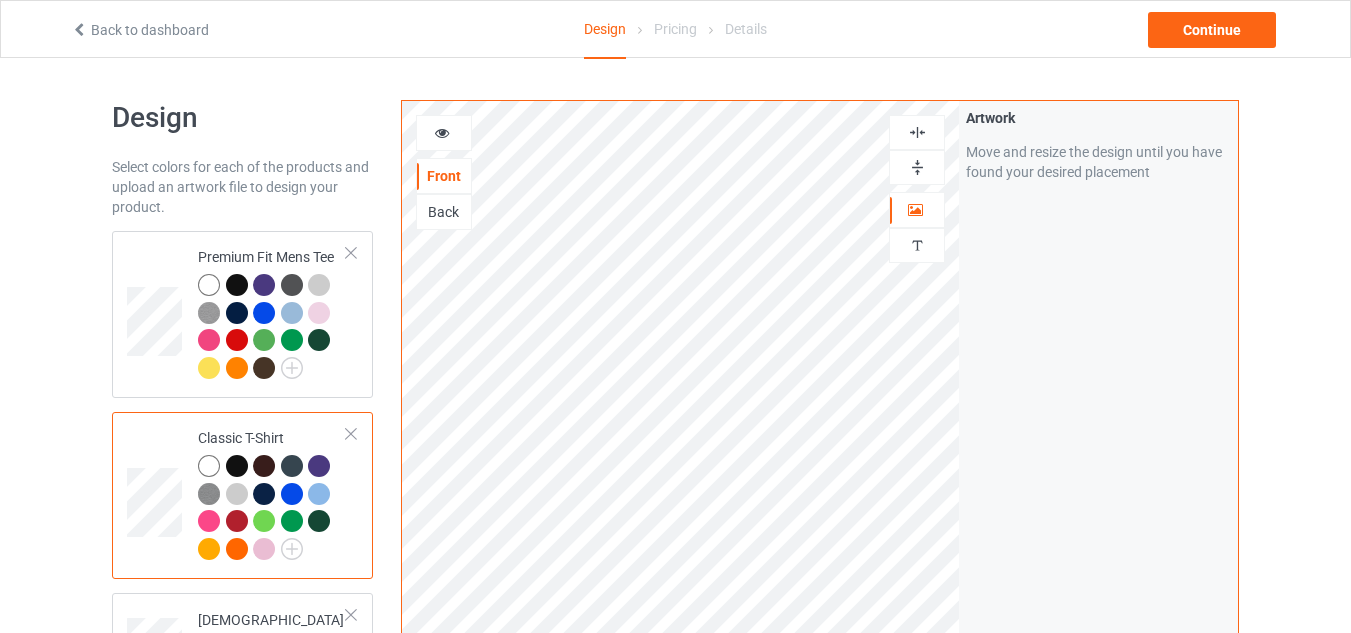 click at bounding box center [237, 466] 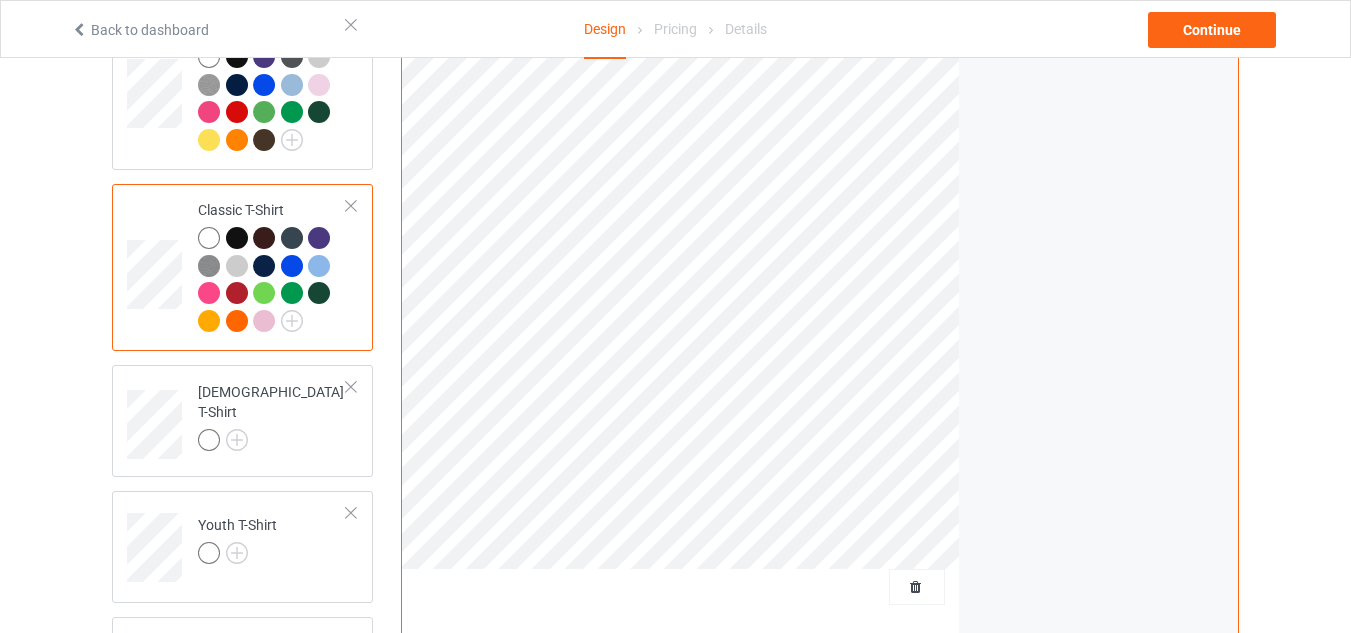 scroll, scrollTop: 233, scrollLeft: 0, axis: vertical 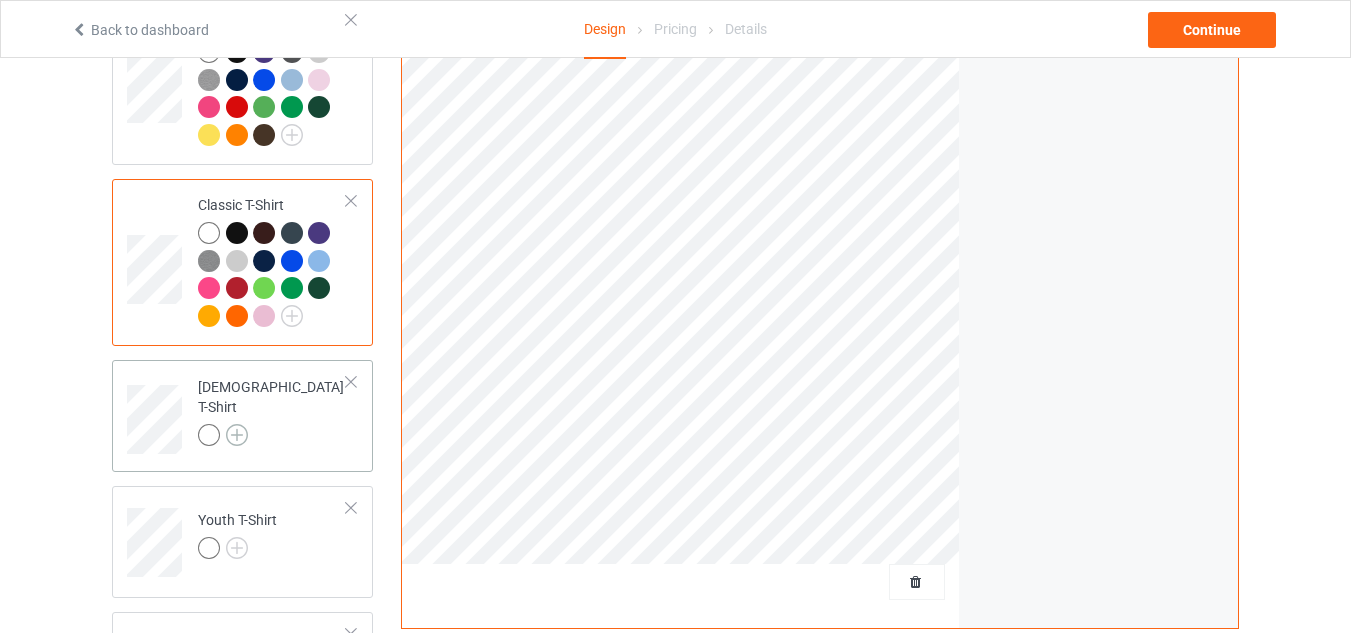 click at bounding box center [237, 435] 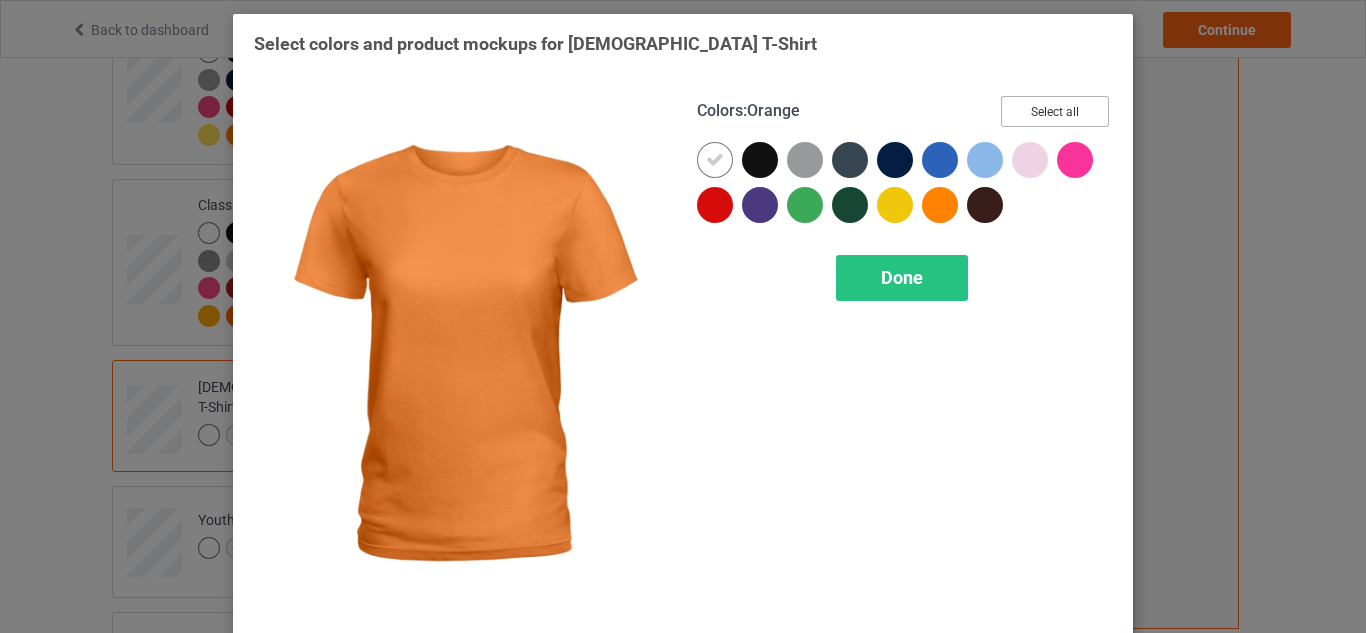 click on "Select all" at bounding box center [1055, 111] 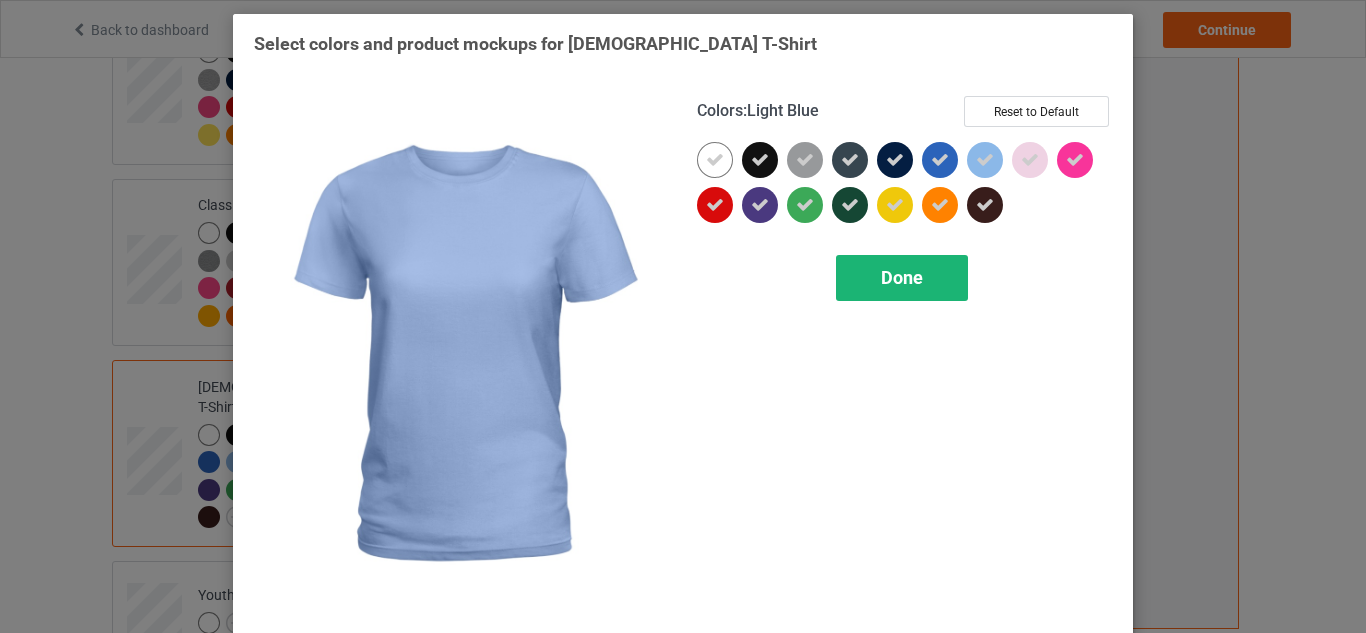 click on "Done" at bounding box center [902, 277] 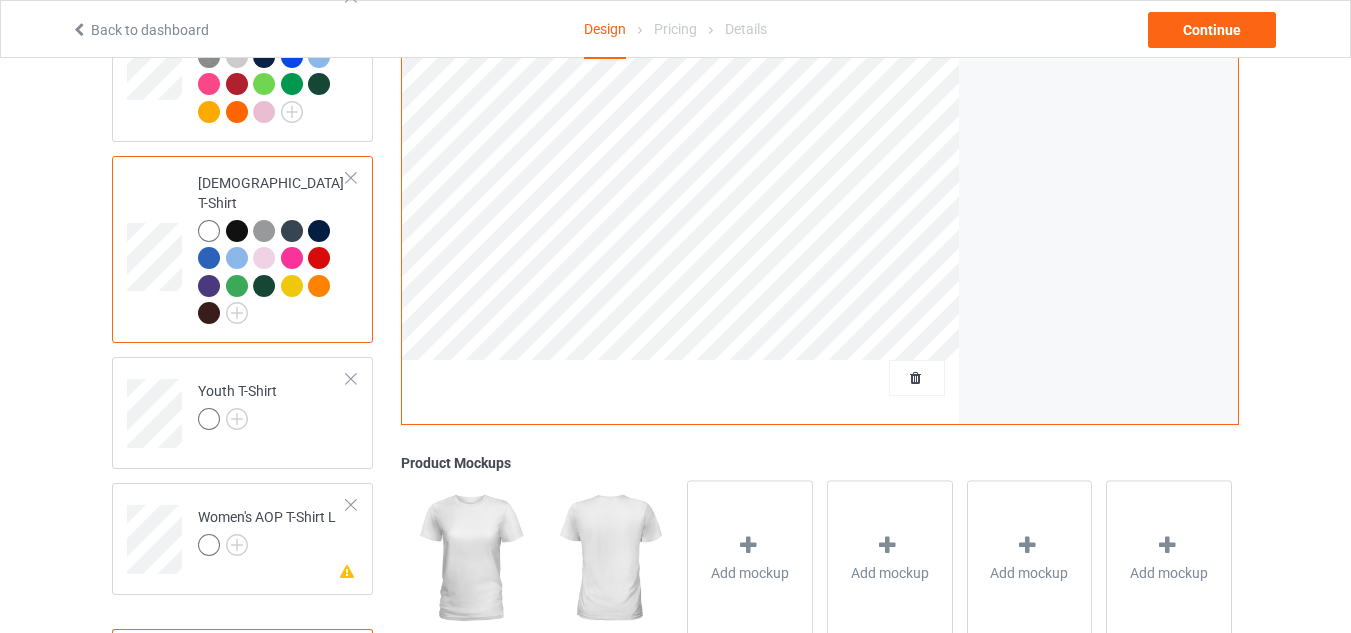 scroll, scrollTop: 441, scrollLeft: 0, axis: vertical 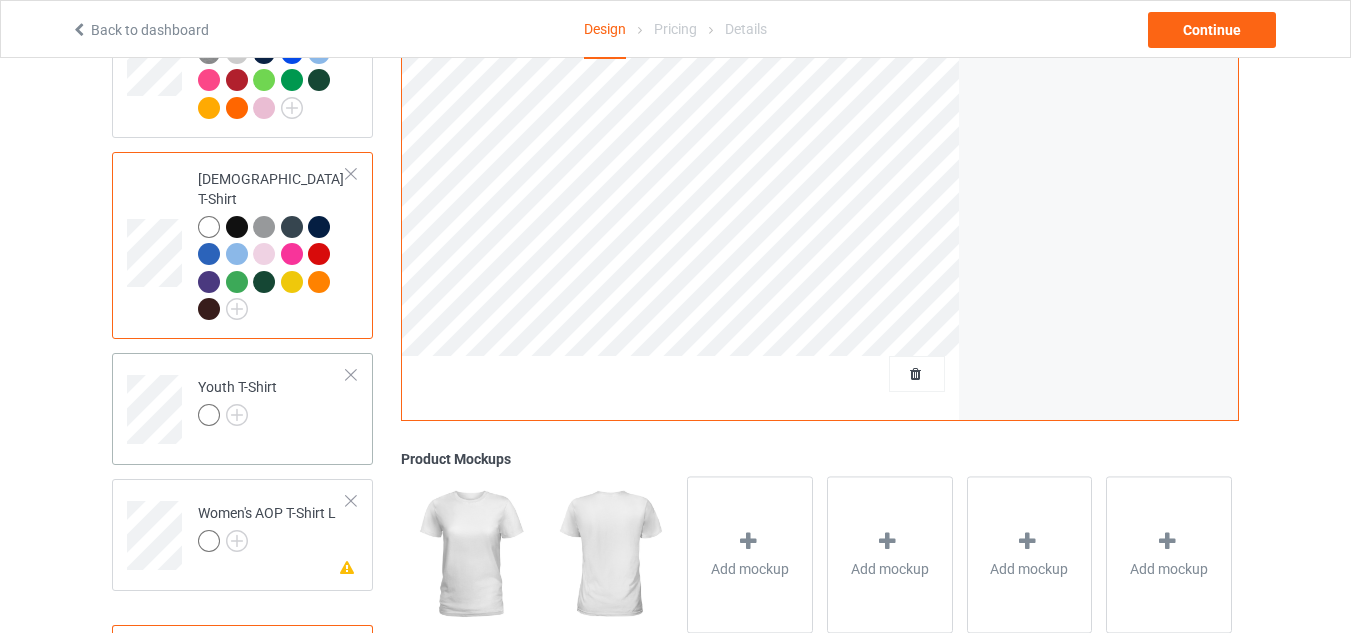 click on "Youth T-Shirt" at bounding box center [272, 402] 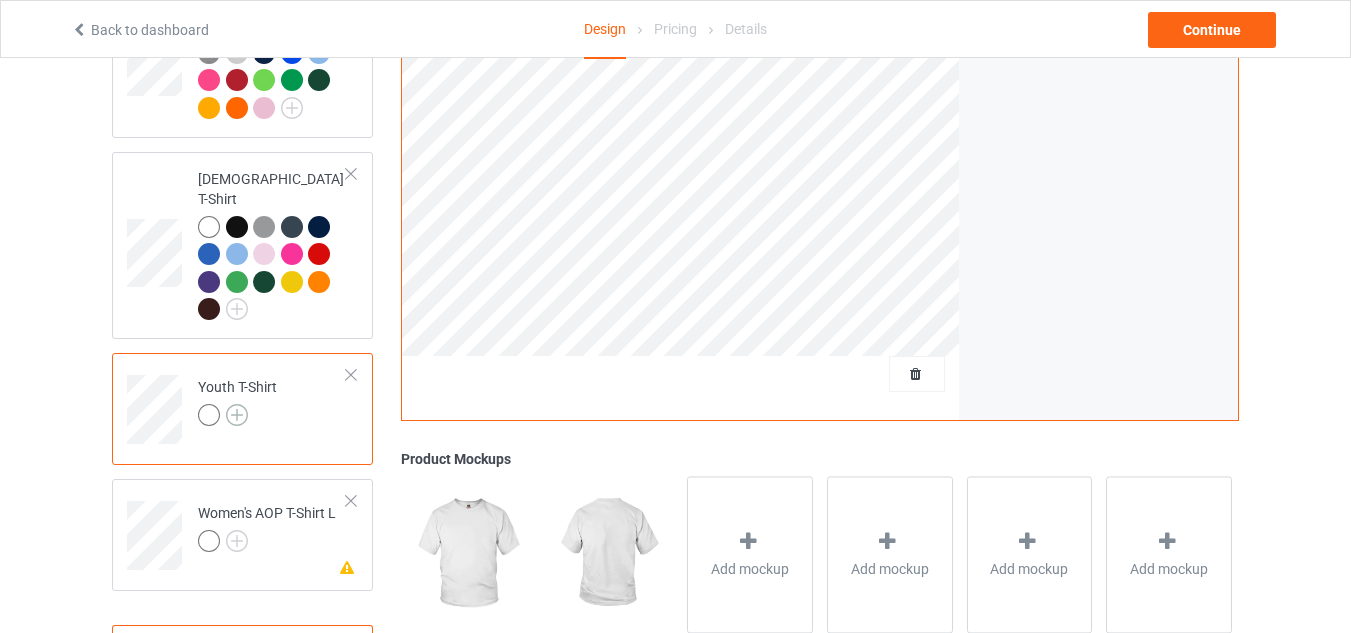 click at bounding box center (237, 415) 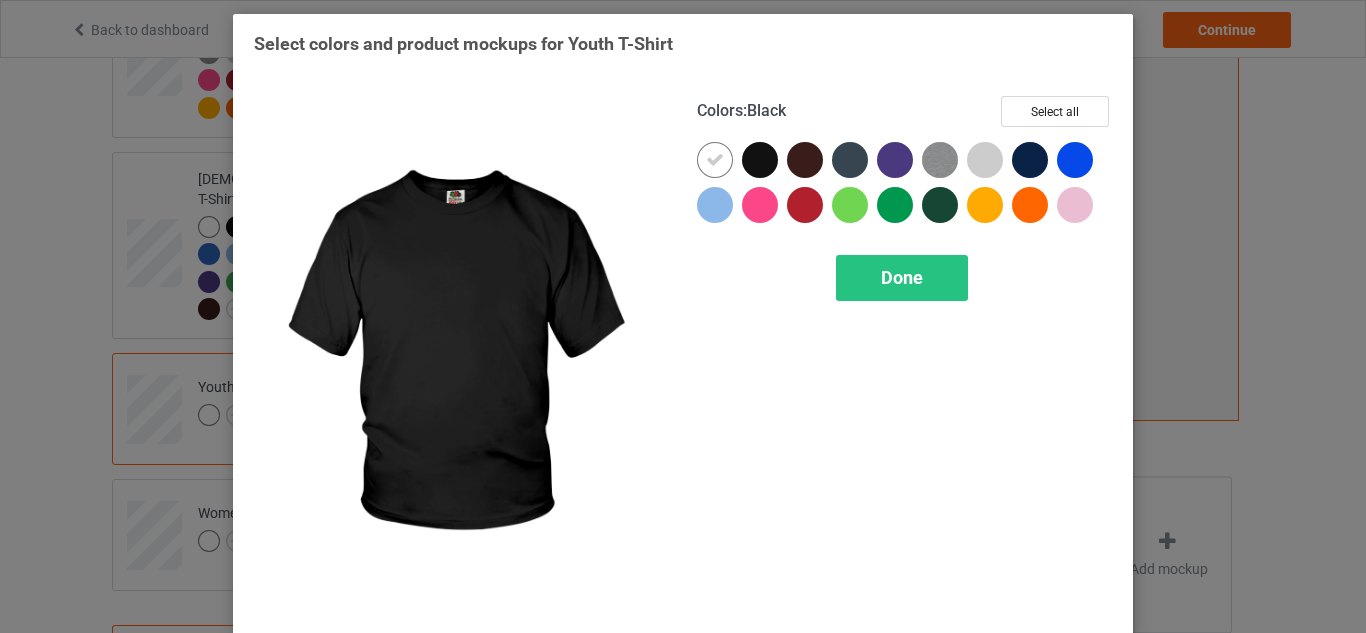 click at bounding box center [760, 160] 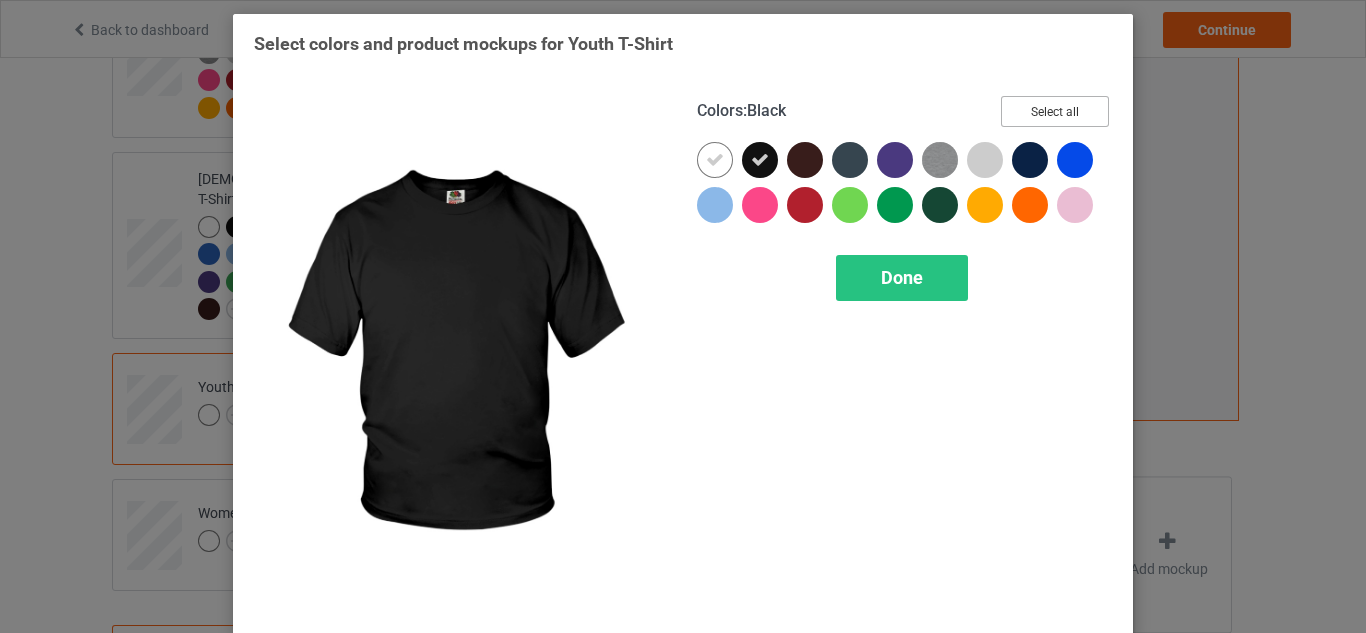click on "Select all" at bounding box center (1055, 111) 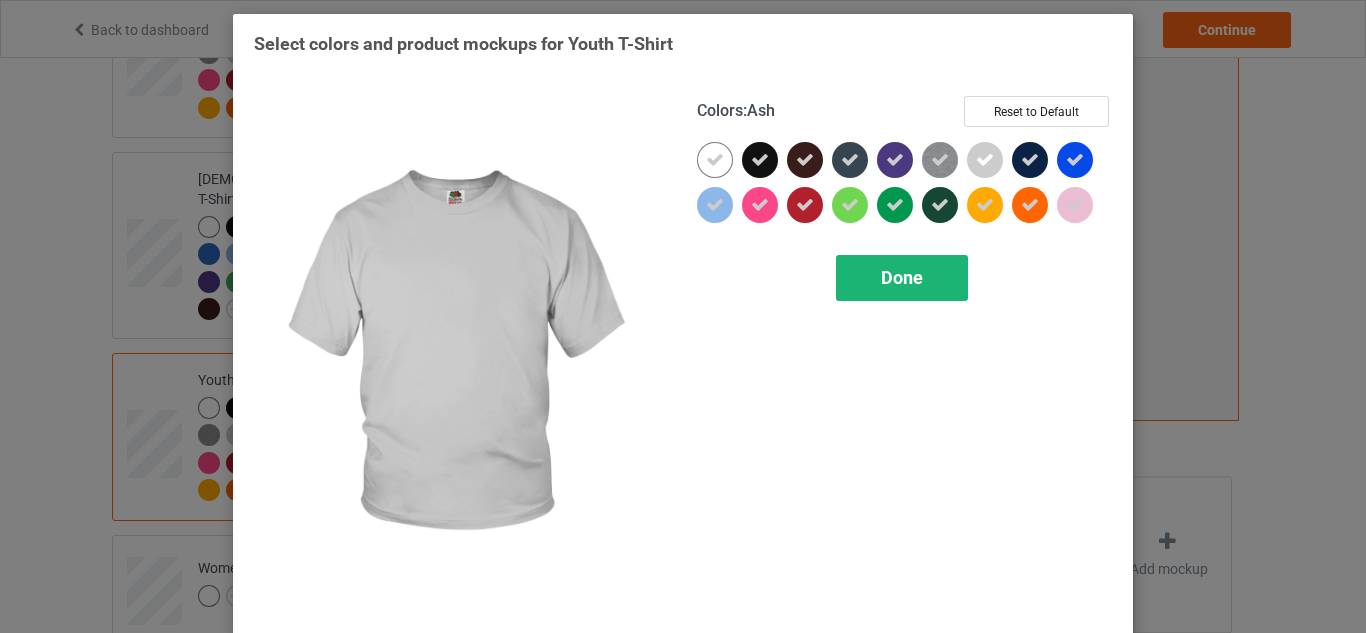 click on "Done" at bounding box center [902, 278] 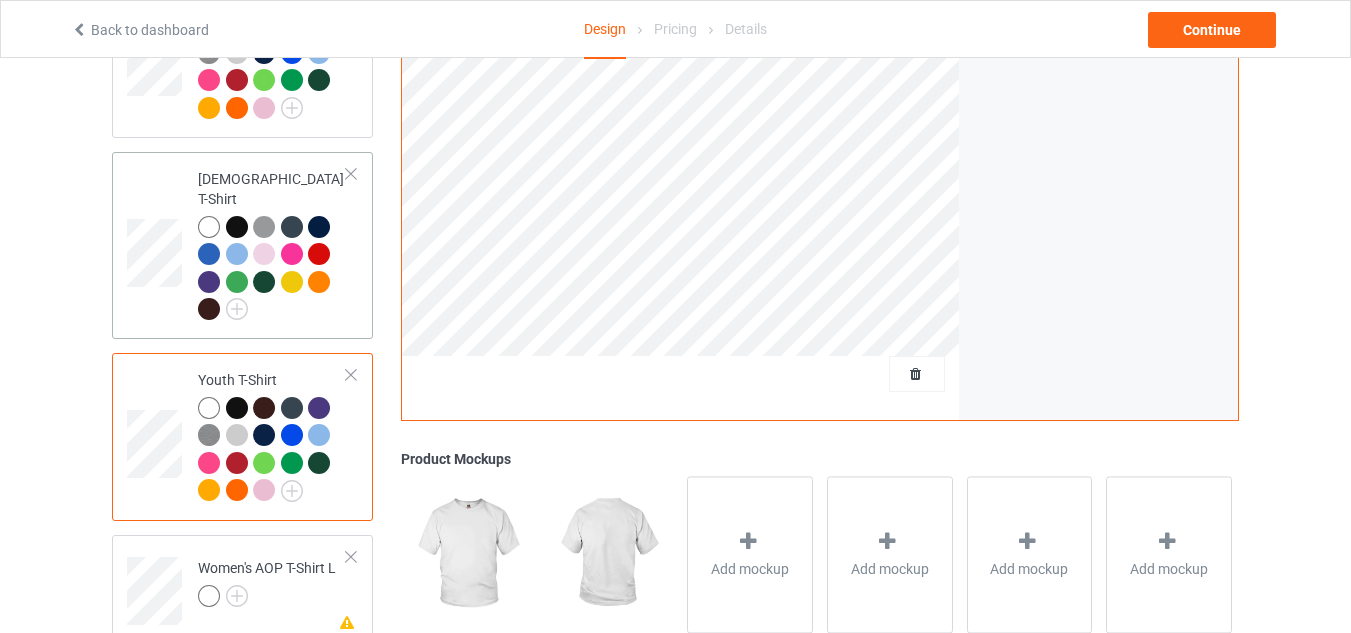 click at bounding box center (237, 227) 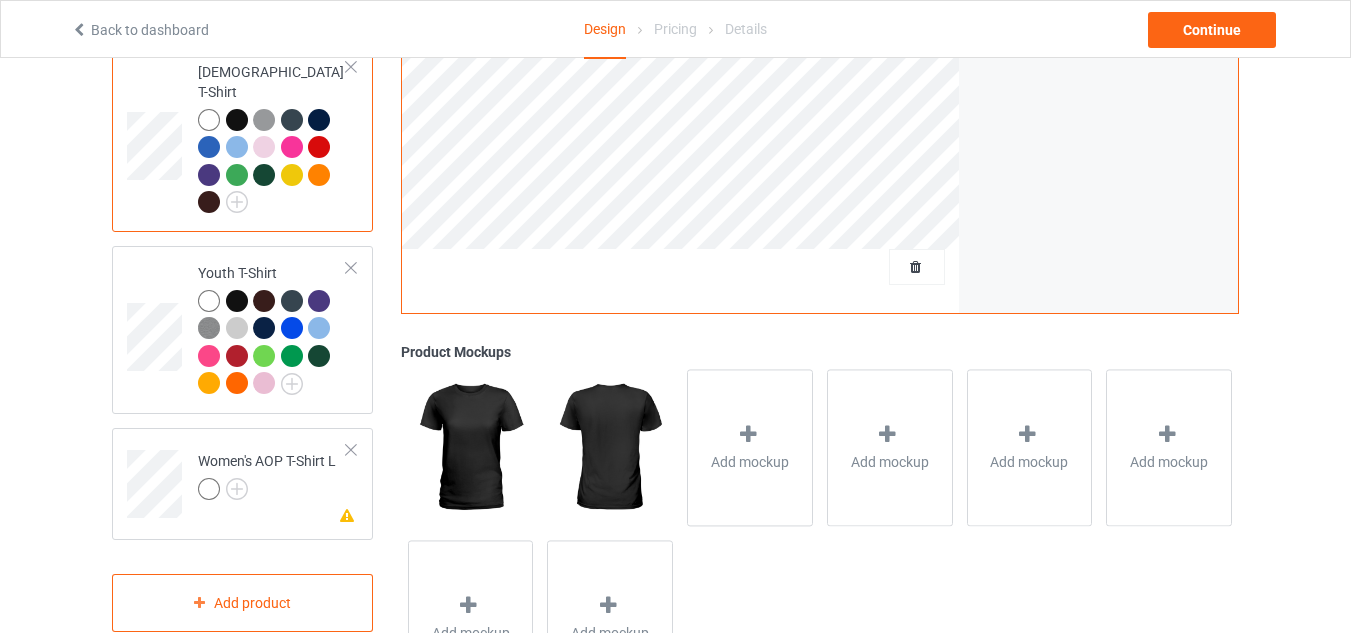 scroll, scrollTop: 574, scrollLeft: 0, axis: vertical 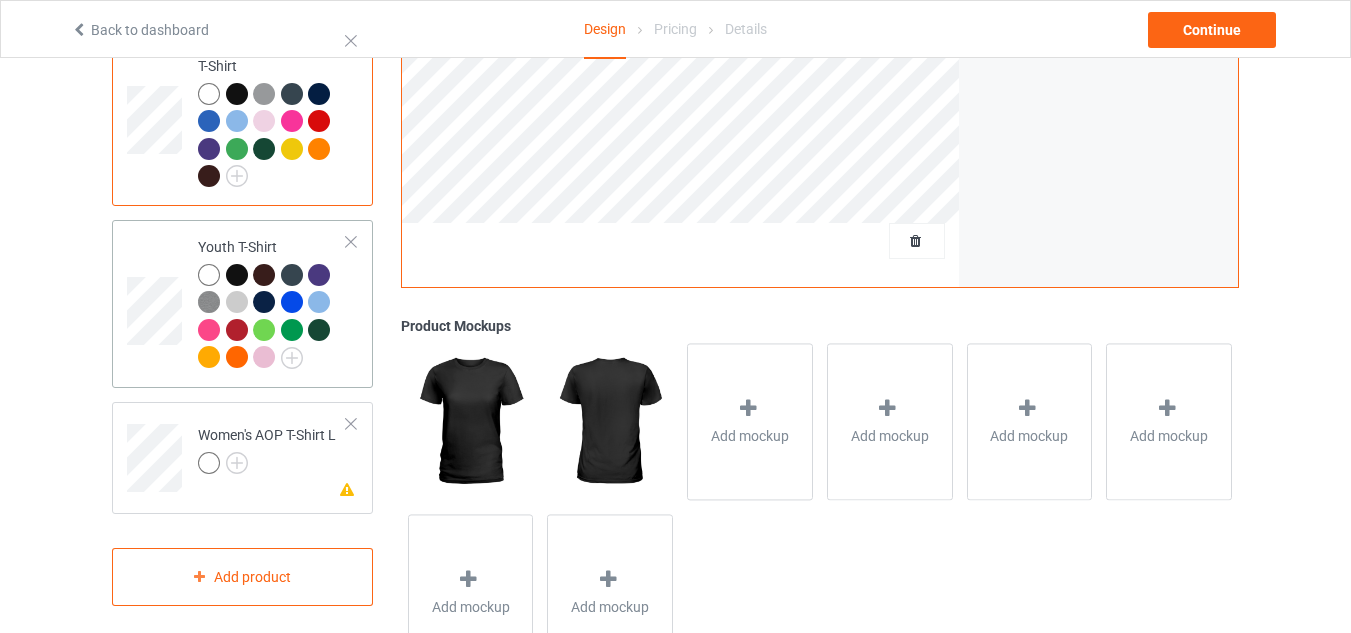 click on "Youth T-Shirt" at bounding box center (272, 303) 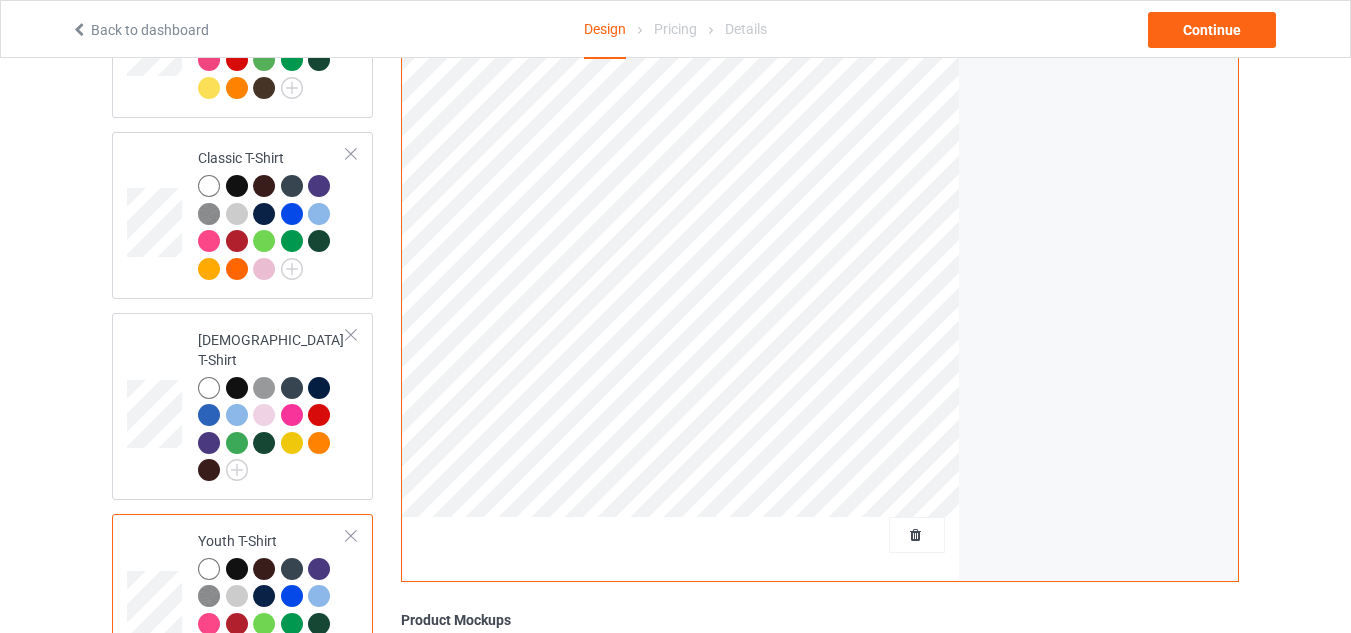 scroll, scrollTop: 283, scrollLeft: 0, axis: vertical 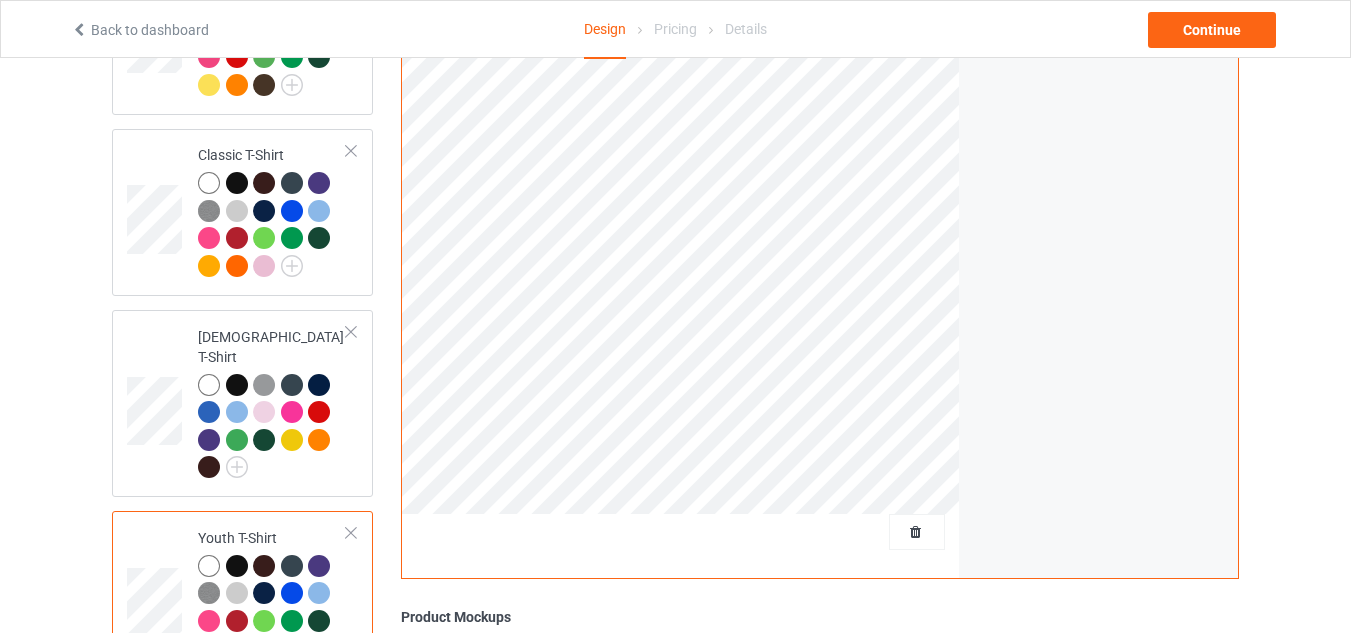 click at bounding box center [237, 566] 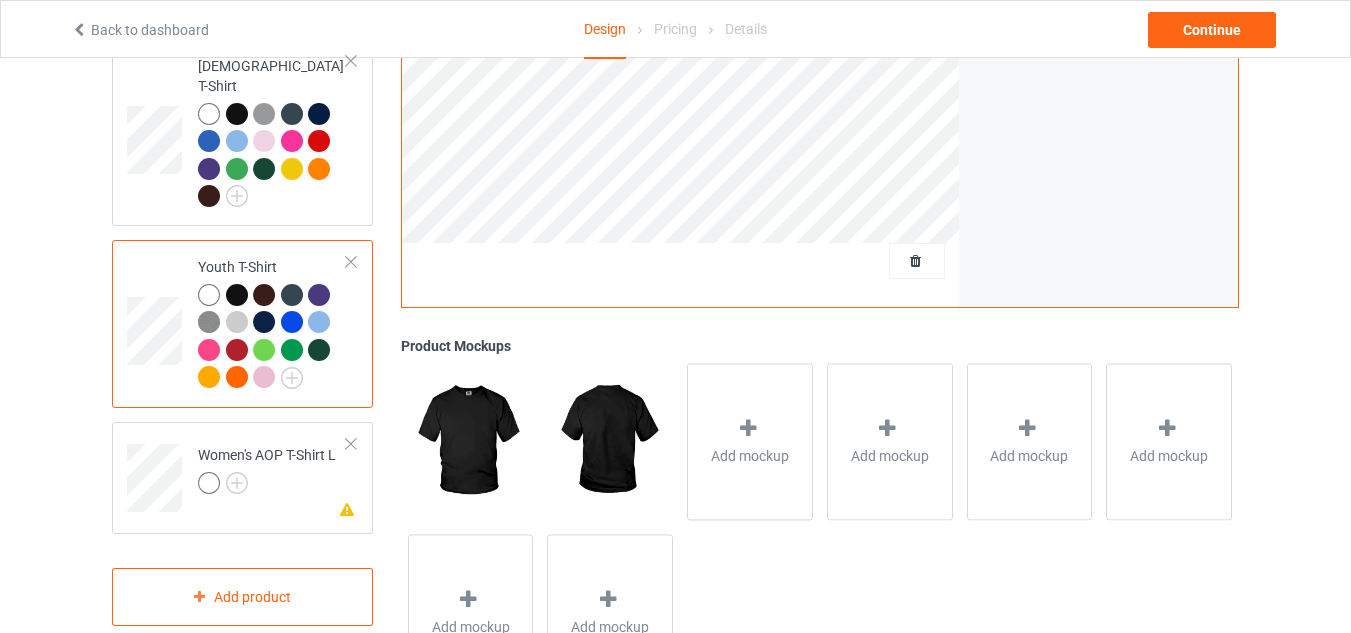 scroll, scrollTop: 574, scrollLeft: 0, axis: vertical 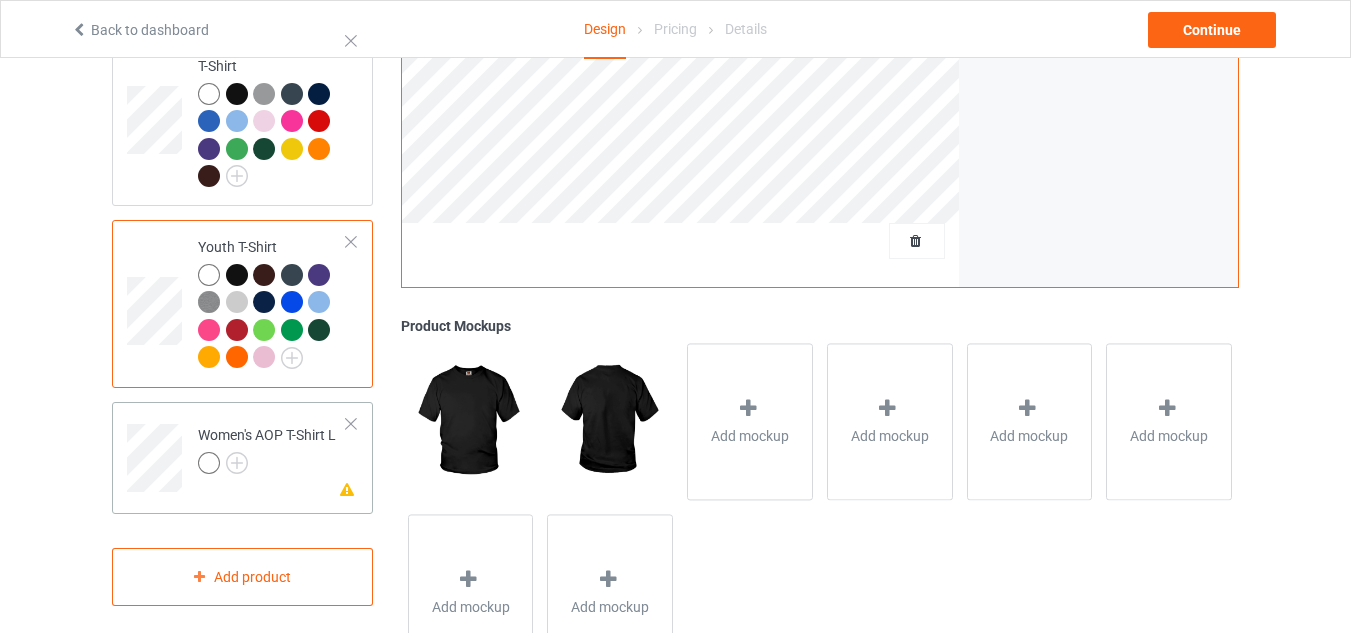 click on "Missing artwork on 4 side(s) Women's AOP T-Shirt L" at bounding box center [272, 451] 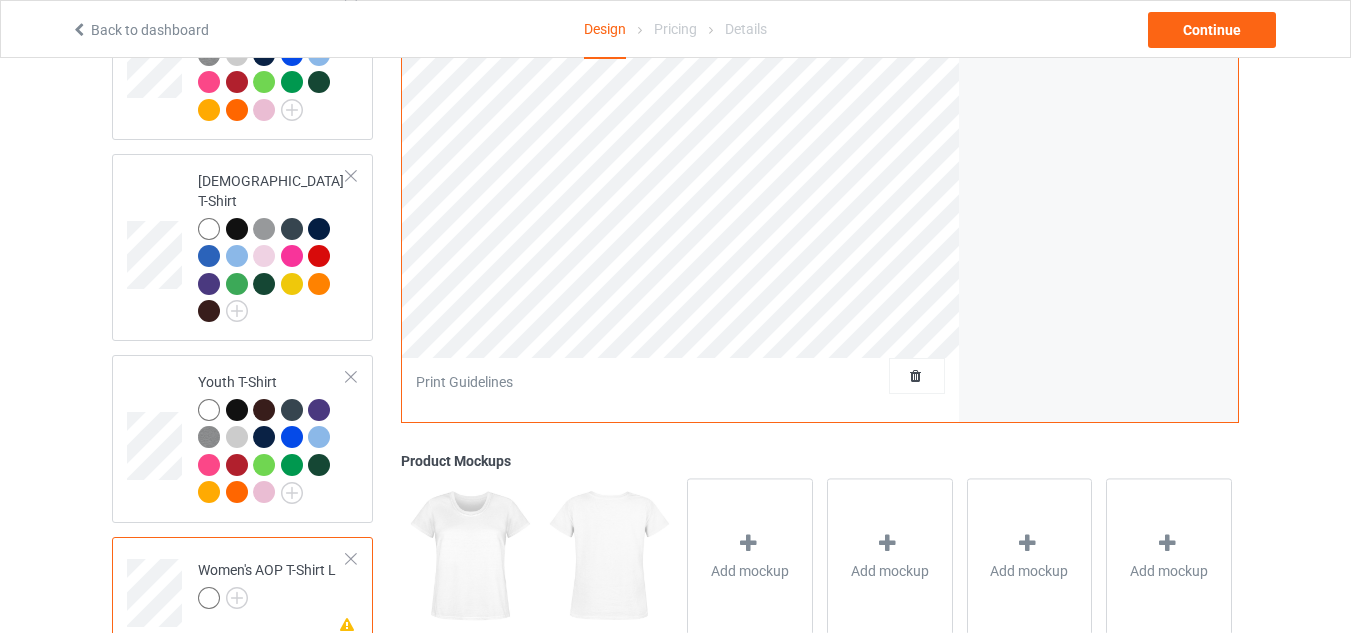 scroll, scrollTop: 446, scrollLeft: 0, axis: vertical 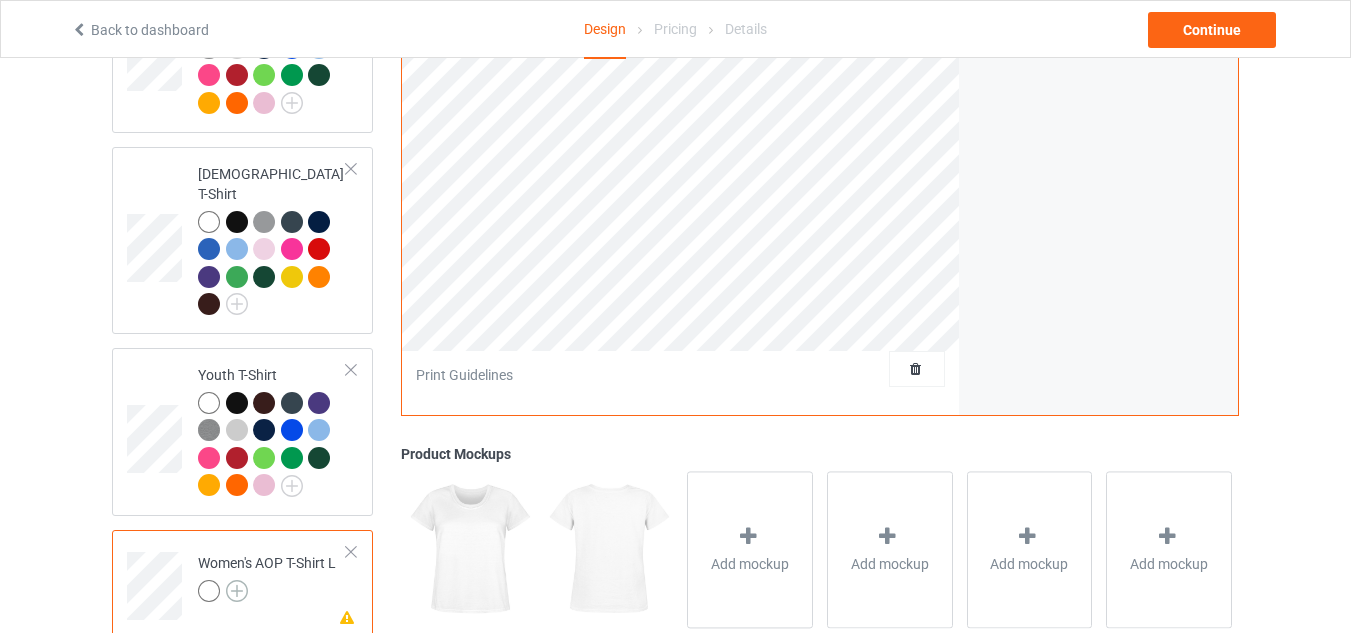 click at bounding box center (237, 591) 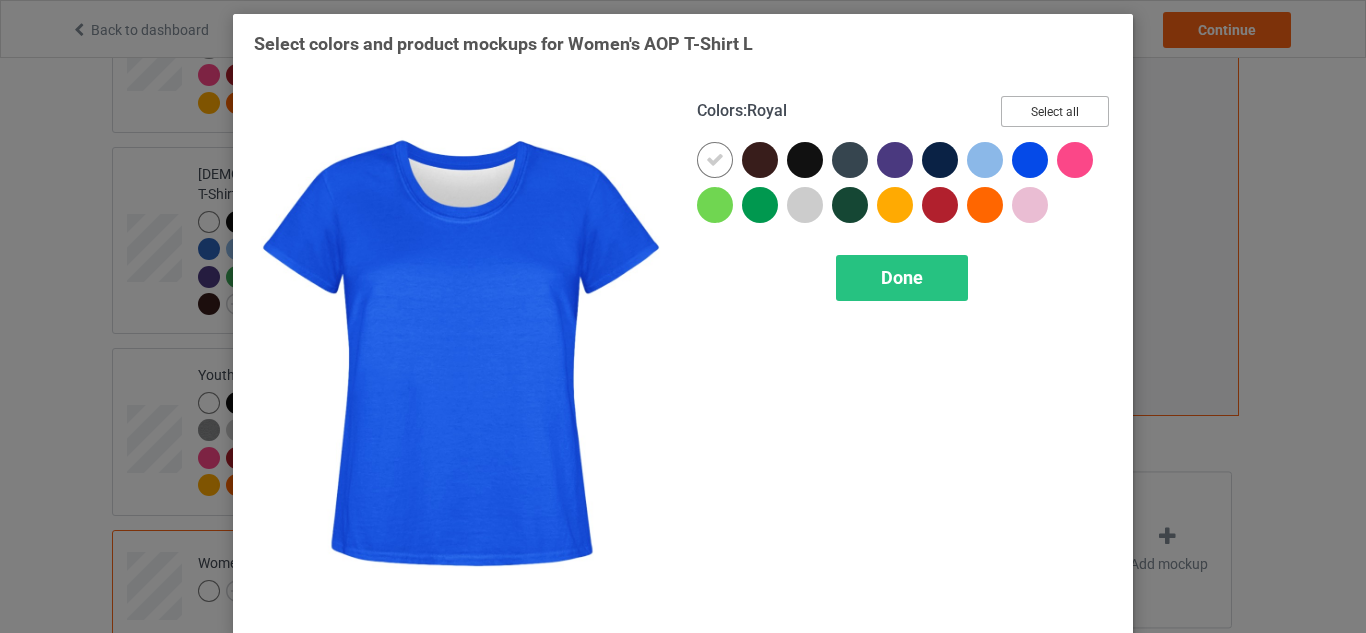 click on "Select all" at bounding box center (1055, 111) 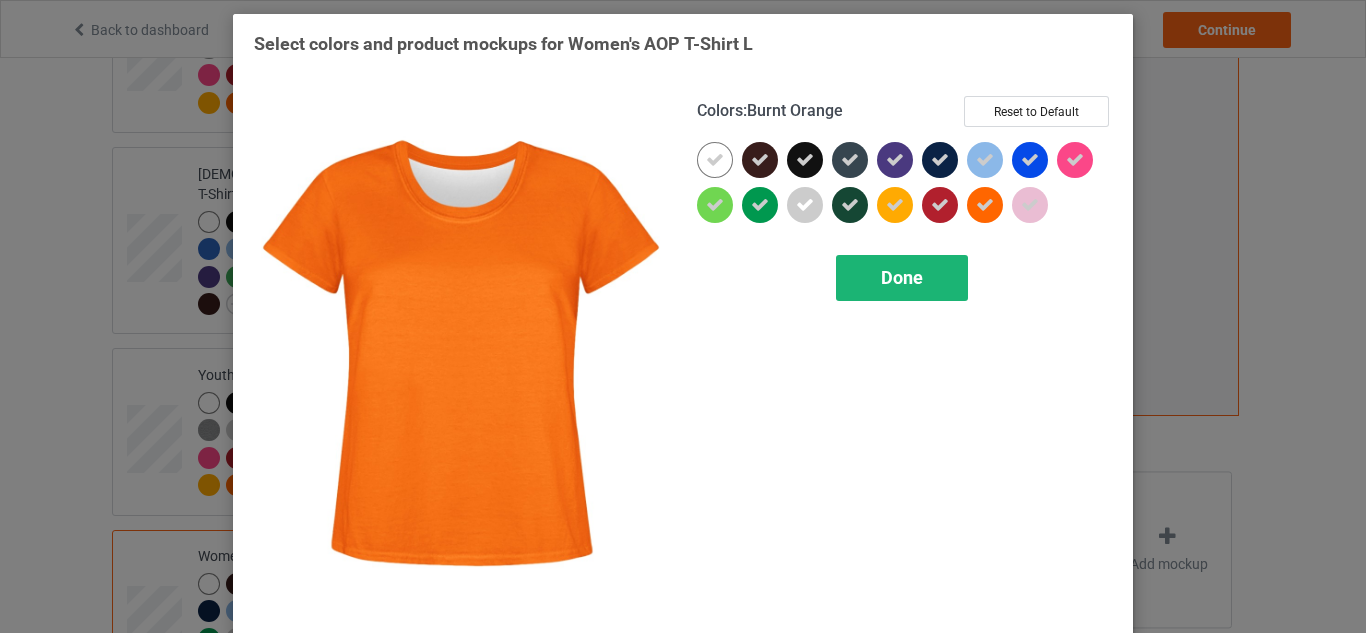 click on "Done" at bounding box center (902, 277) 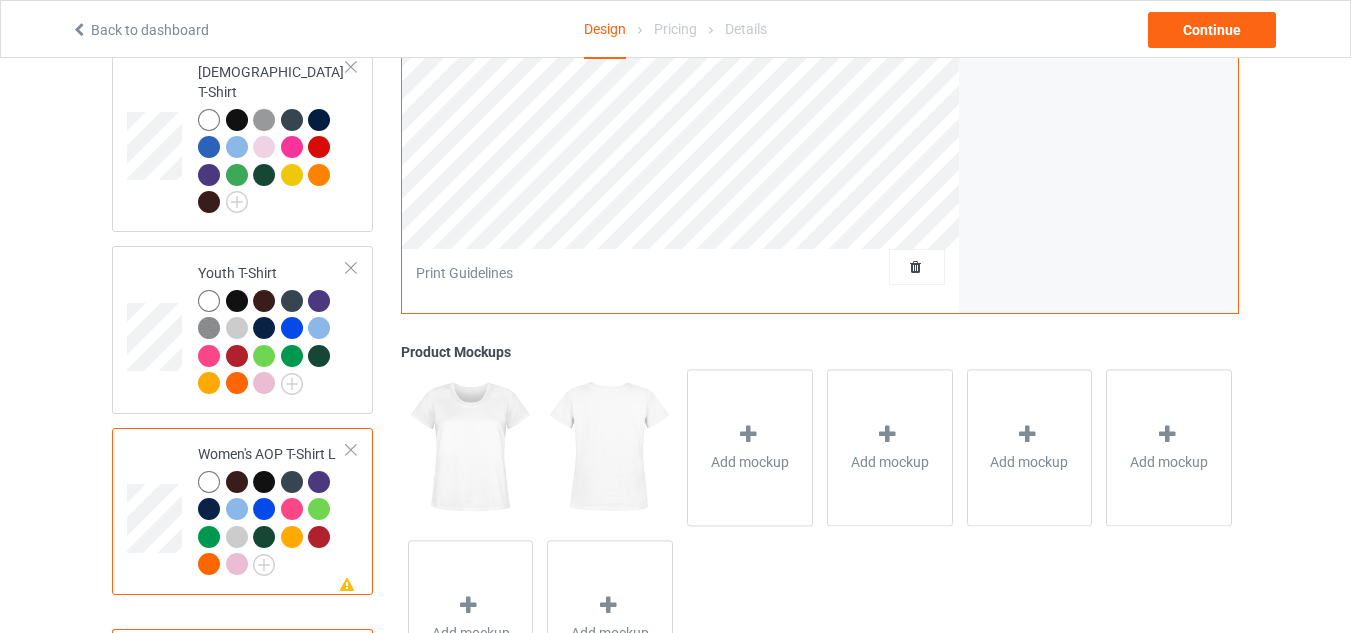 scroll, scrollTop: 563, scrollLeft: 0, axis: vertical 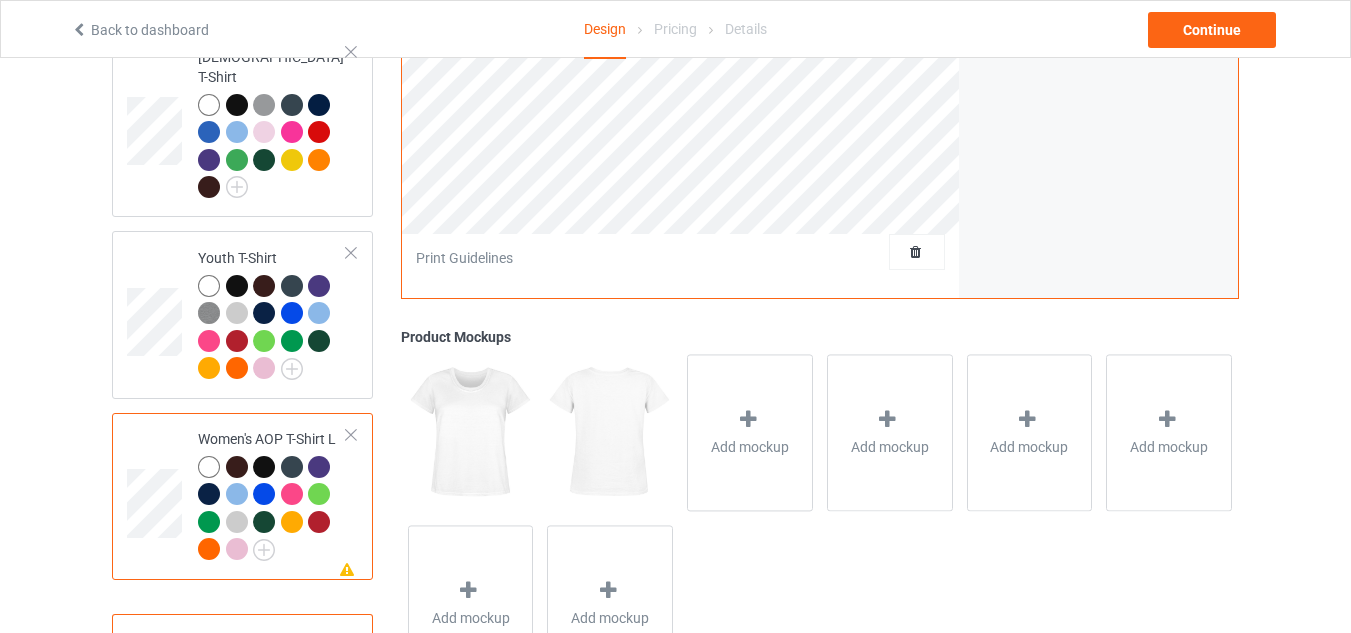 click at bounding box center (351, 435) 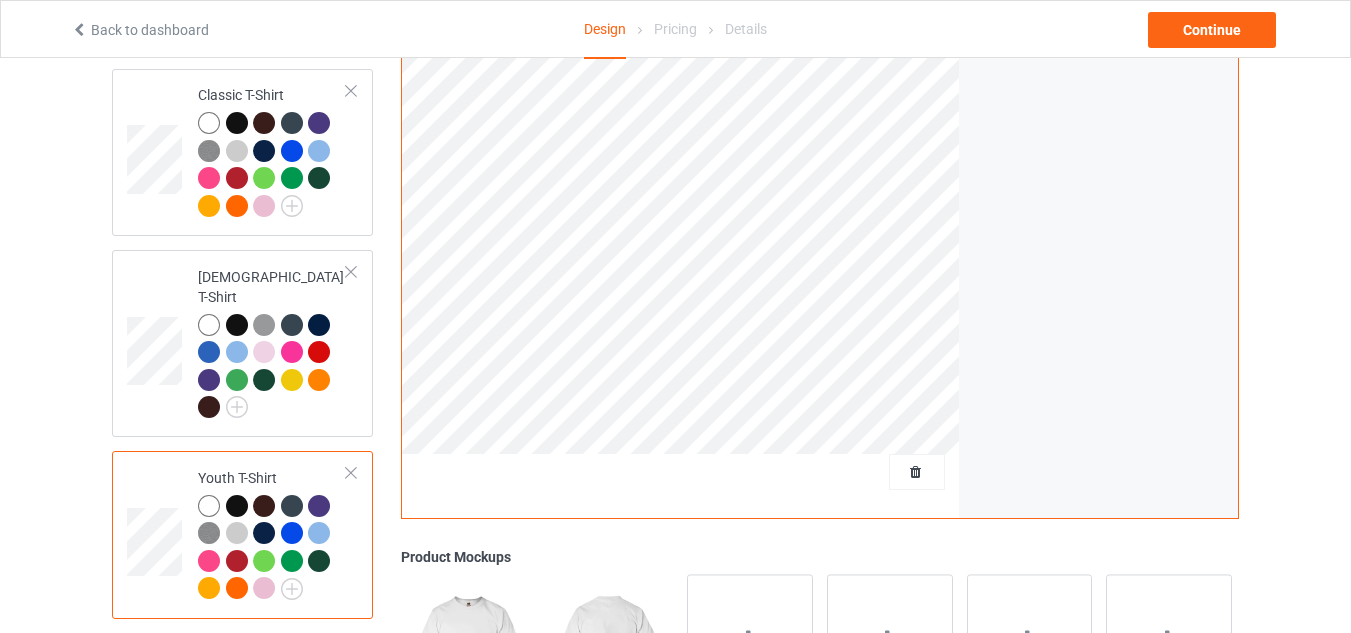 scroll, scrollTop: 346, scrollLeft: 0, axis: vertical 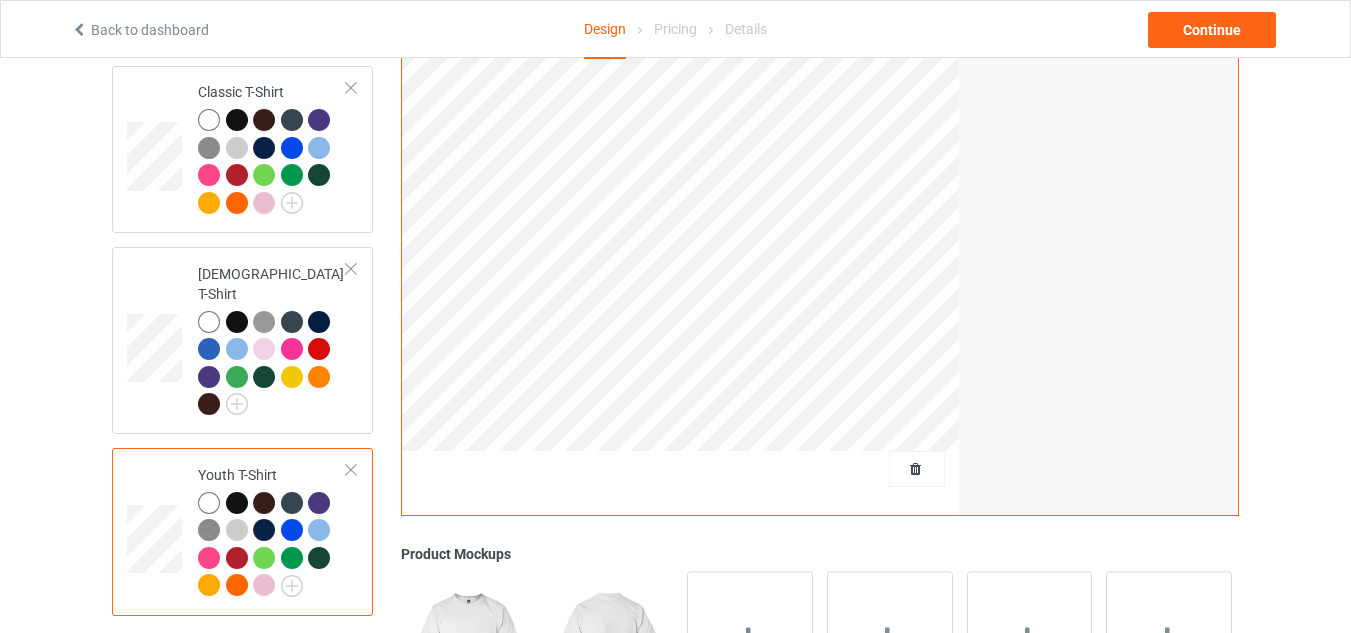 click at bounding box center [237, 503] 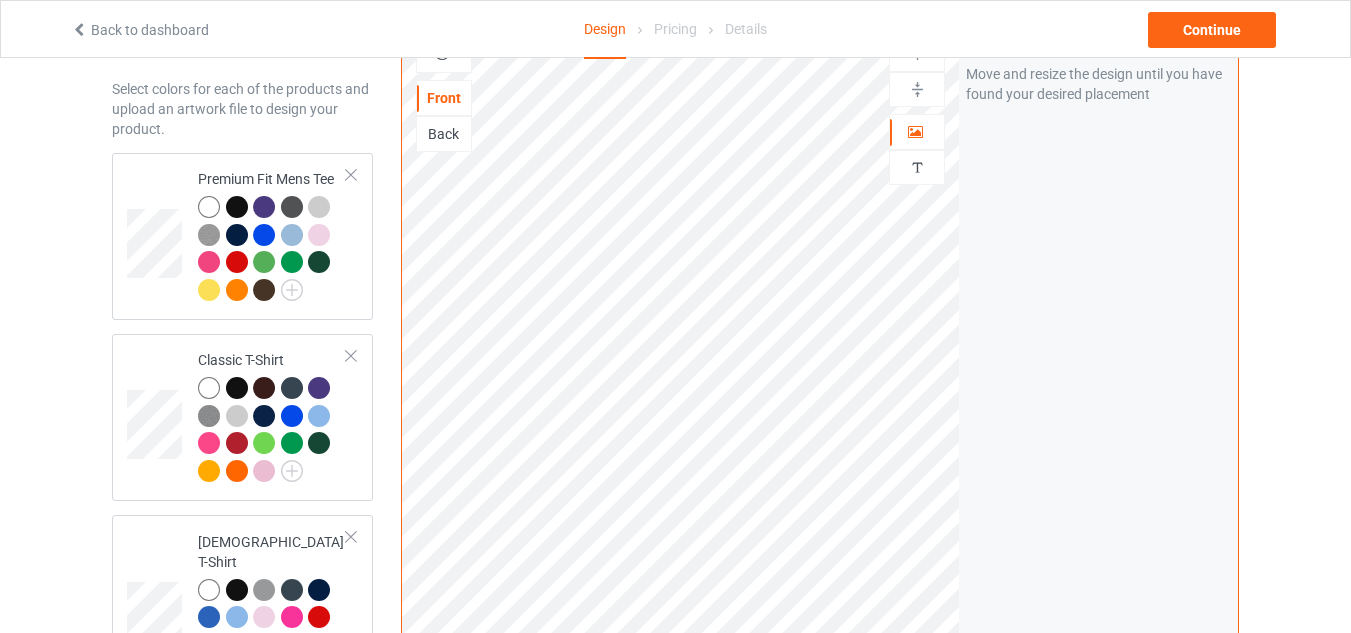 scroll, scrollTop: 0, scrollLeft: 0, axis: both 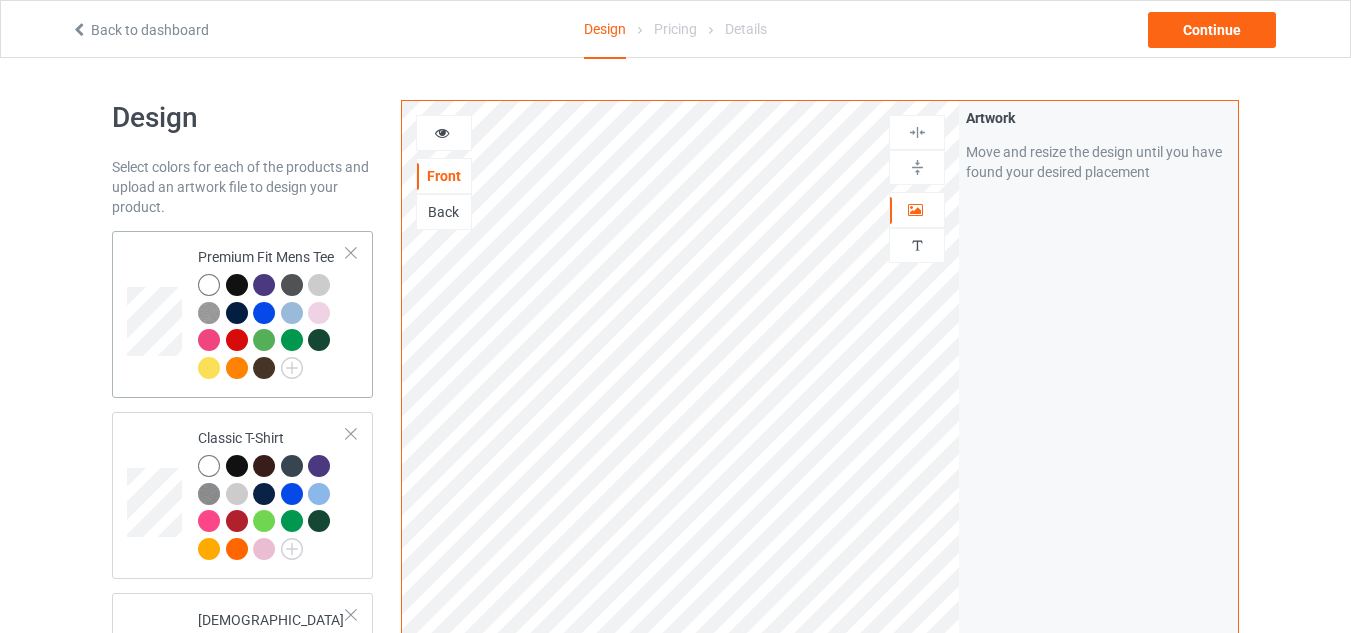 click on "Premium Fit Mens Tee" at bounding box center (242, 314) 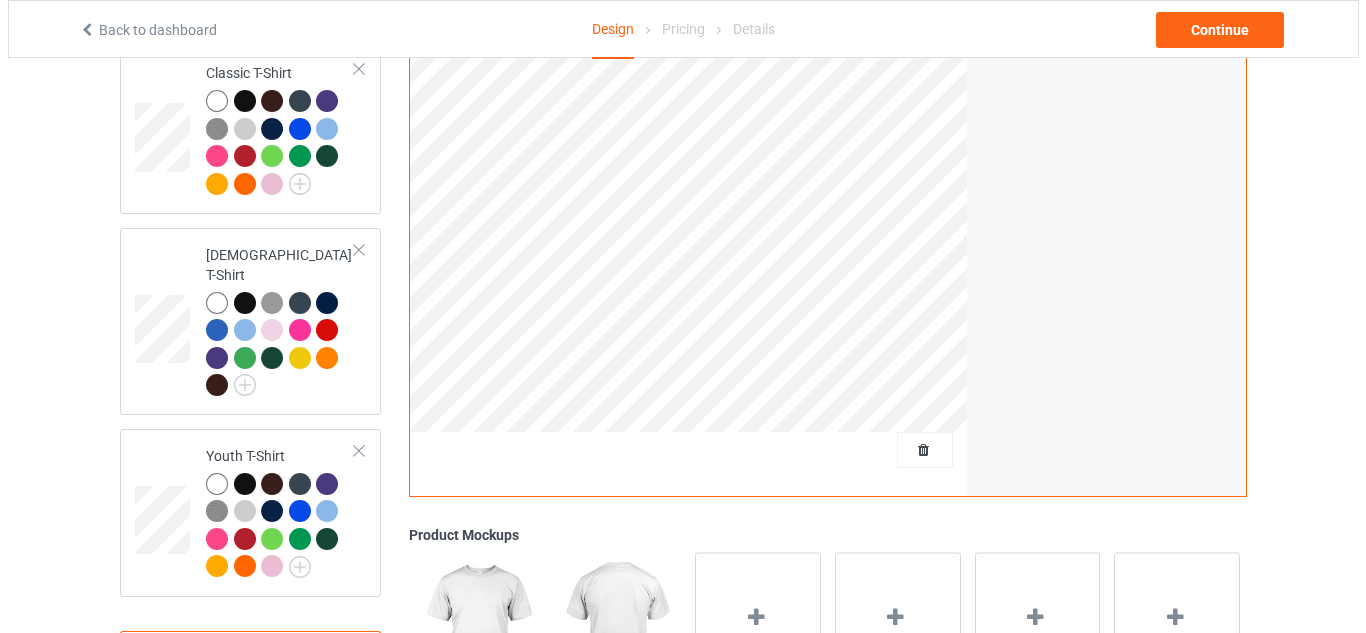 scroll, scrollTop: 528, scrollLeft: 0, axis: vertical 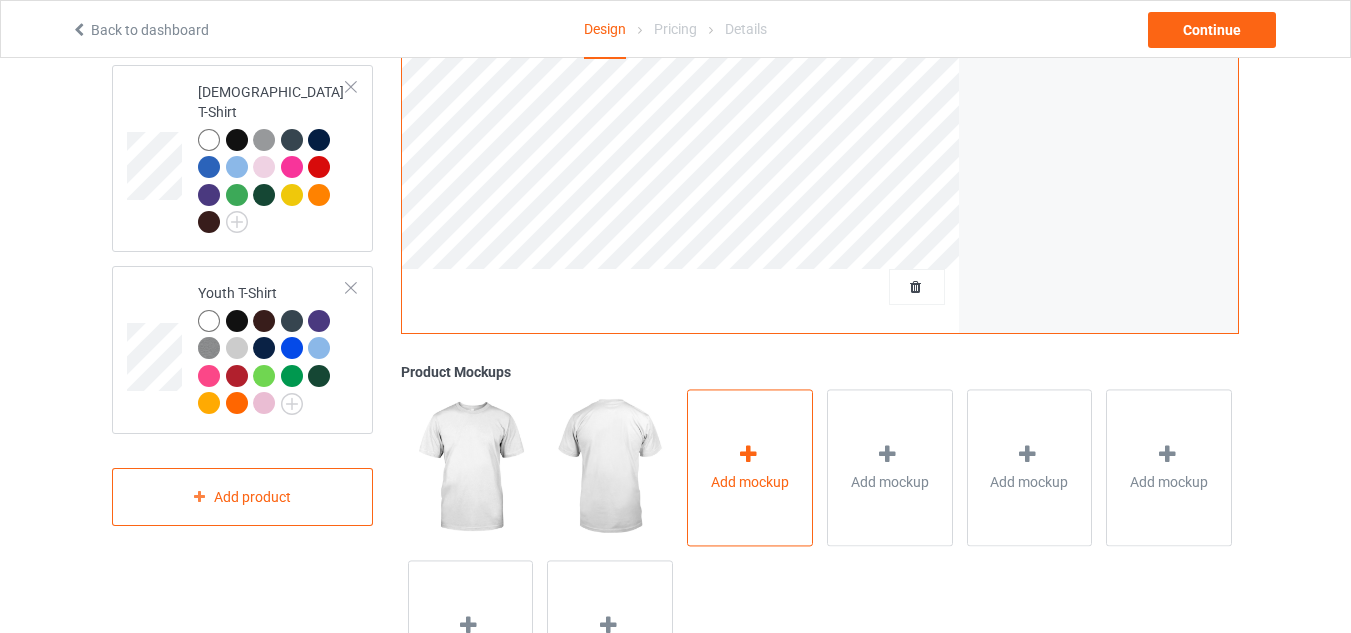 click at bounding box center (750, 457) 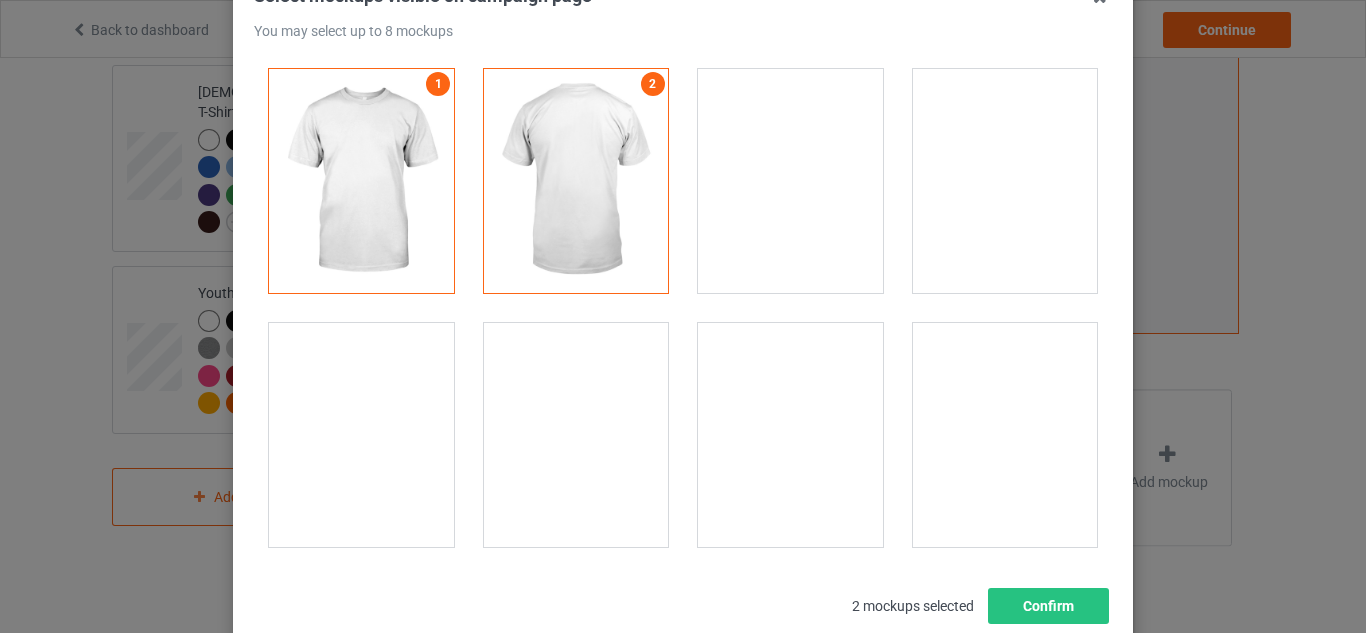 scroll, scrollTop: 148, scrollLeft: 0, axis: vertical 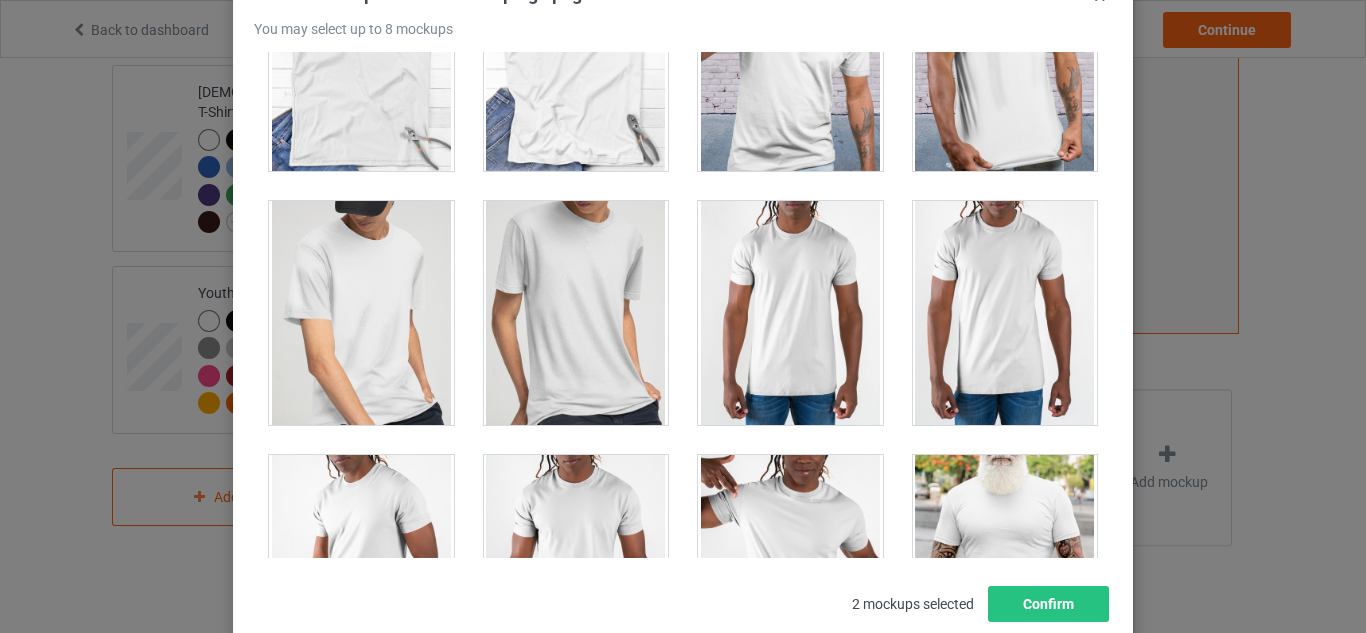 click at bounding box center [361, 313] 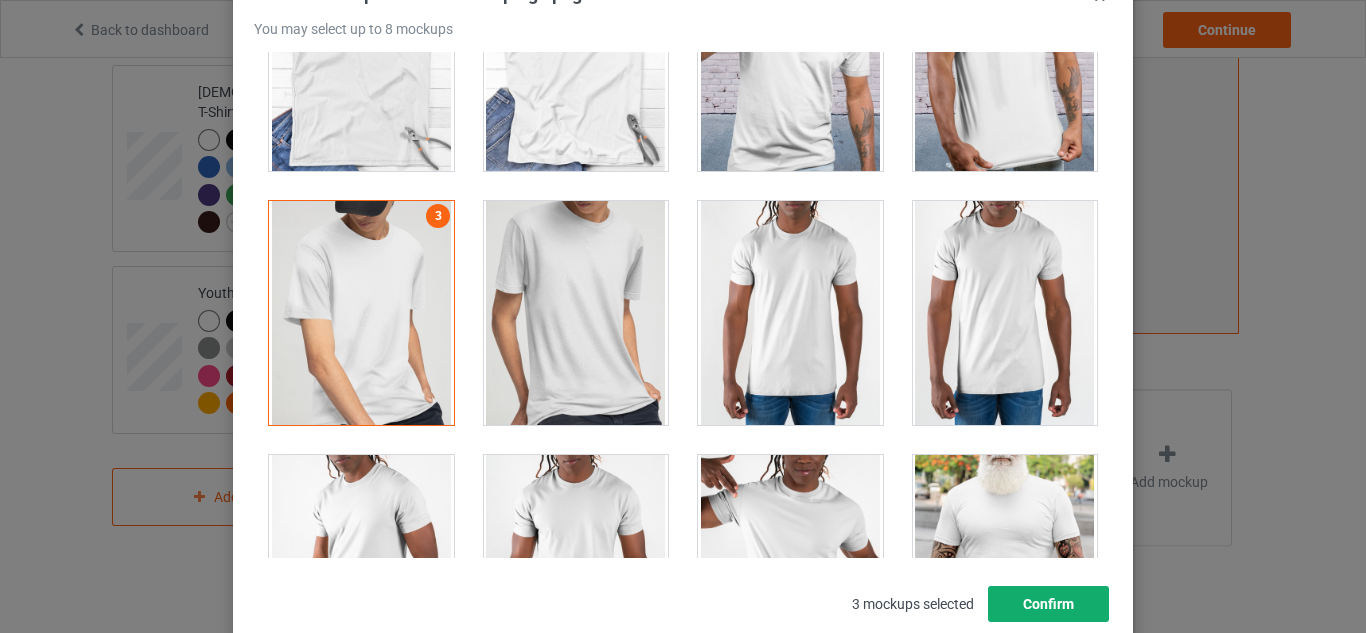 click on "Confirm" at bounding box center (1048, 604) 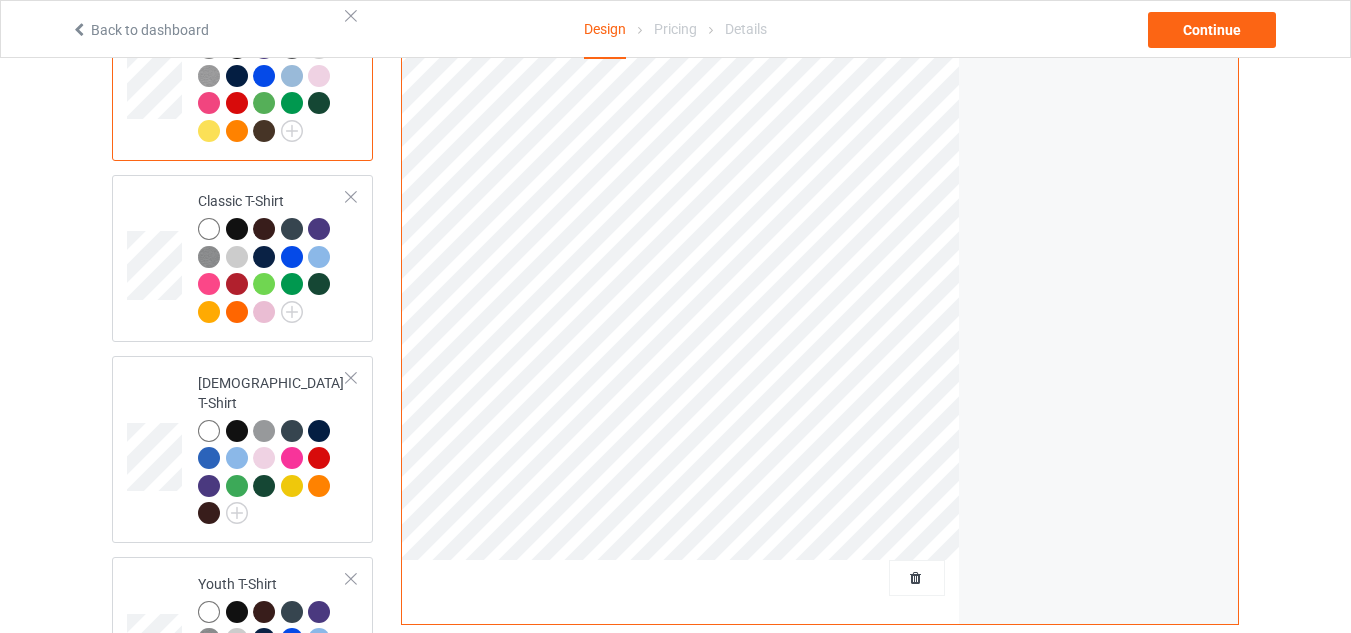scroll, scrollTop: 233, scrollLeft: 0, axis: vertical 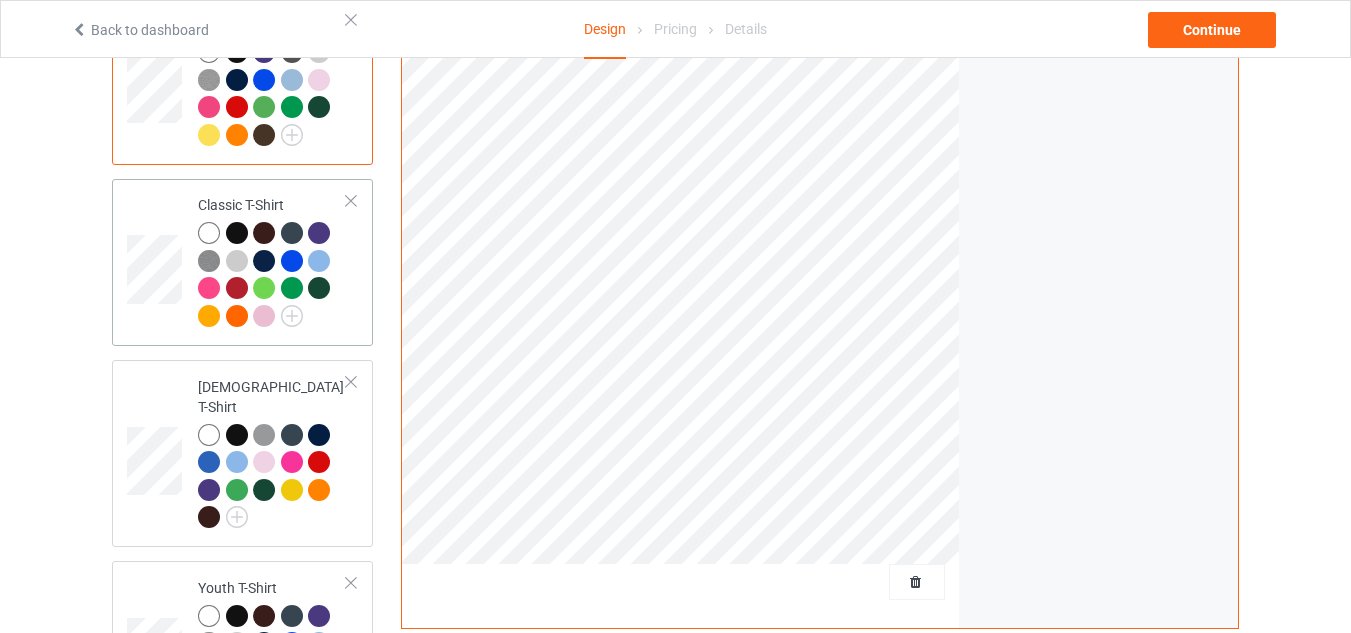 click on "Classic T-Shirt" at bounding box center (242, 262) 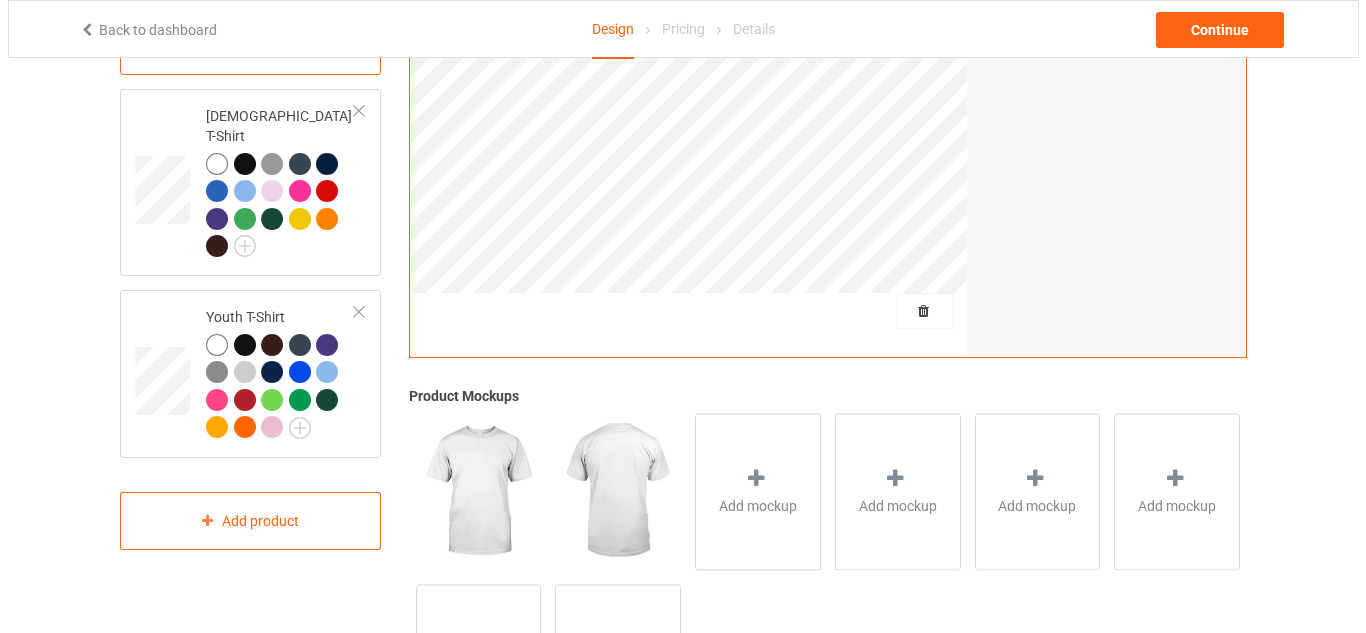 scroll, scrollTop: 517, scrollLeft: 0, axis: vertical 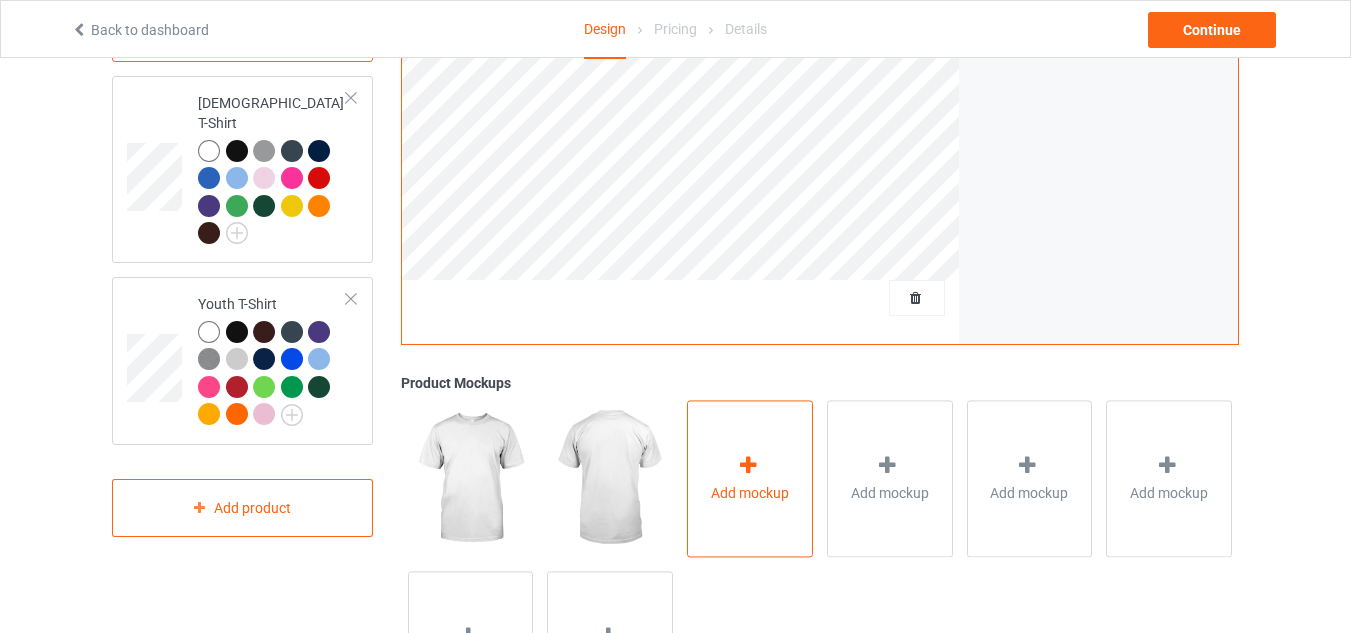 click on "Add mockup" at bounding box center [750, 478] 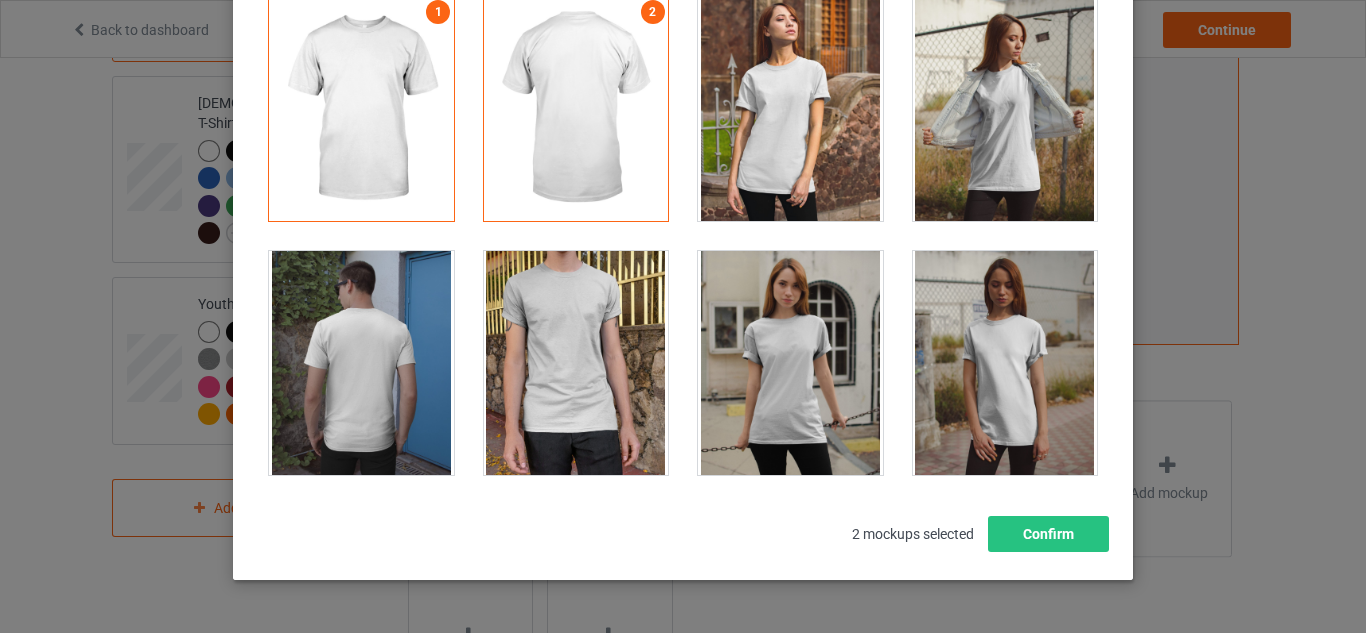 scroll, scrollTop: 224, scrollLeft: 0, axis: vertical 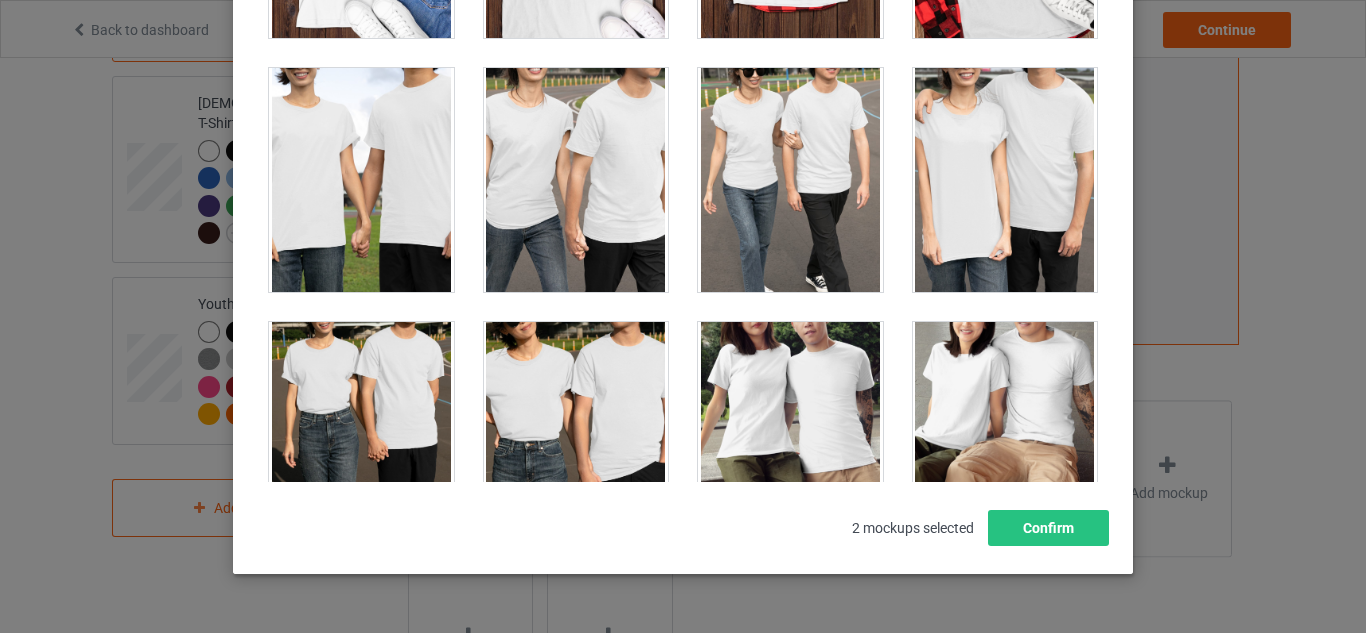 click at bounding box center (361, 180) 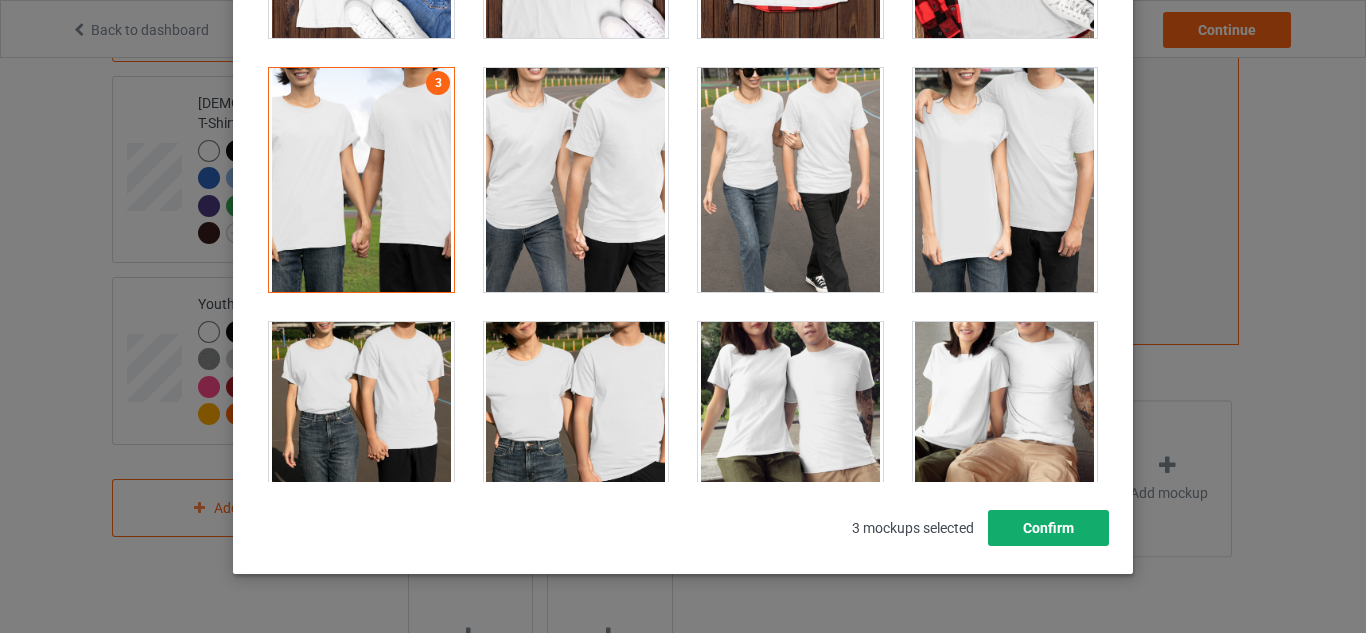 click on "Confirm" at bounding box center [1048, 528] 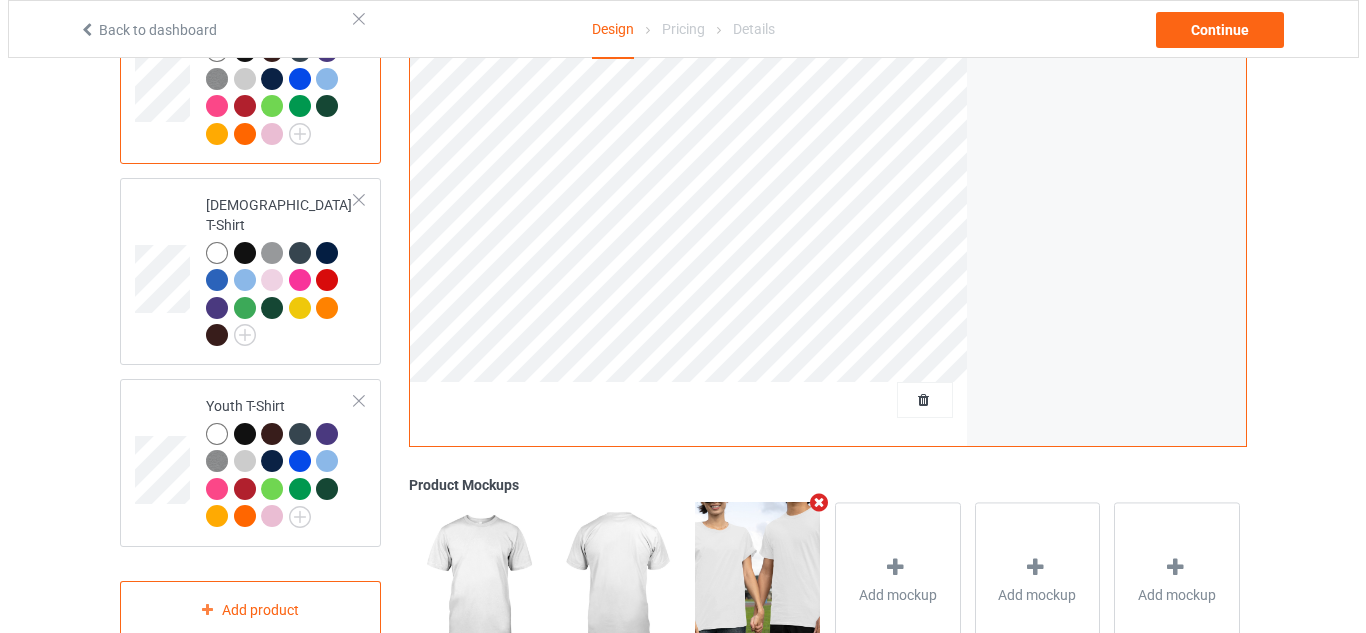 scroll, scrollTop: 426, scrollLeft: 0, axis: vertical 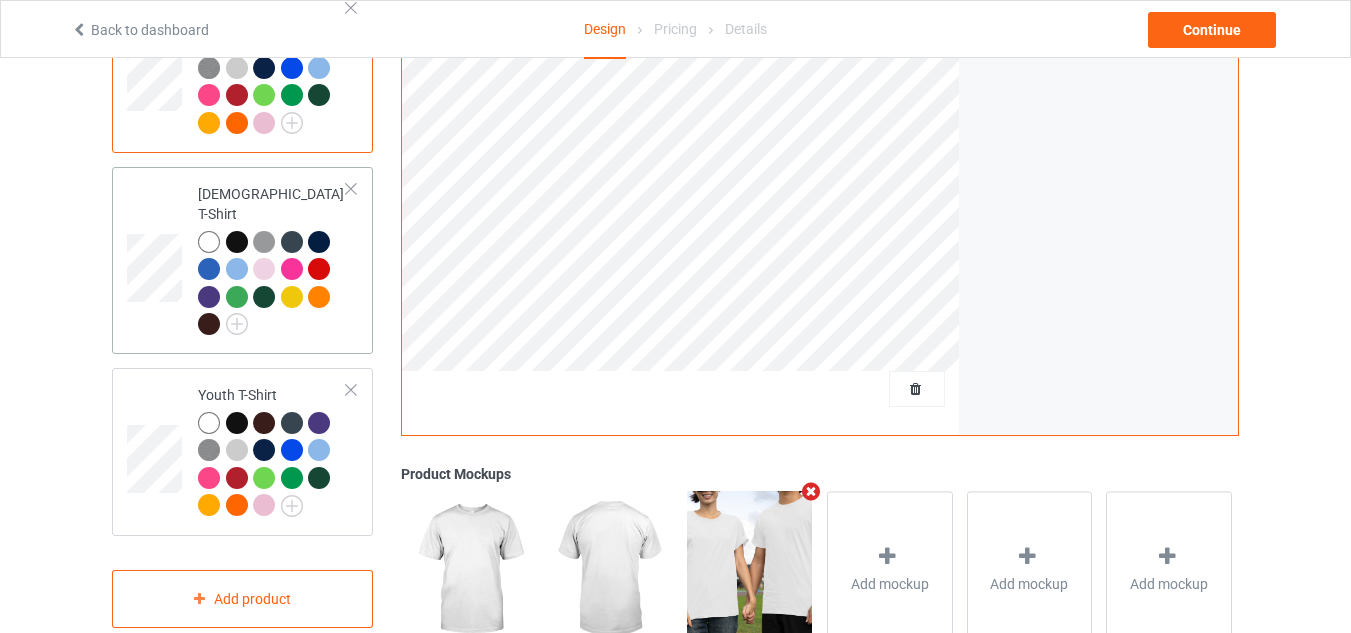 click on "[DEMOGRAPHIC_DATA] T-Shirt" at bounding box center (242, 260) 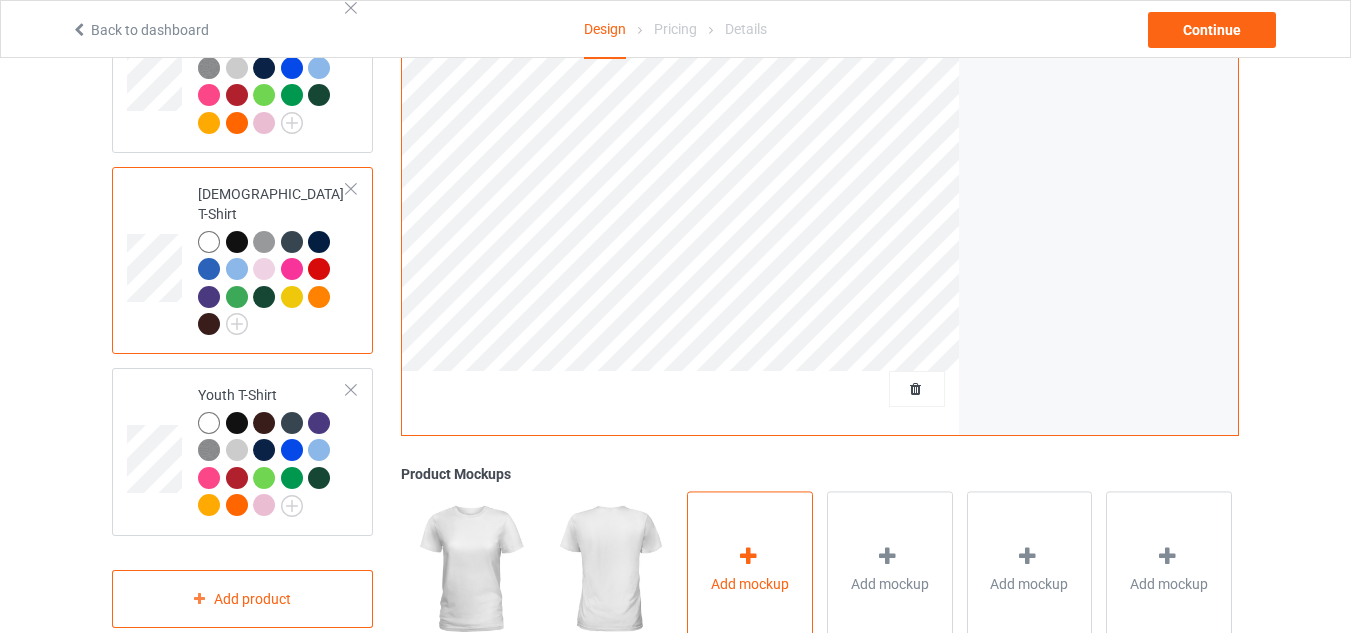 click at bounding box center [750, 559] 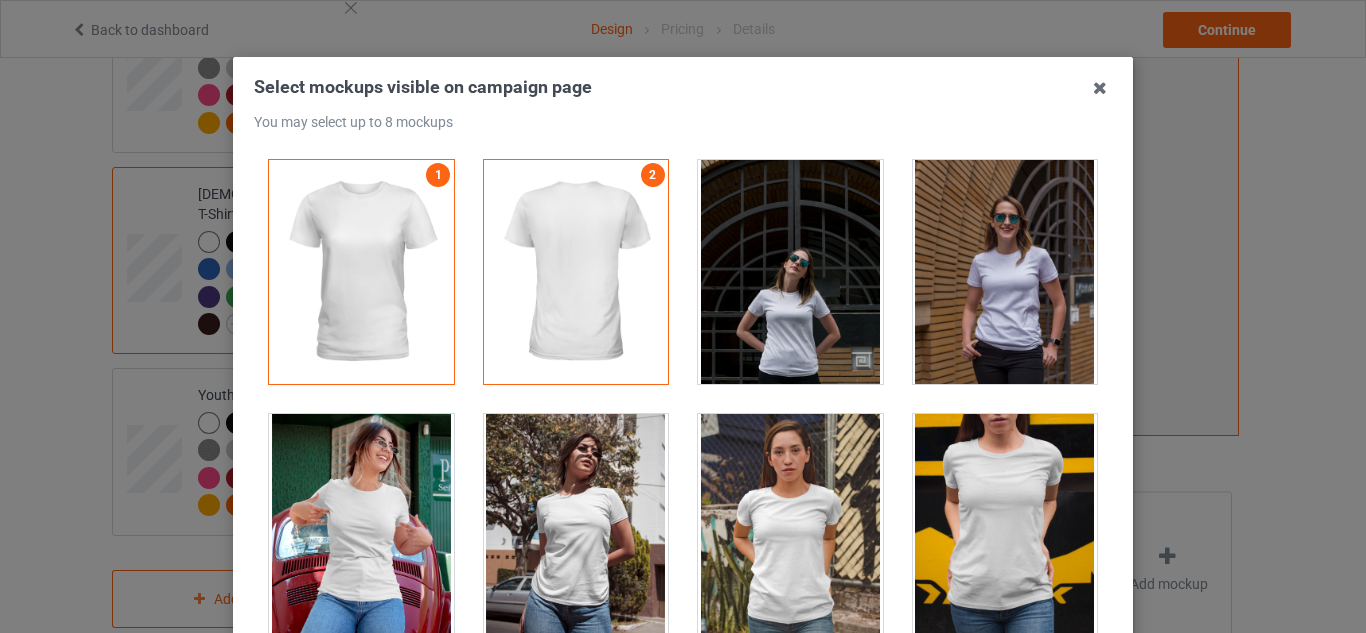 scroll, scrollTop: 76, scrollLeft: 0, axis: vertical 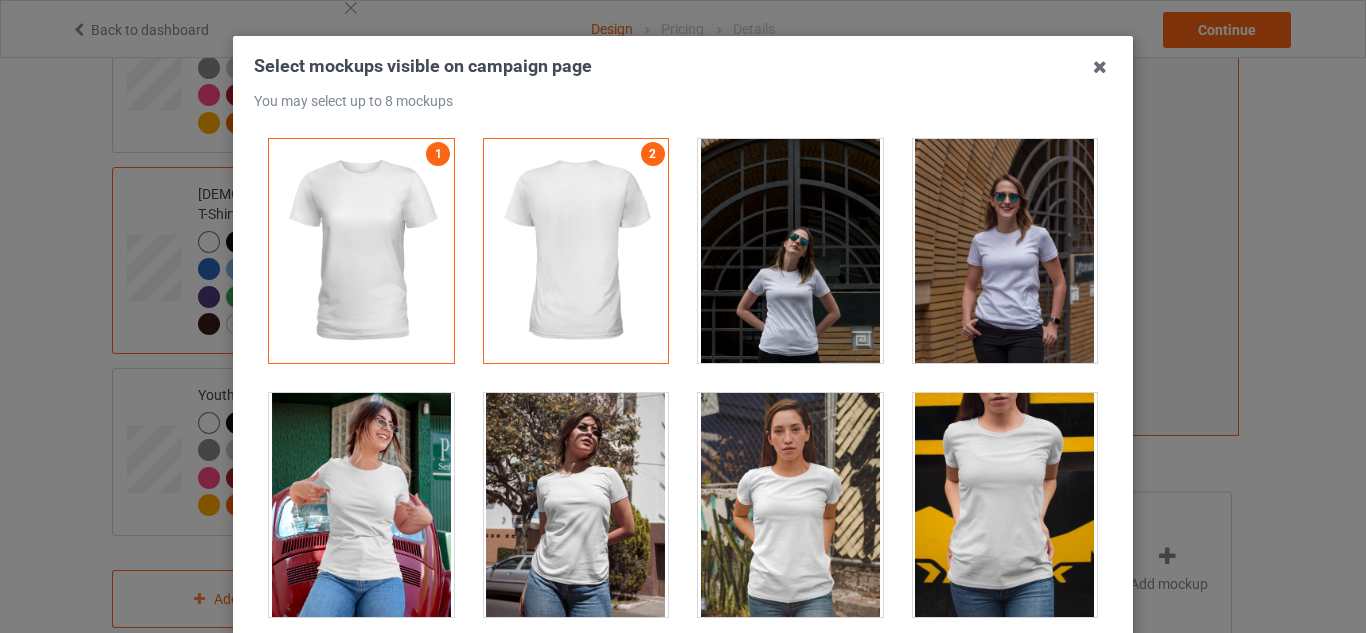 click at bounding box center [1005, 251] 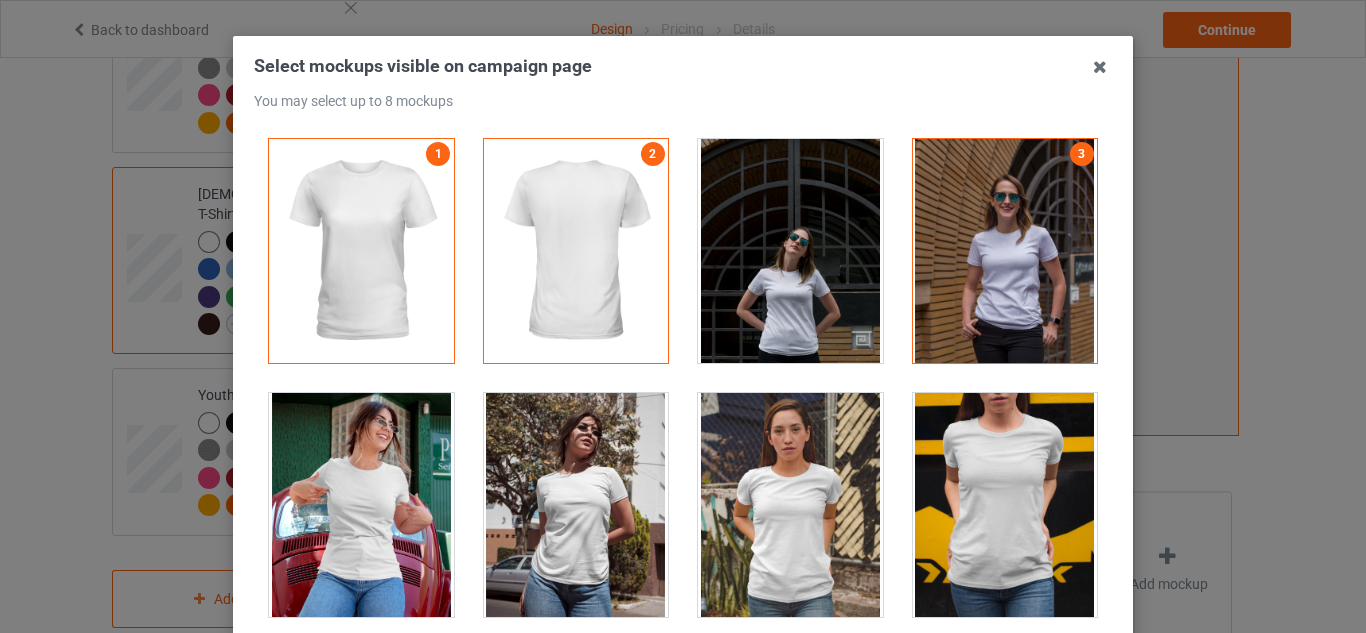 click on "Select mockups visible on campaign page You may select up to 8 mockups 1 2 3 3 mockups selected Confirm" at bounding box center (683, 316) 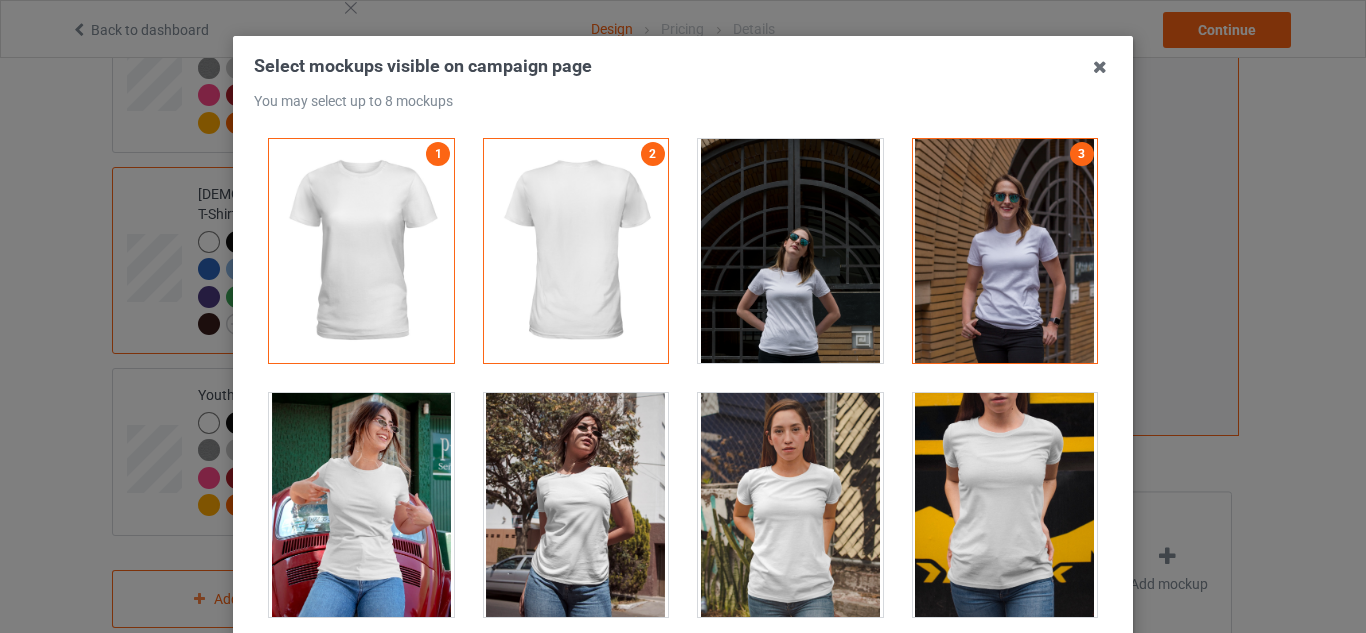 click on "Select mockups visible on campaign page You may select up to 8 mockups 1 2 3 3 mockups selected Confirm" at bounding box center [683, 316] 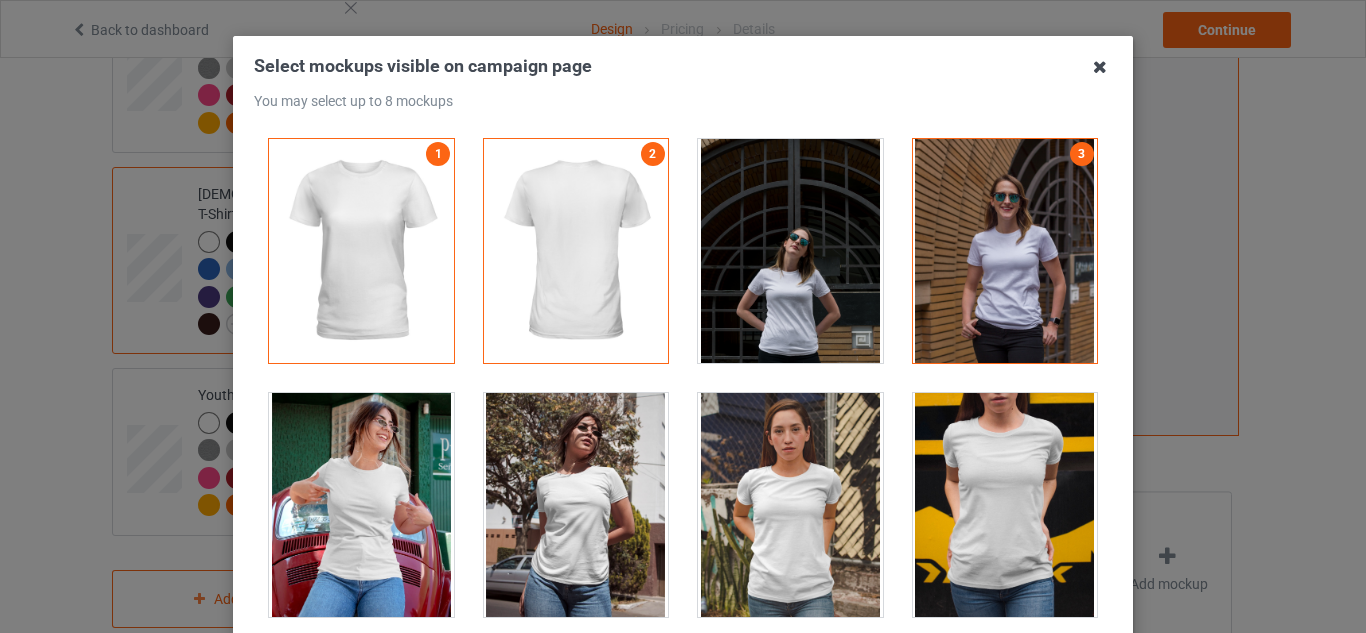 click at bounding box center [1100, 67] 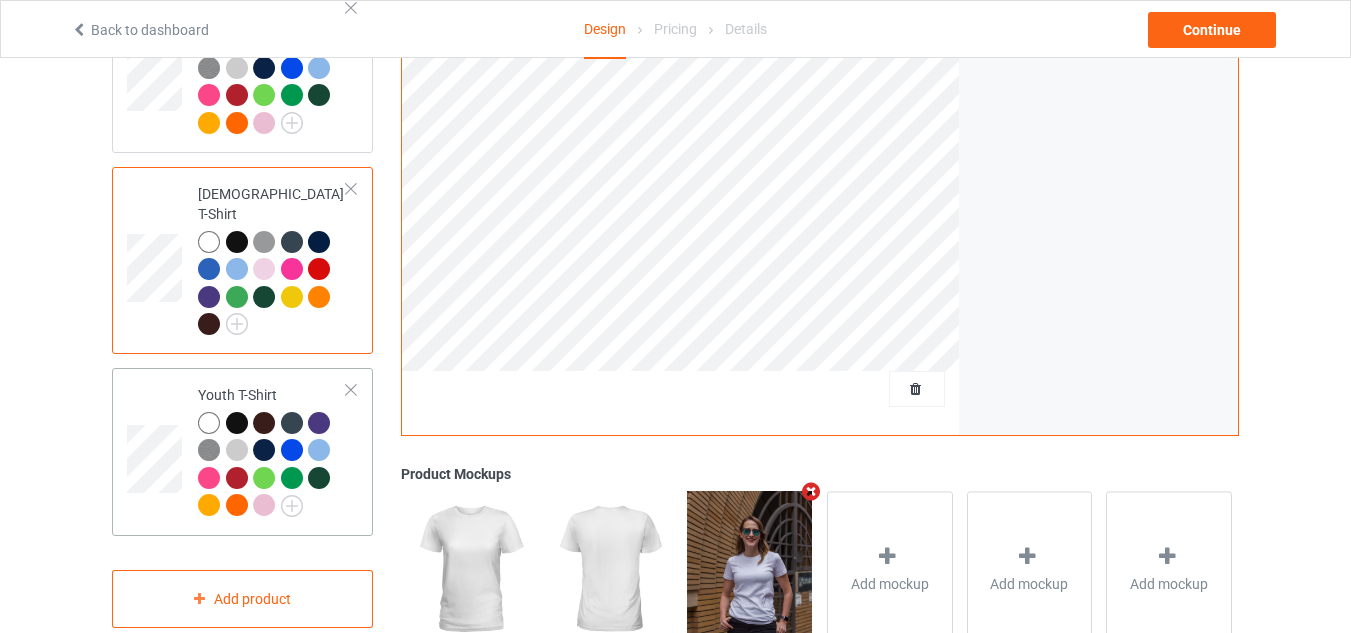 click on "Youth T-Shirt" at bounding box center [272, 451] 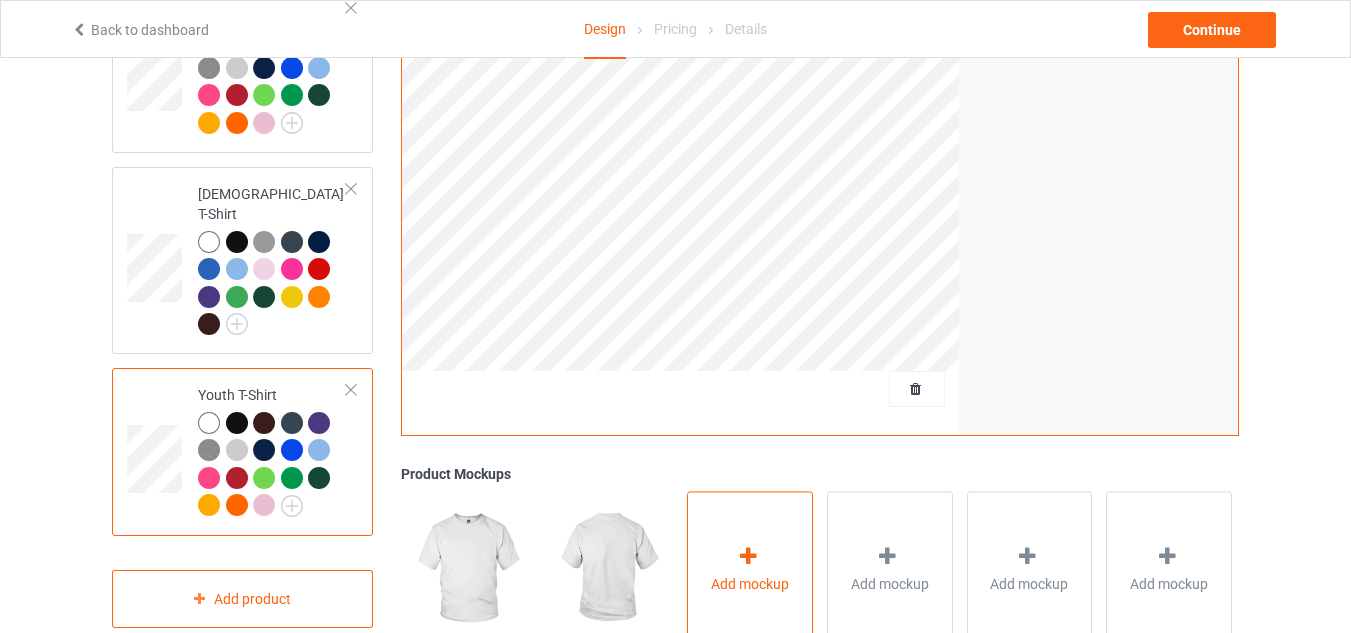 click at bounding box center [748, 556] 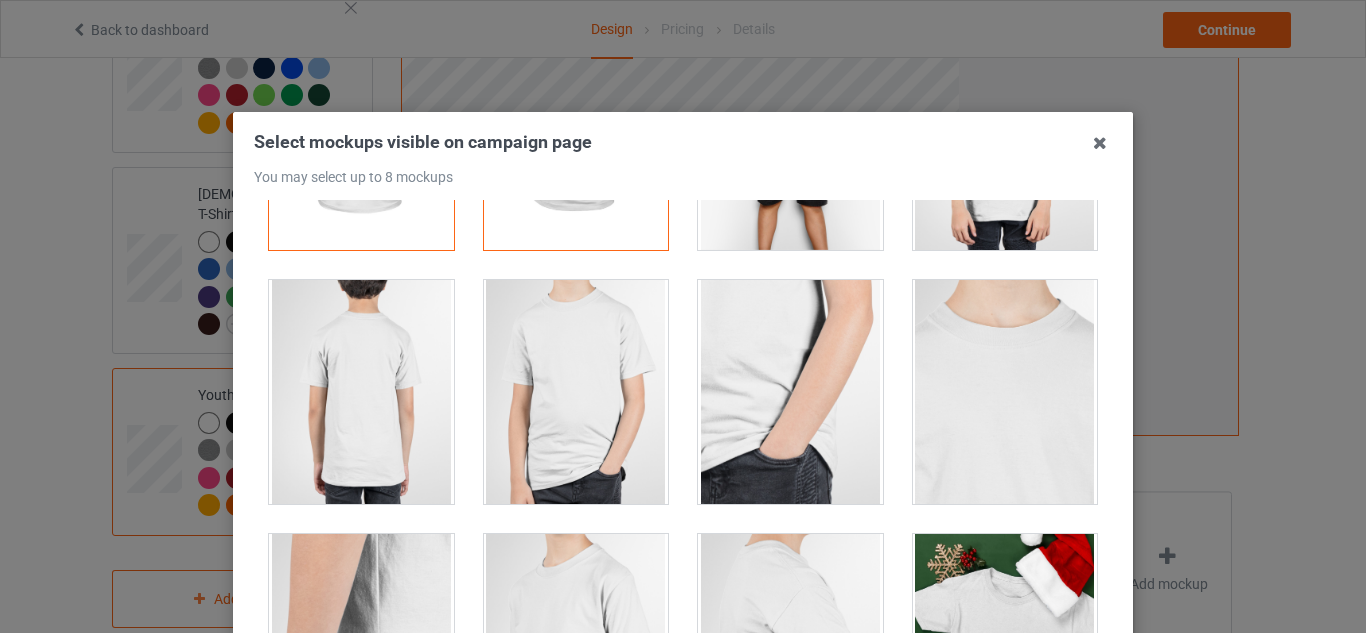scroll, scrollTop: 223, scrollLeft: 0, axis: vertical 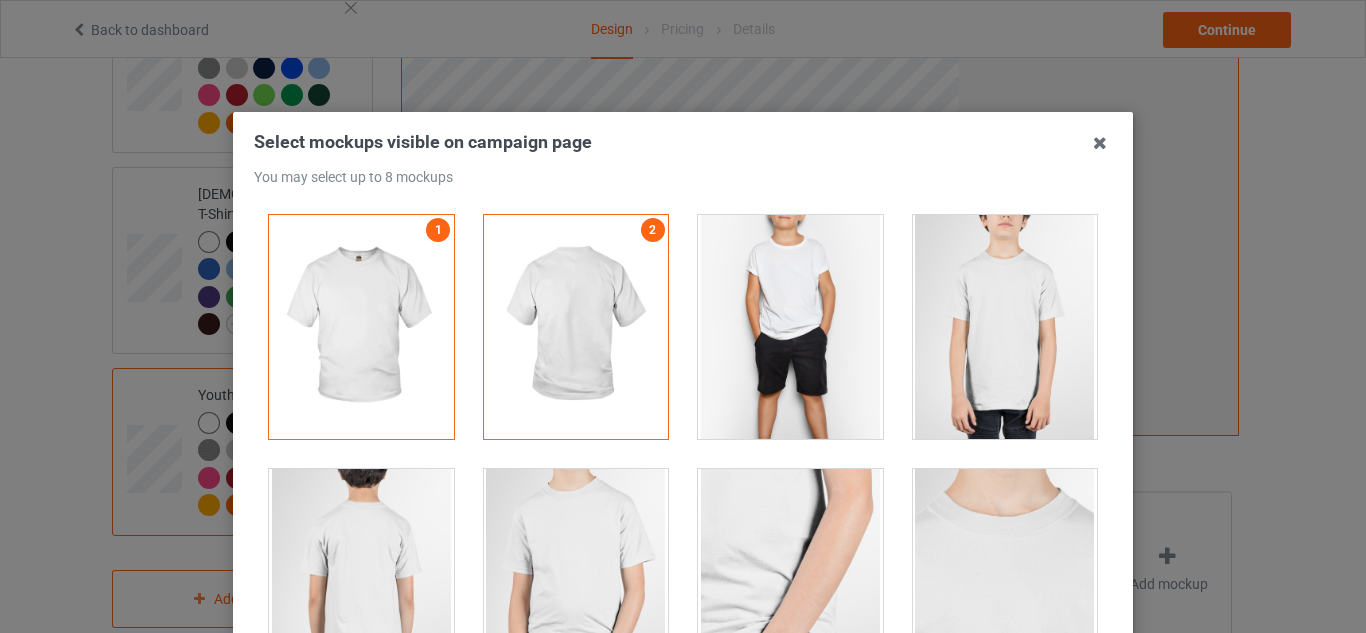 click at bounding box center [790, 327] 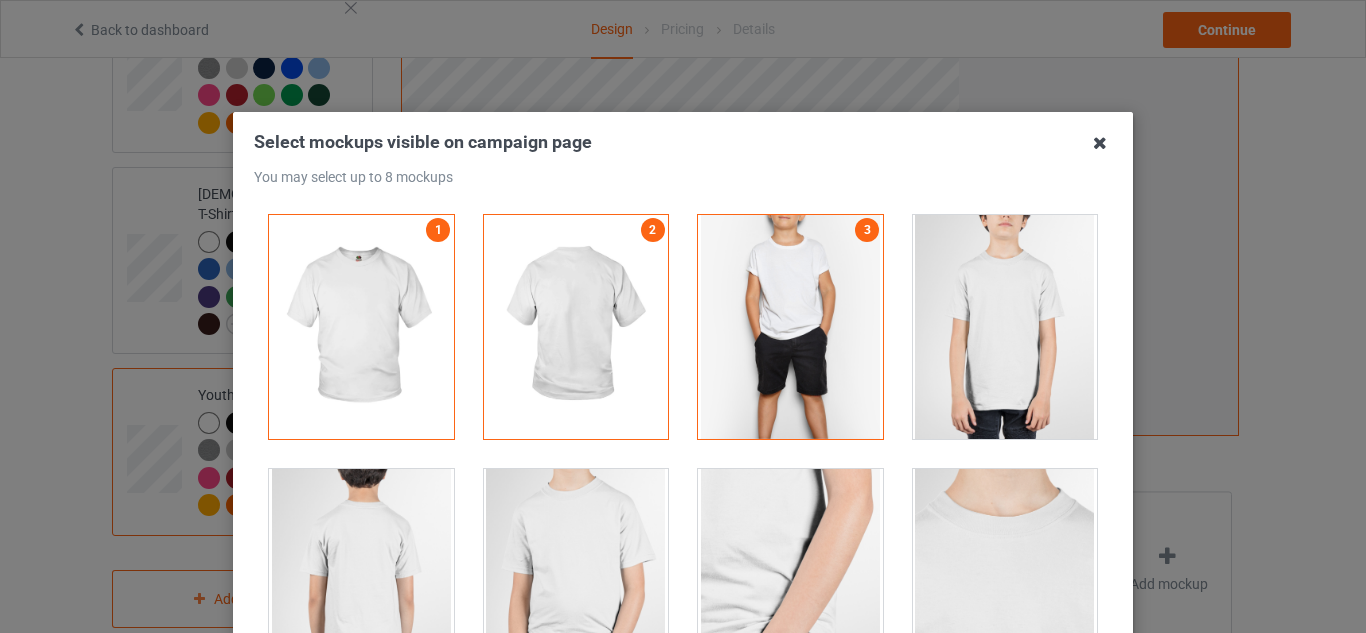 click at bounding box center [1100, 143] 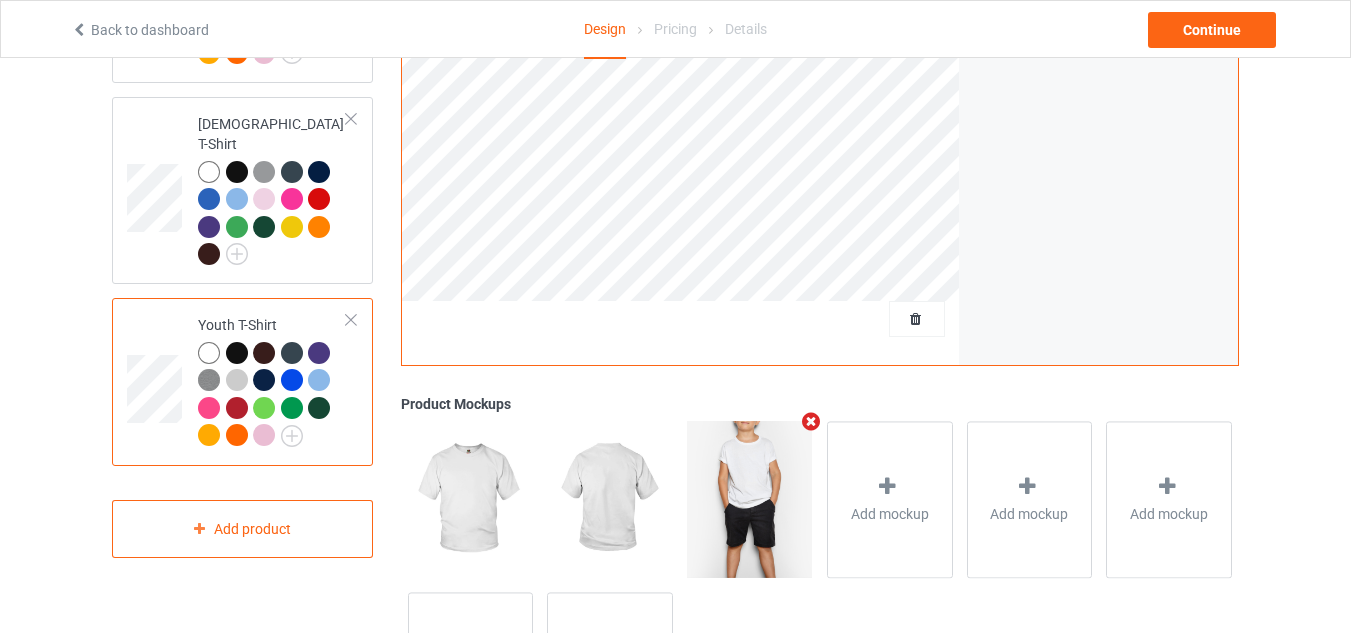 scroll, scrollTop: 506, scrollLeft: 0, axis: vertical 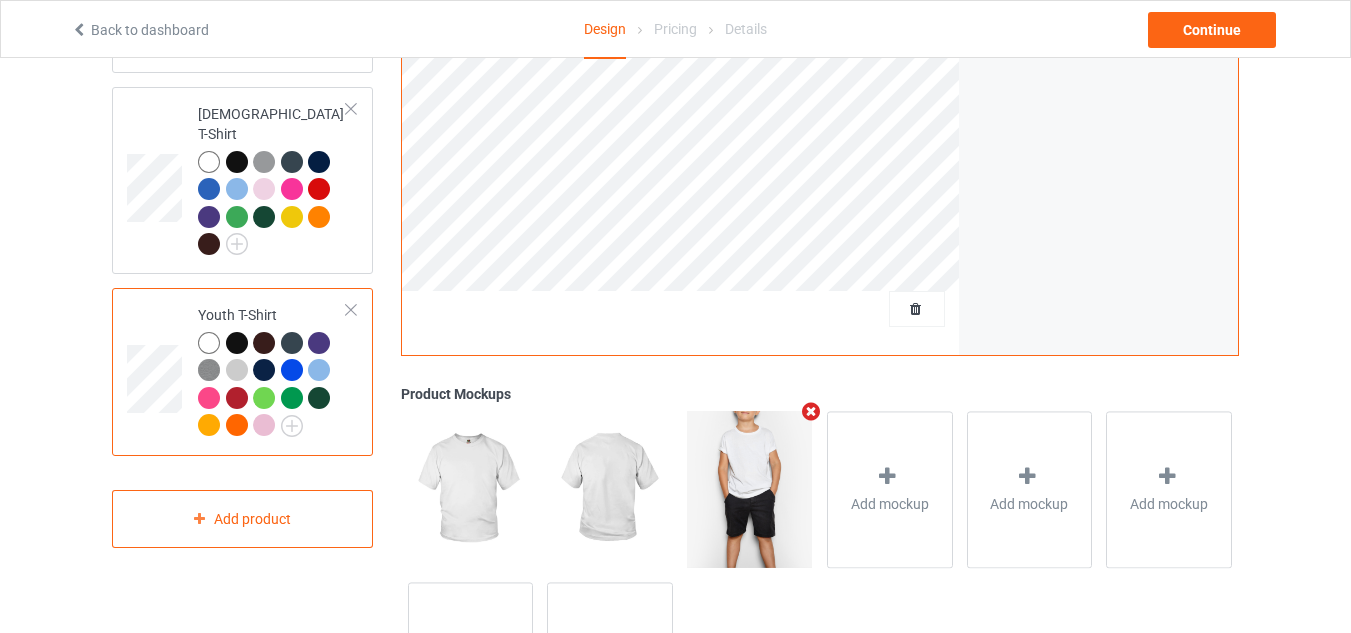 click at bounding box center [237, 343] 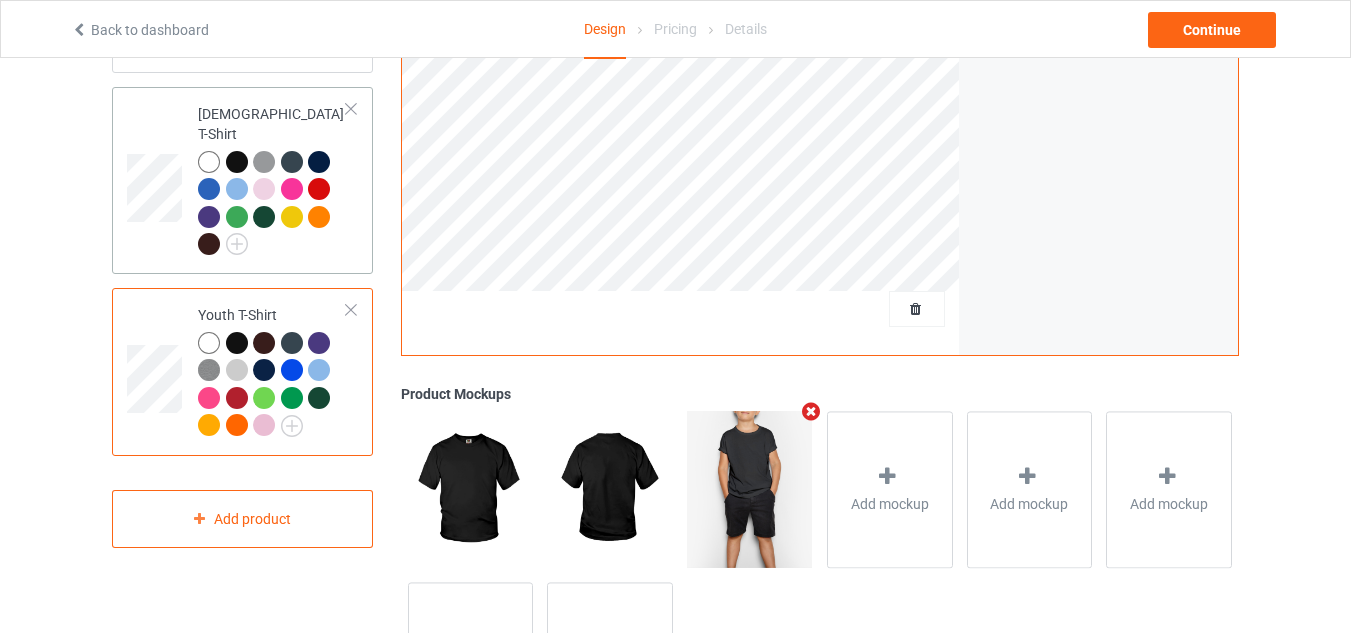 click on "[DEMOGRAPHIC_DATA] T-Shirt" at bounding box center (242, 180) 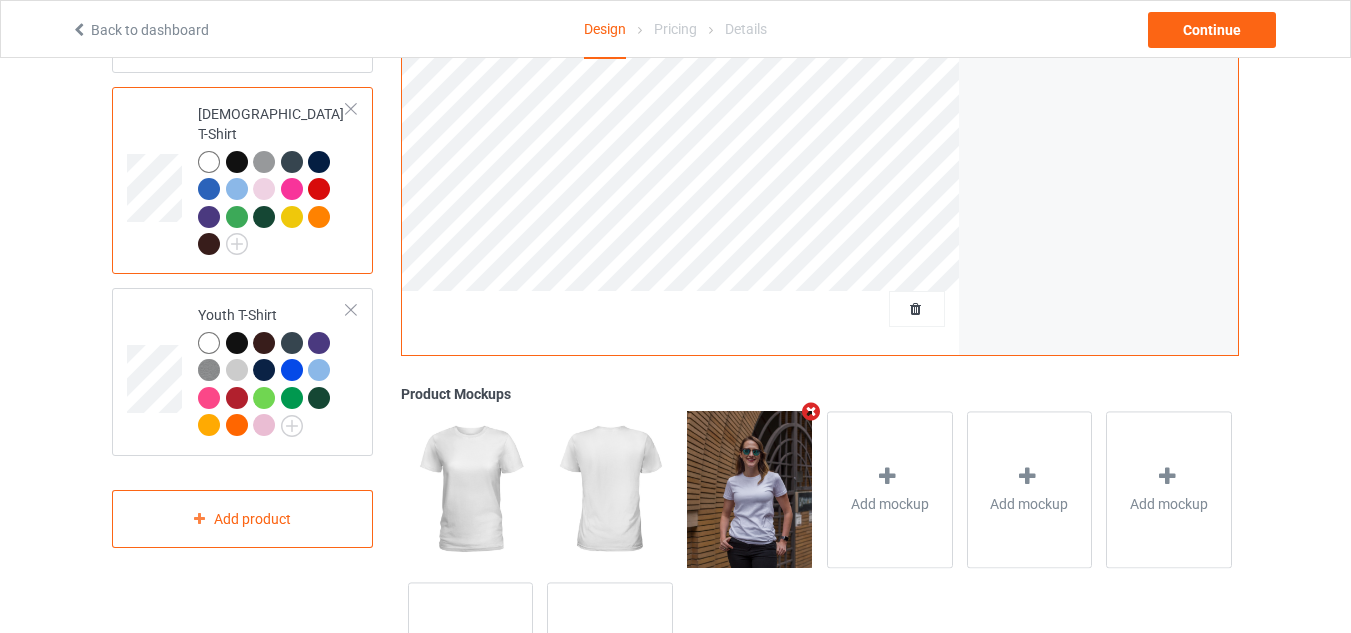 click on "[DEMOGRAPHIC_DATA] T-Shirt" at bounding box center [272, 179] 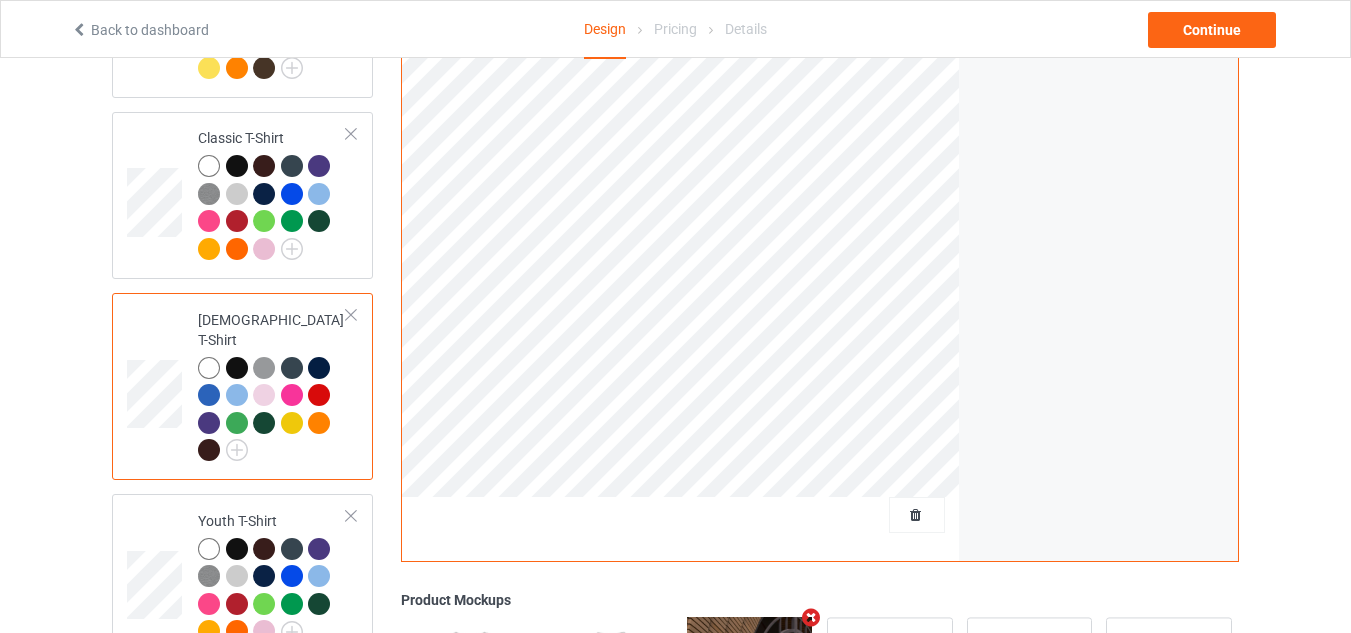 scroll, scrollTop: 265, scrollLeft: 0, axis: vertical 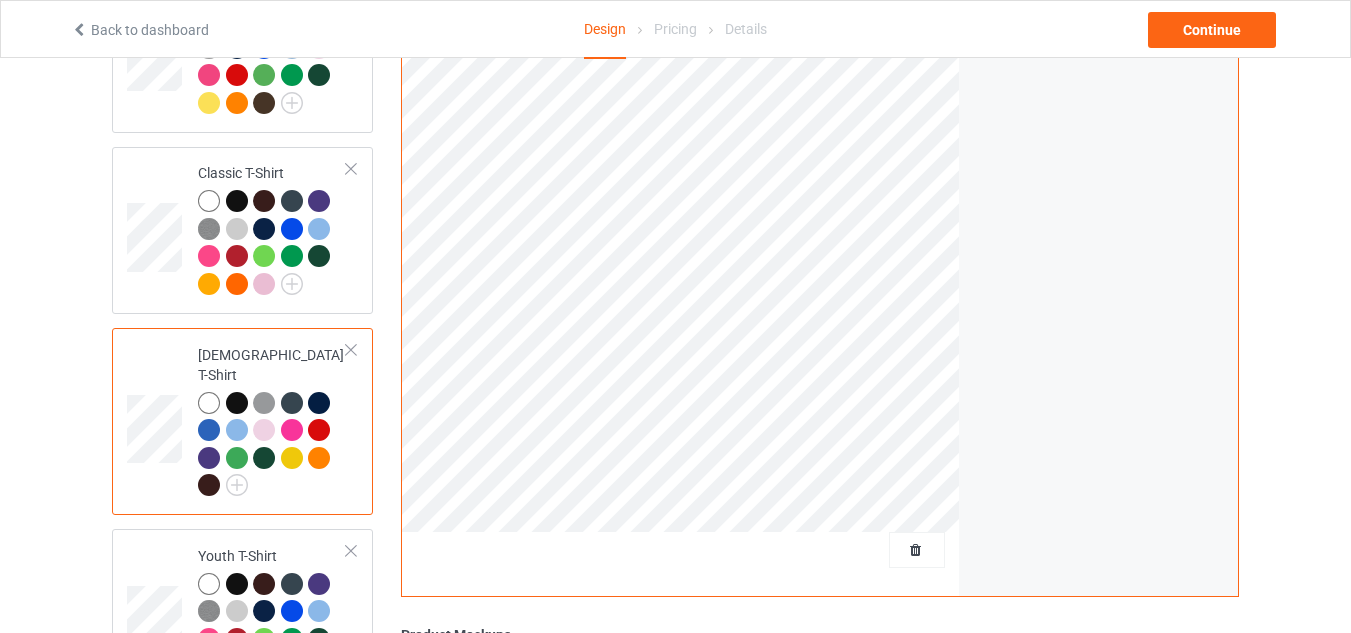 click at bounding box center (237, 403) 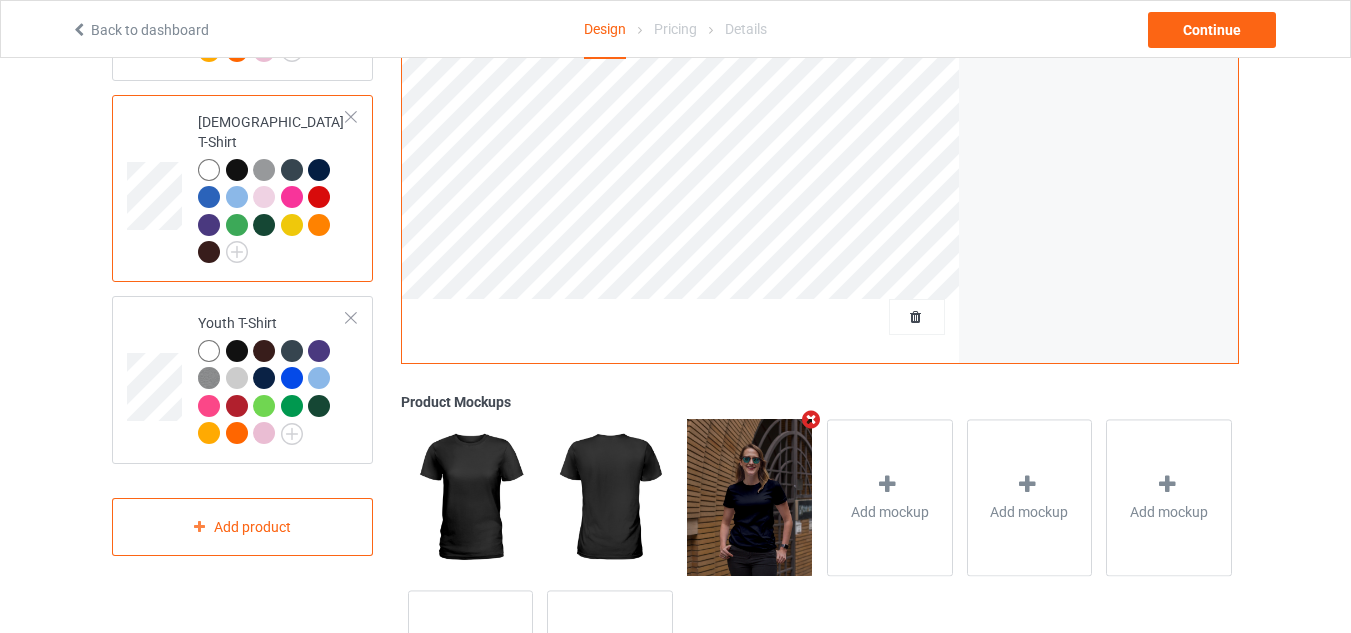 scroll, scrollTop: 500, scrollLeft: 0, axis: vertical 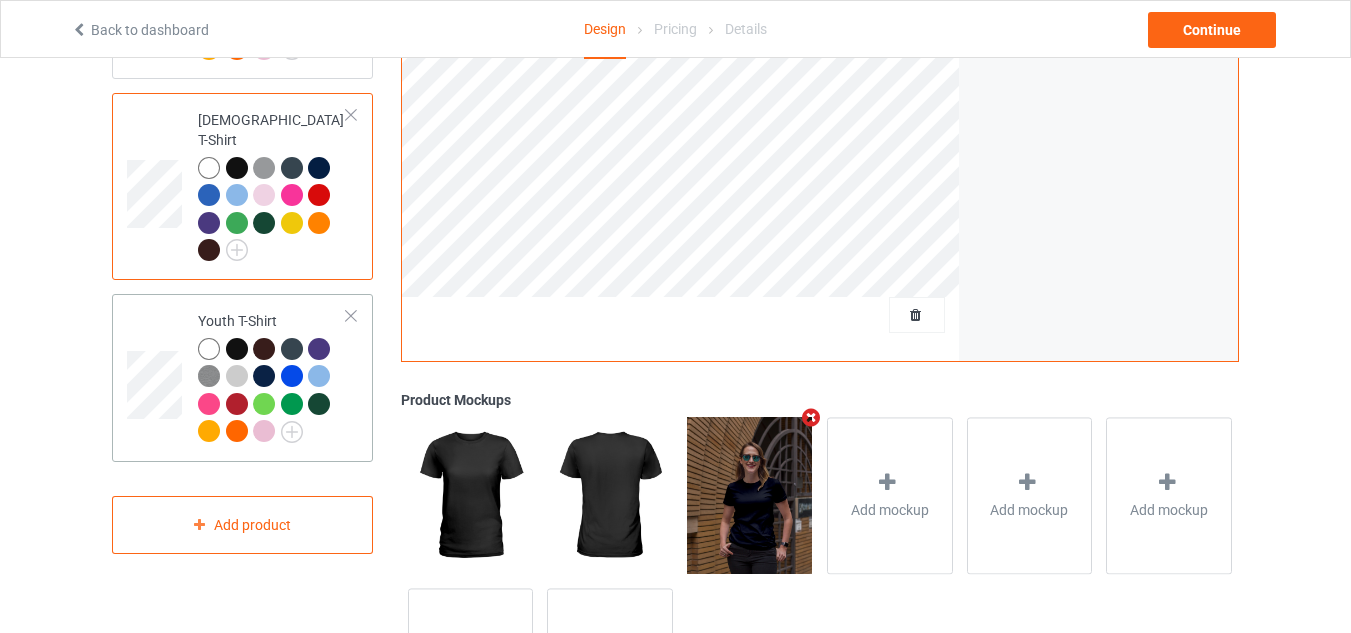 click on "Youth T-Shirt" at bounding box center [272, 377] 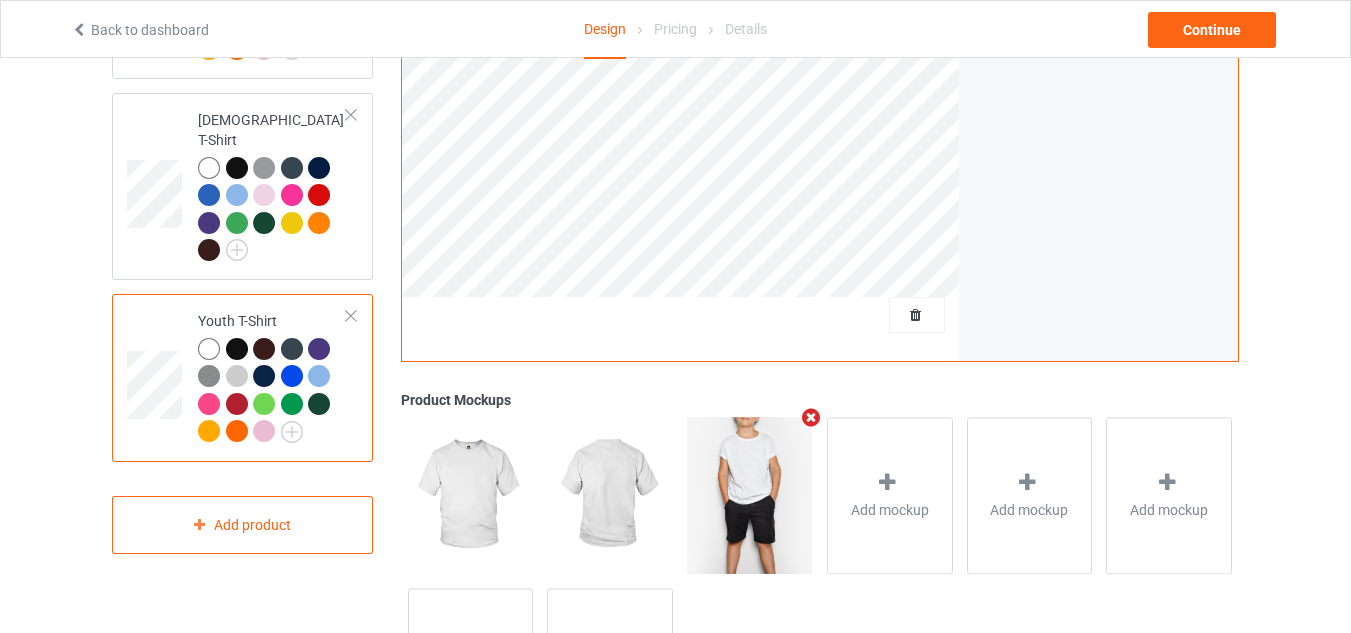 click at bounding box center [237, 349] 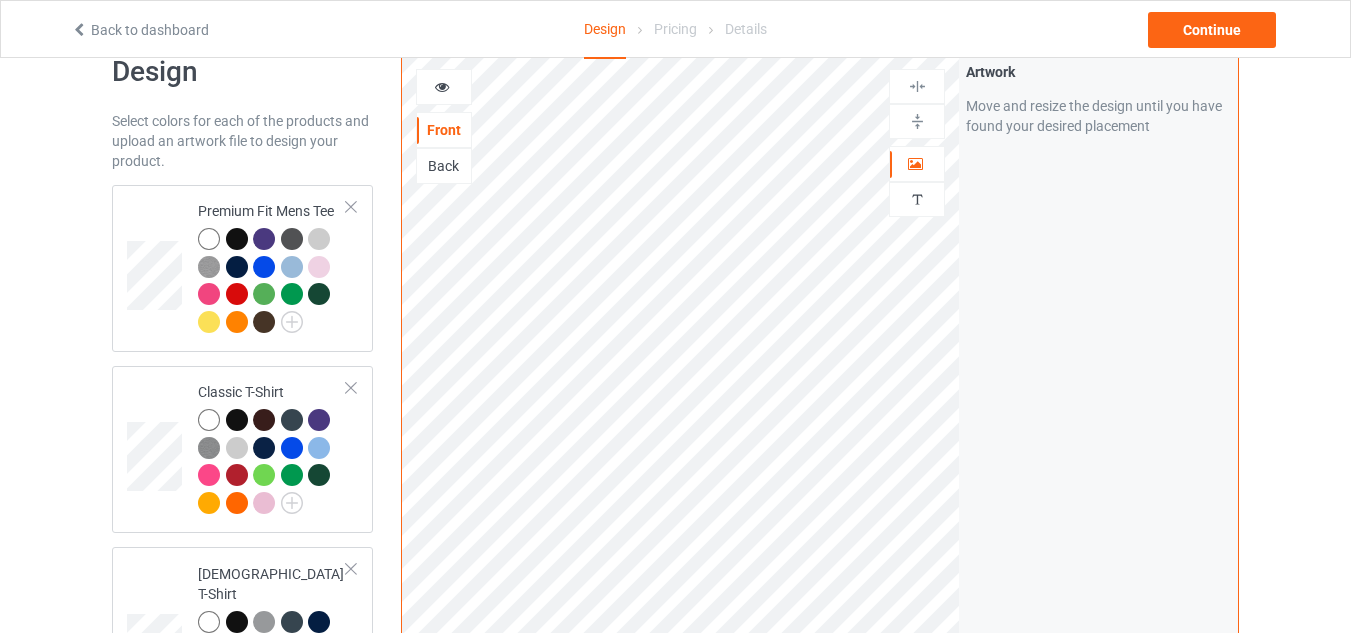 scroll, scrollTop: 0, scrollLeft: 0, axis: both 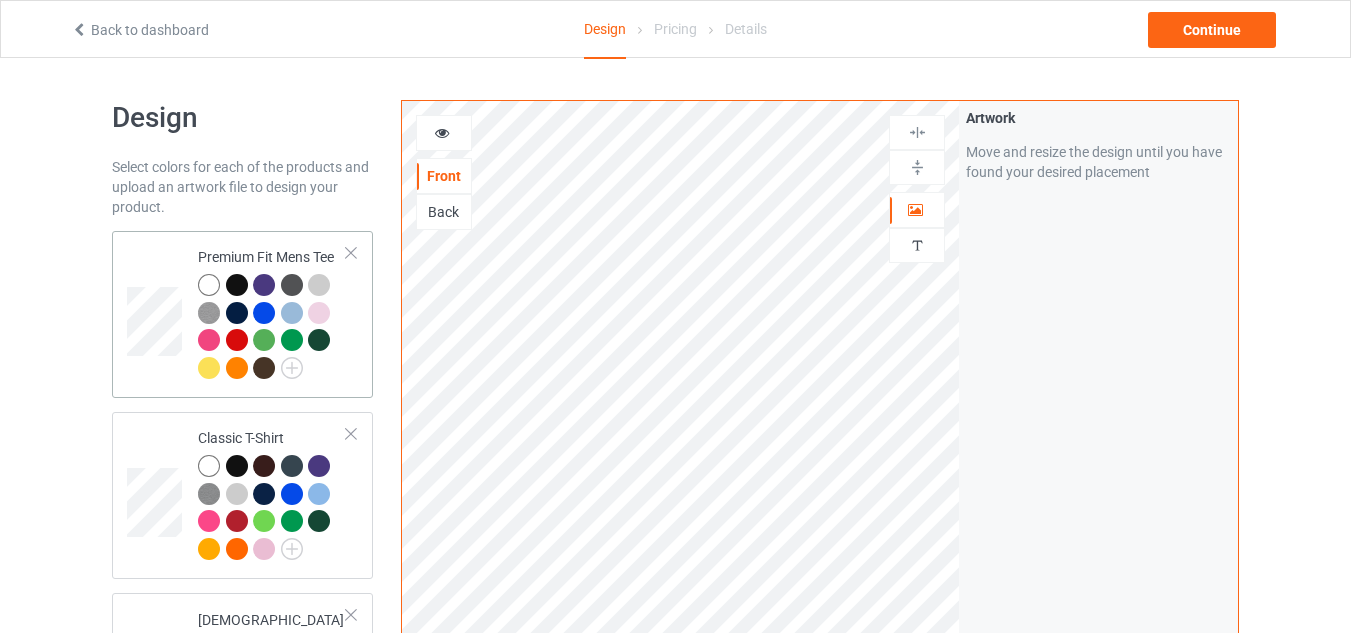 click at bounding box center (237, 285) 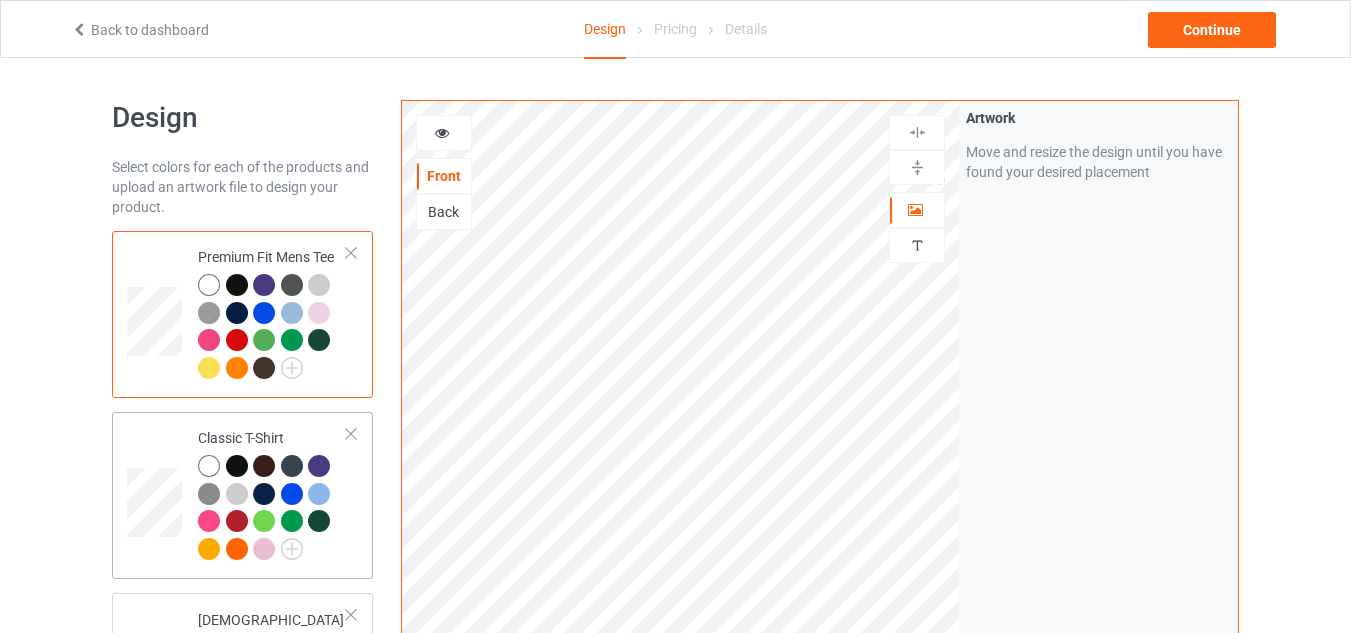 click at bounding box center [237, 466] 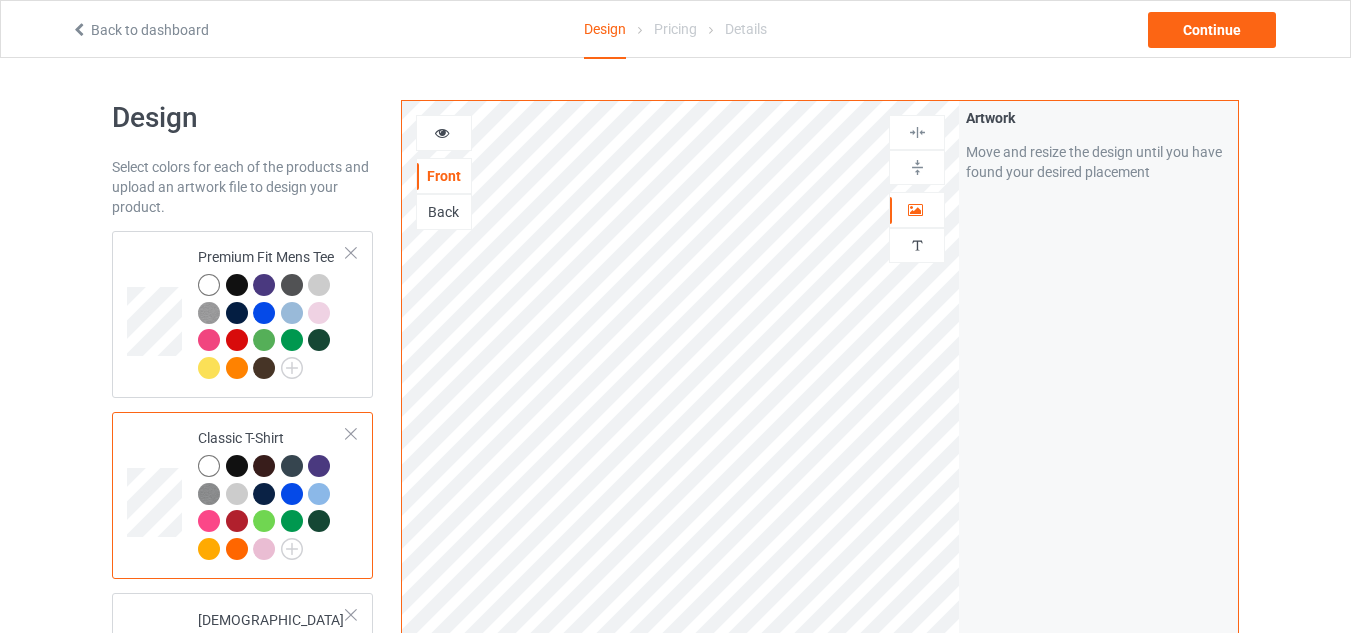 click at bounding box center (237, 466) 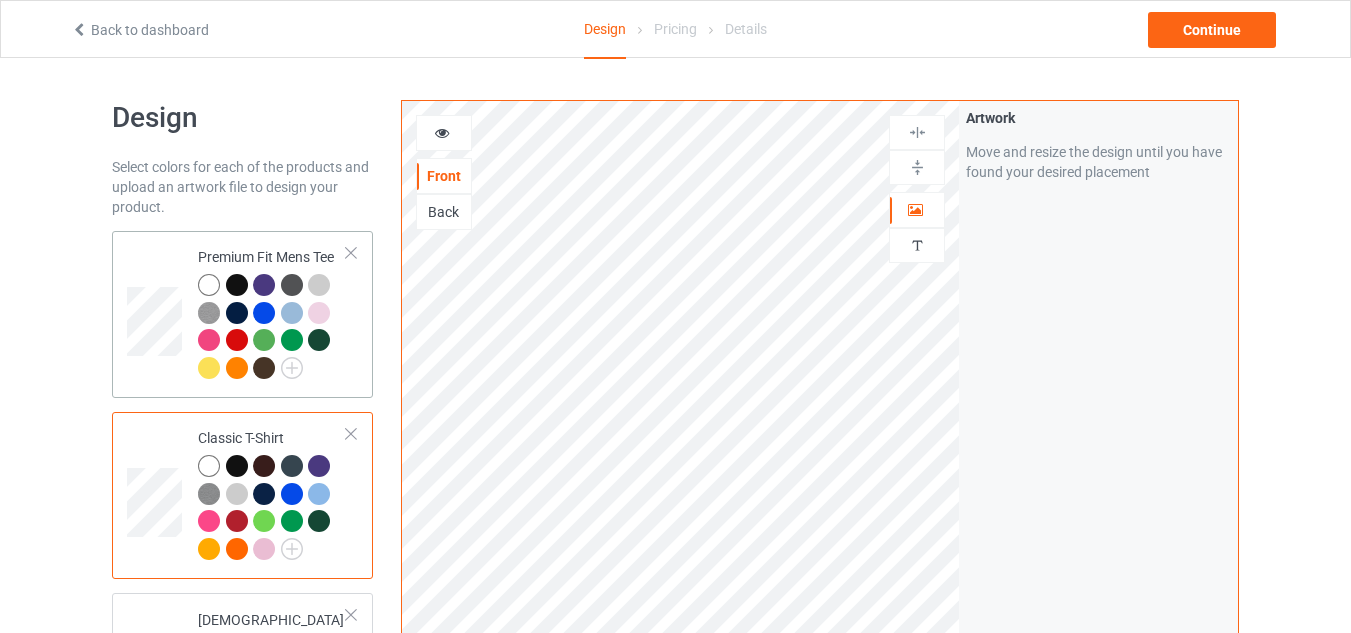 click at bounding box center [237, 285] 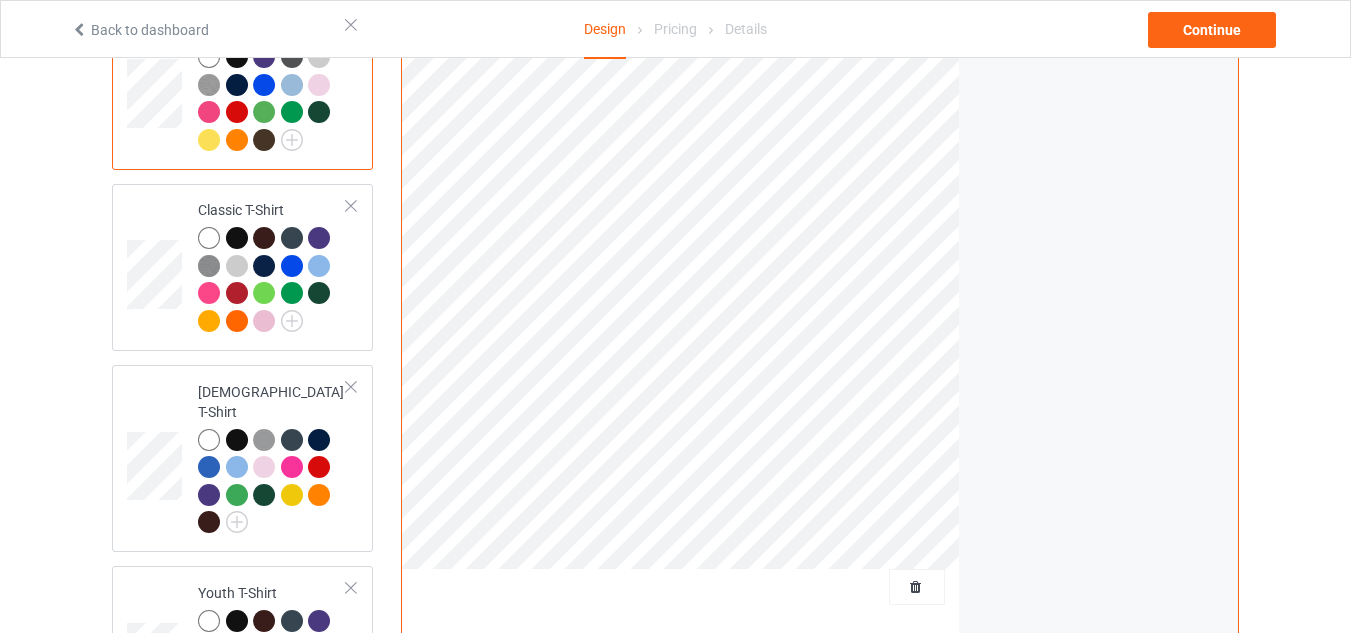 scroll, scrollTop: 317, scrollLeft: 0, axis: vertical 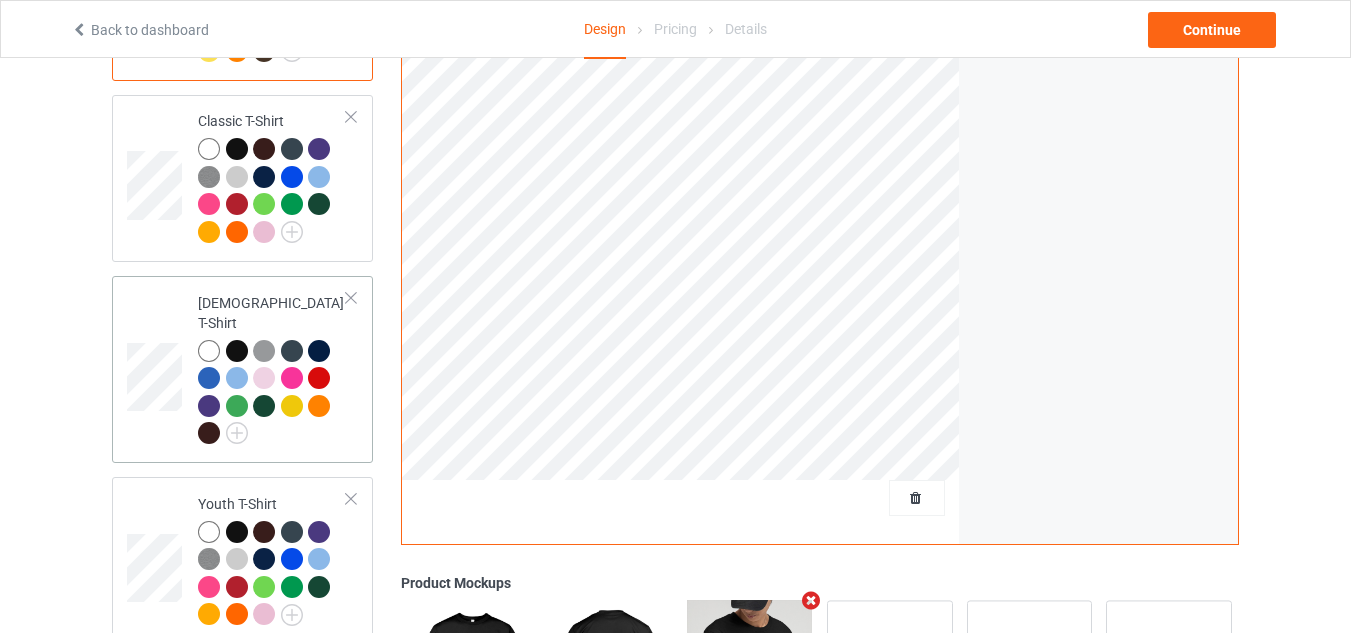 click at bounding box center (237, 351) 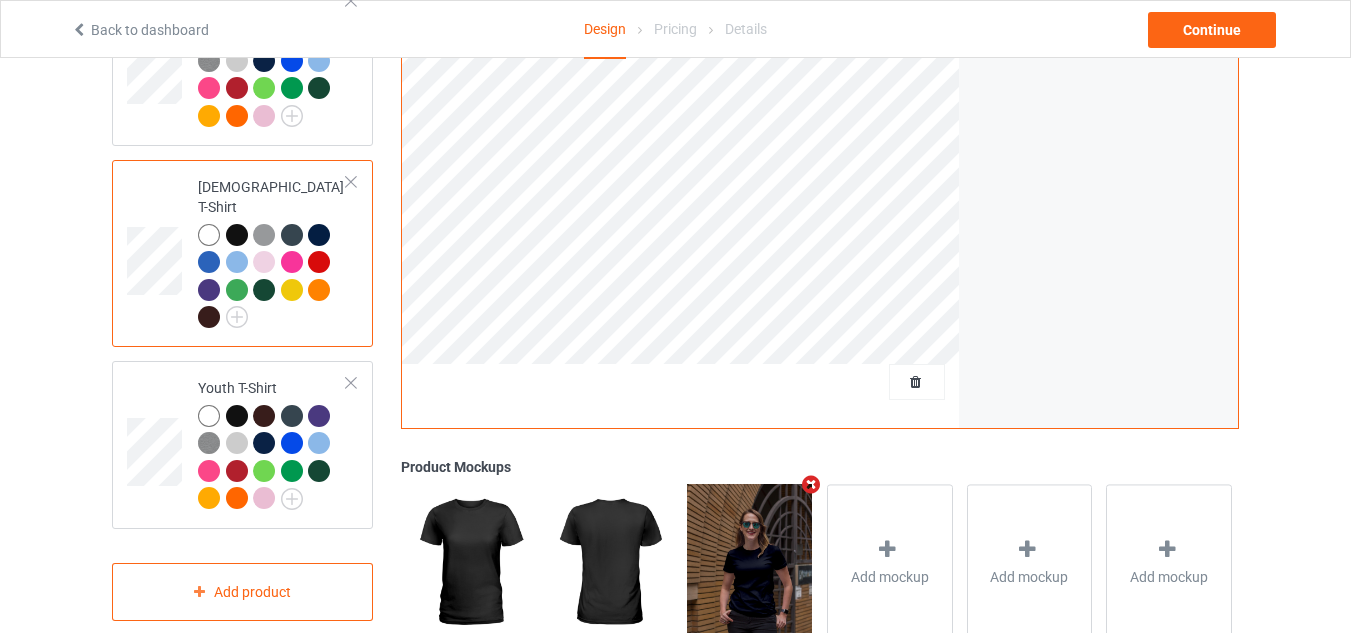 scroll, scrollTop: 467, scrollLeft: 0, axis: vertical 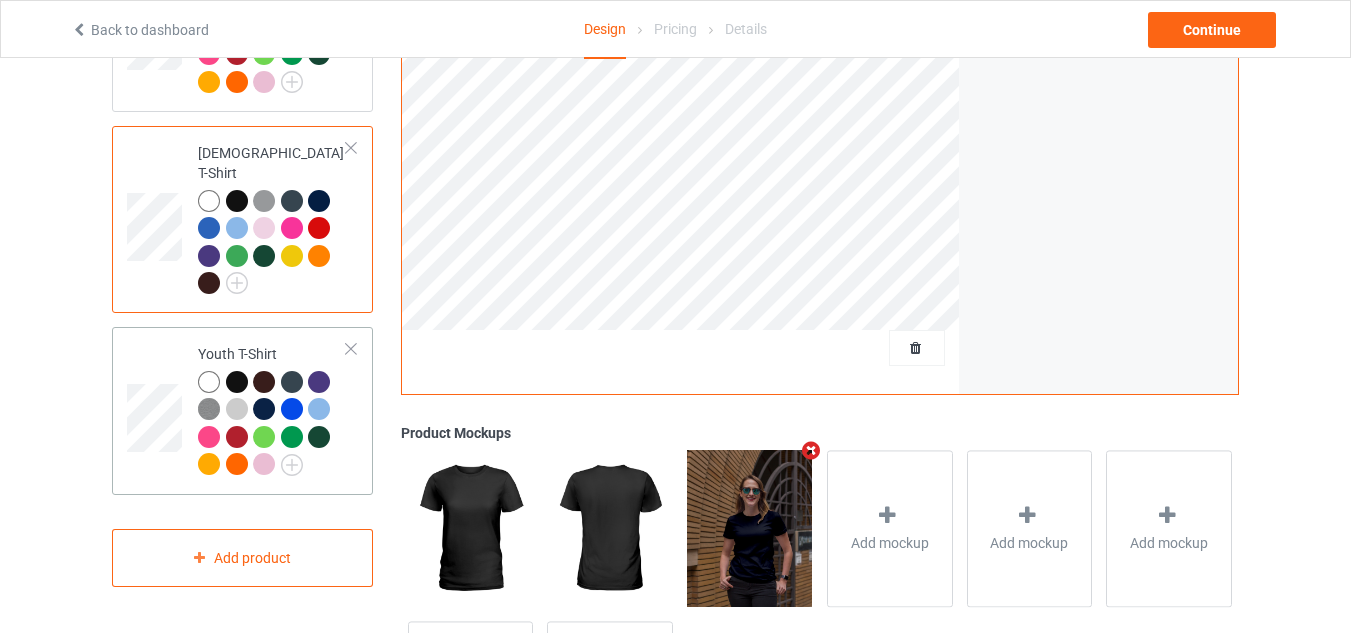 click at bounding box center (237, 382) 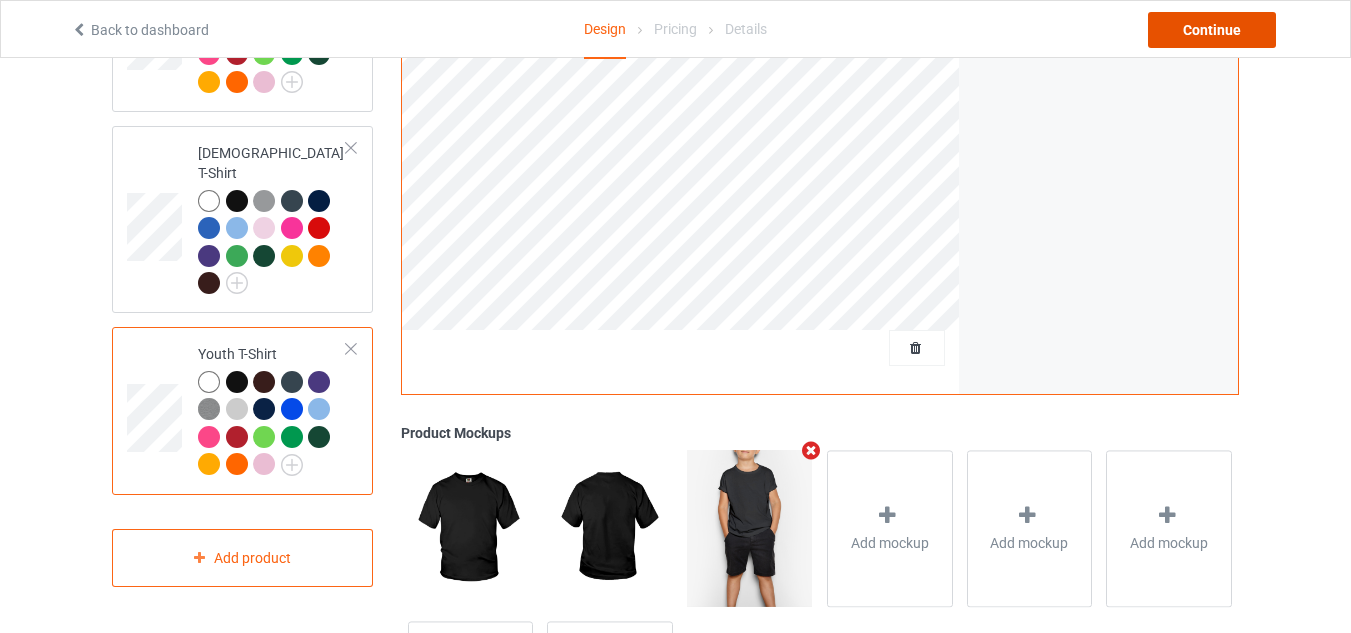 click on "Continue" at bounding box center (1212, 30) 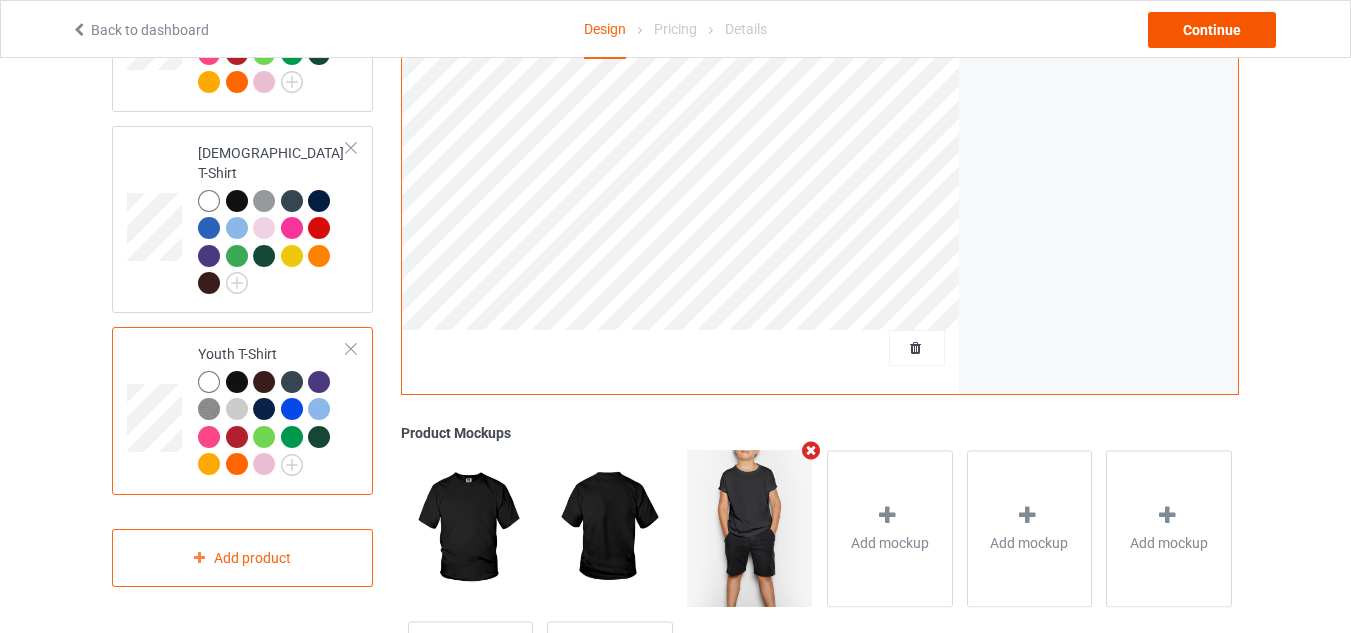 scroll, scrollTop: 0, scrollLeft: 0, axis: both 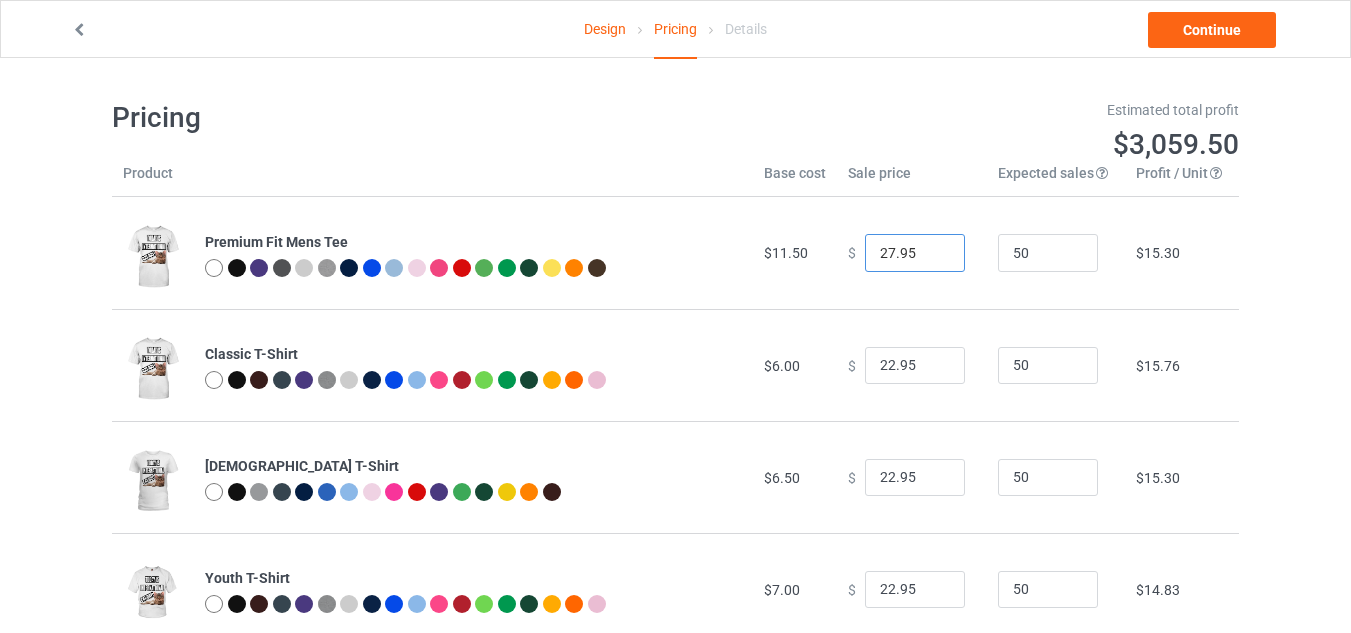 click on "27.95" at bounding box center (915, 253) 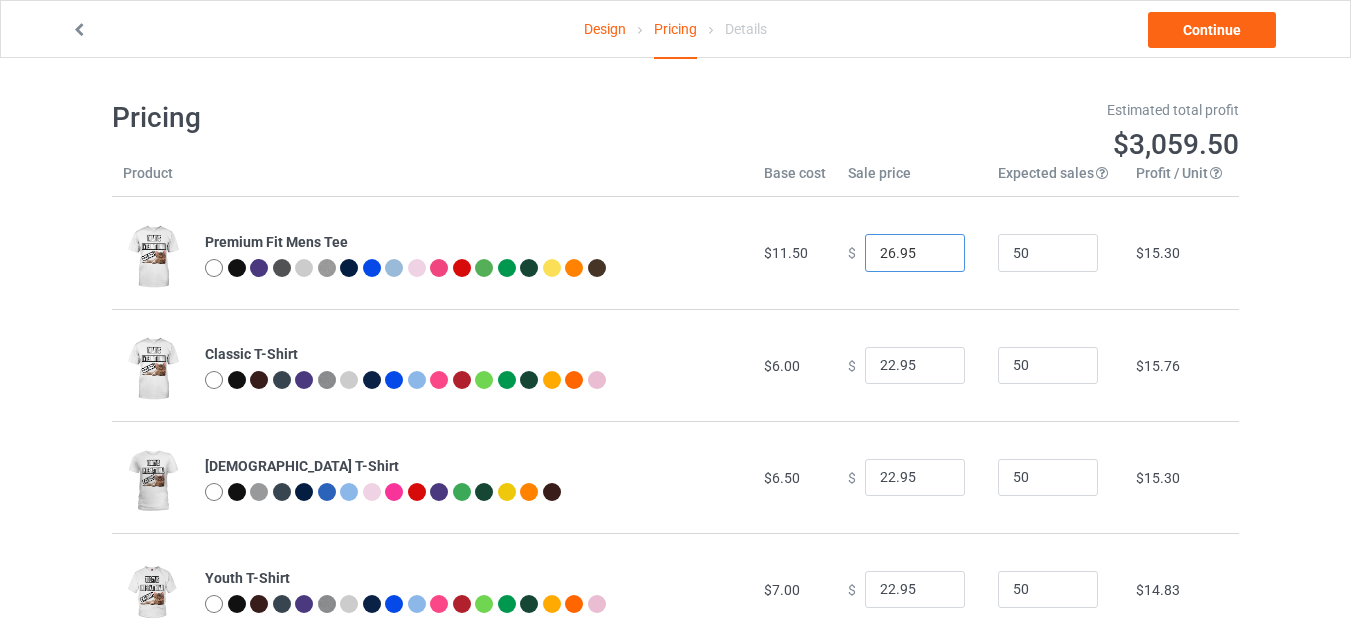 click on "26.95" at bounding box center (915, 253) 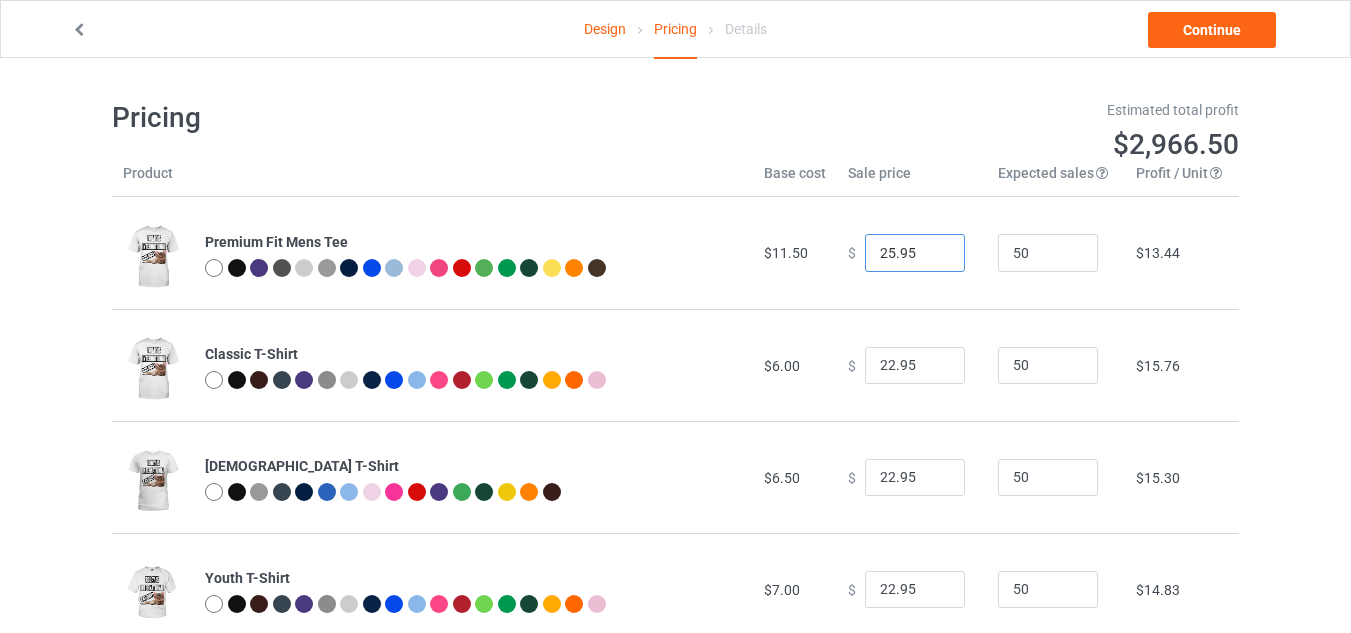 click on "25.95" at bounding box center (915, 253) 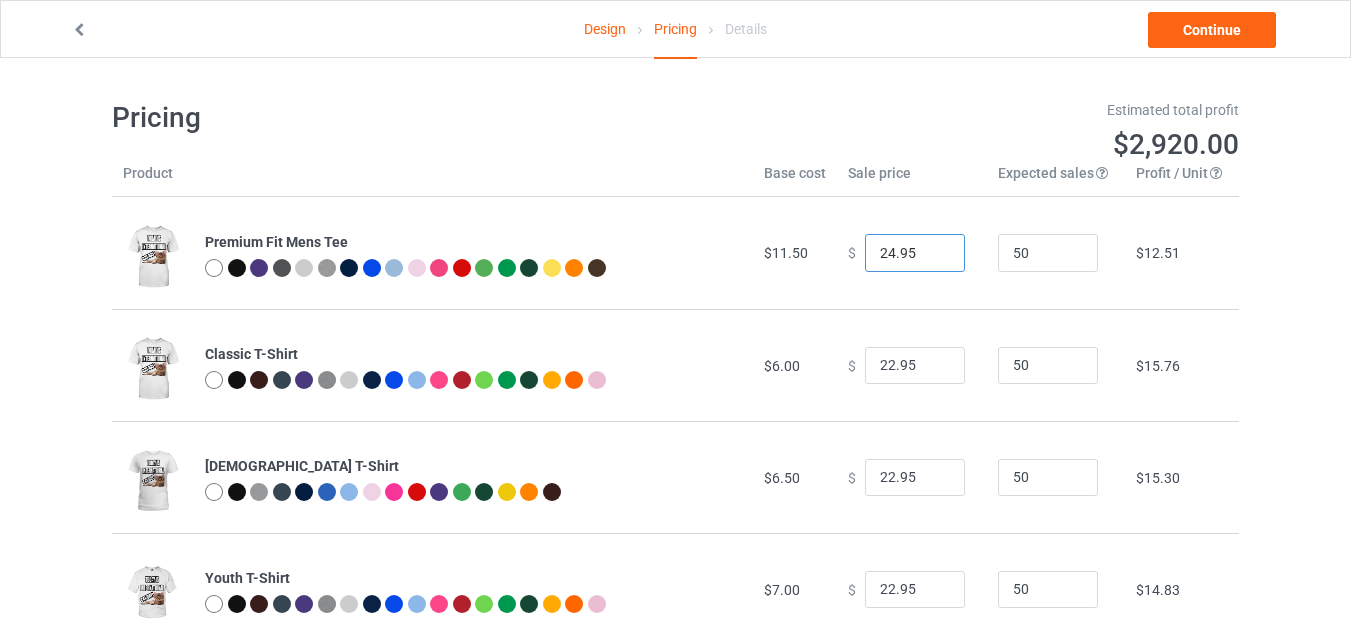 click on "24.95" at bounding box center [915, 253] 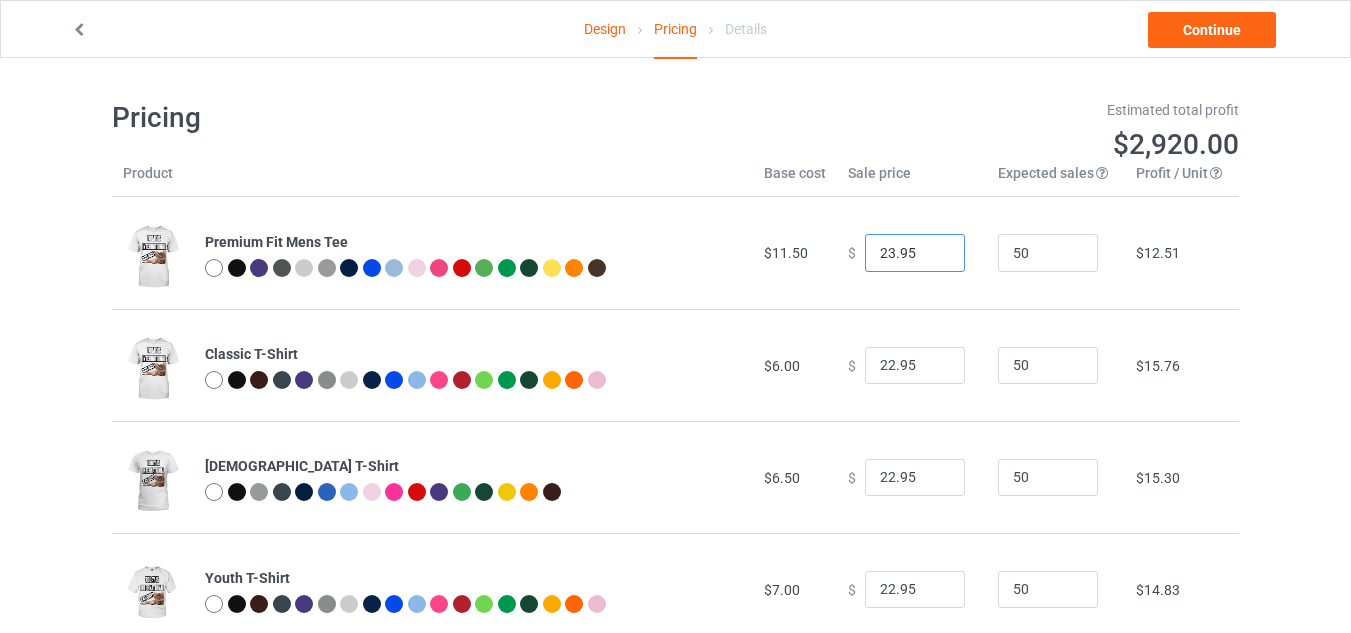 click on "23.95" at bounding box center (915, 253) 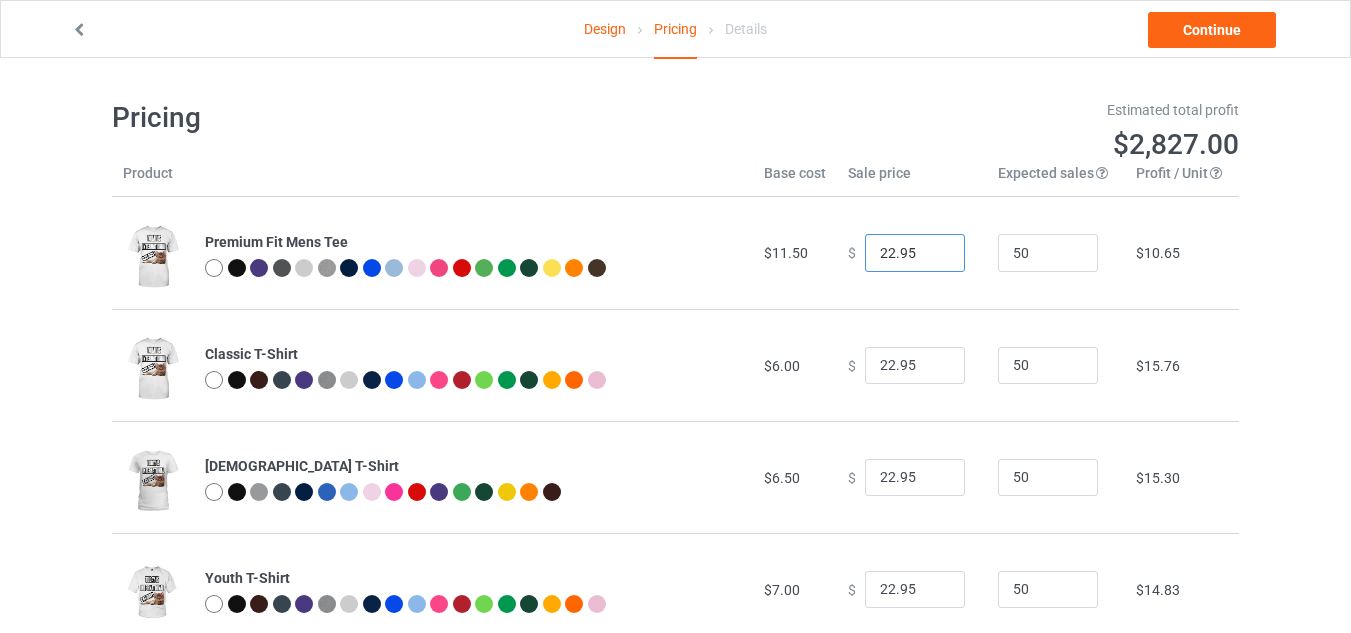 click on "22.95" at bounding box center (915, 253) 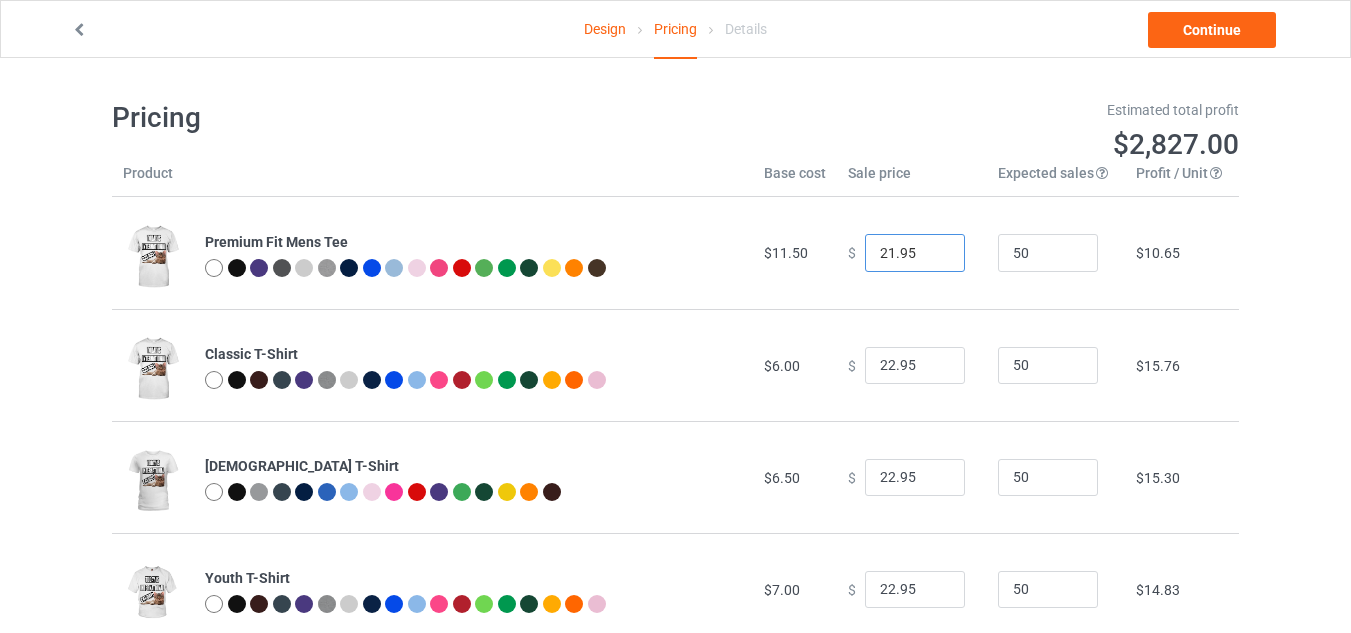 click on "21.95" at bounding box center [915, 253] 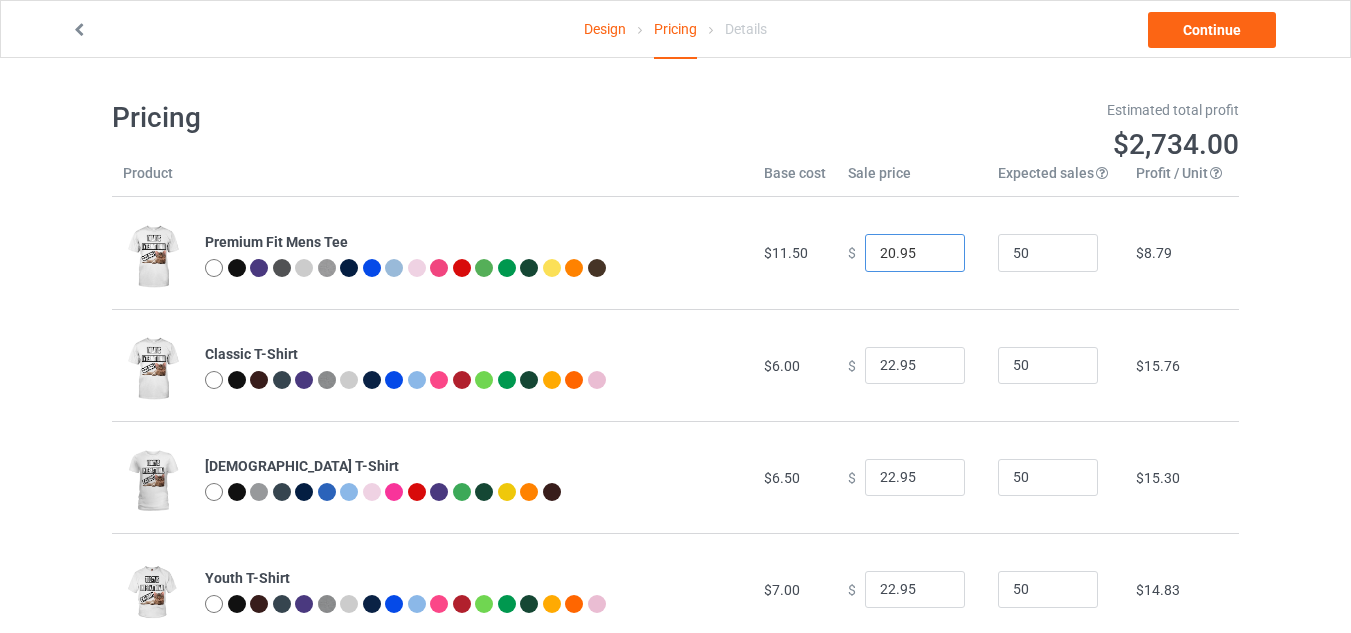click on "20.95" at bounding box center (915, 253) 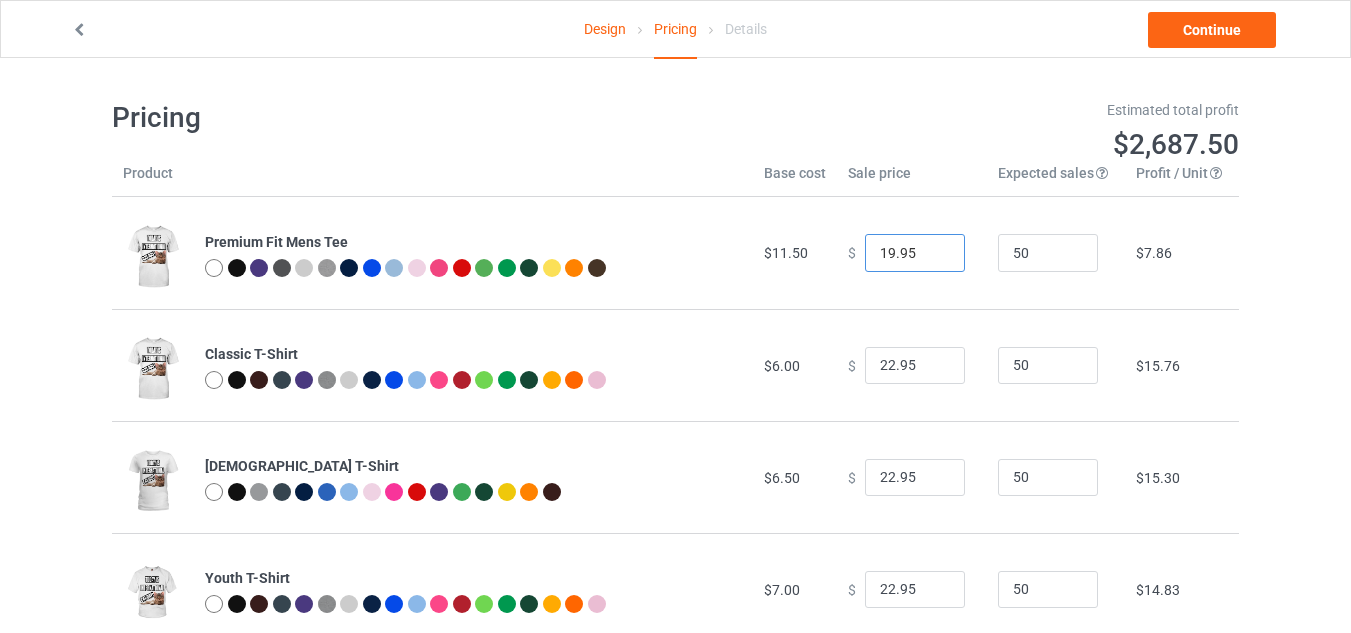 type on "19.95" 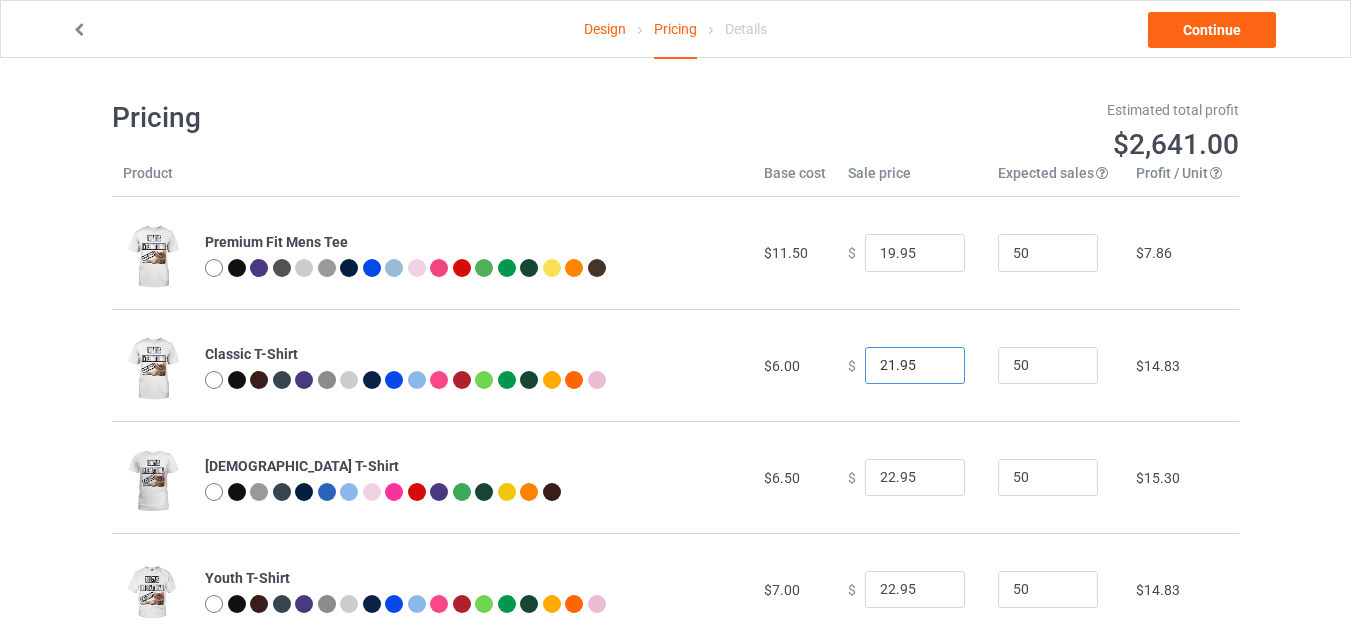 click on "21.95" at bounding box center [915, 366] 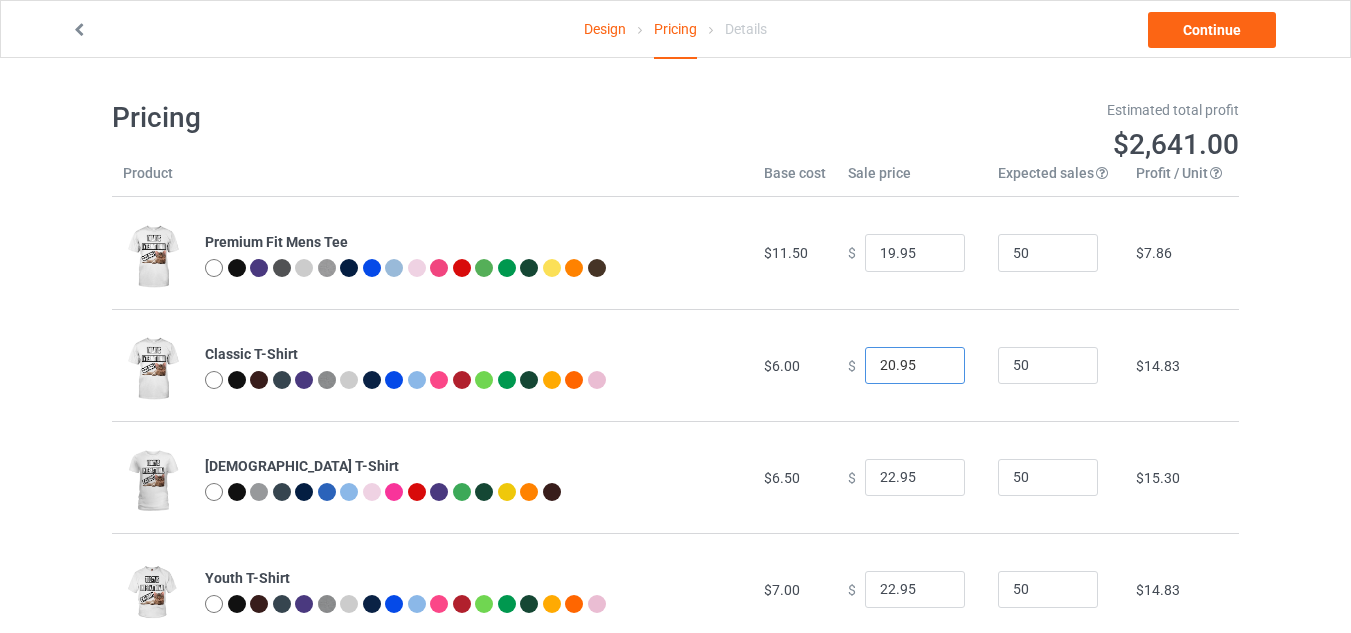 click on "20.95" at bounding box center (915, 366) 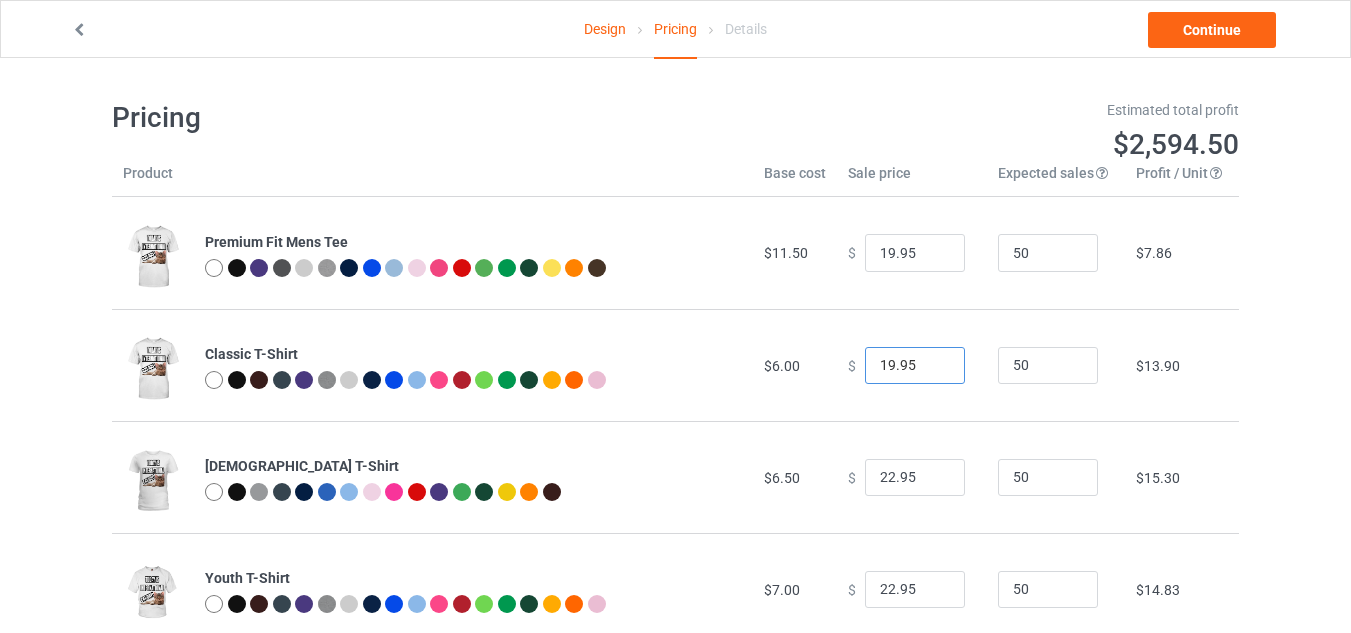 click on "19.95" at bounding box center [915, 366] 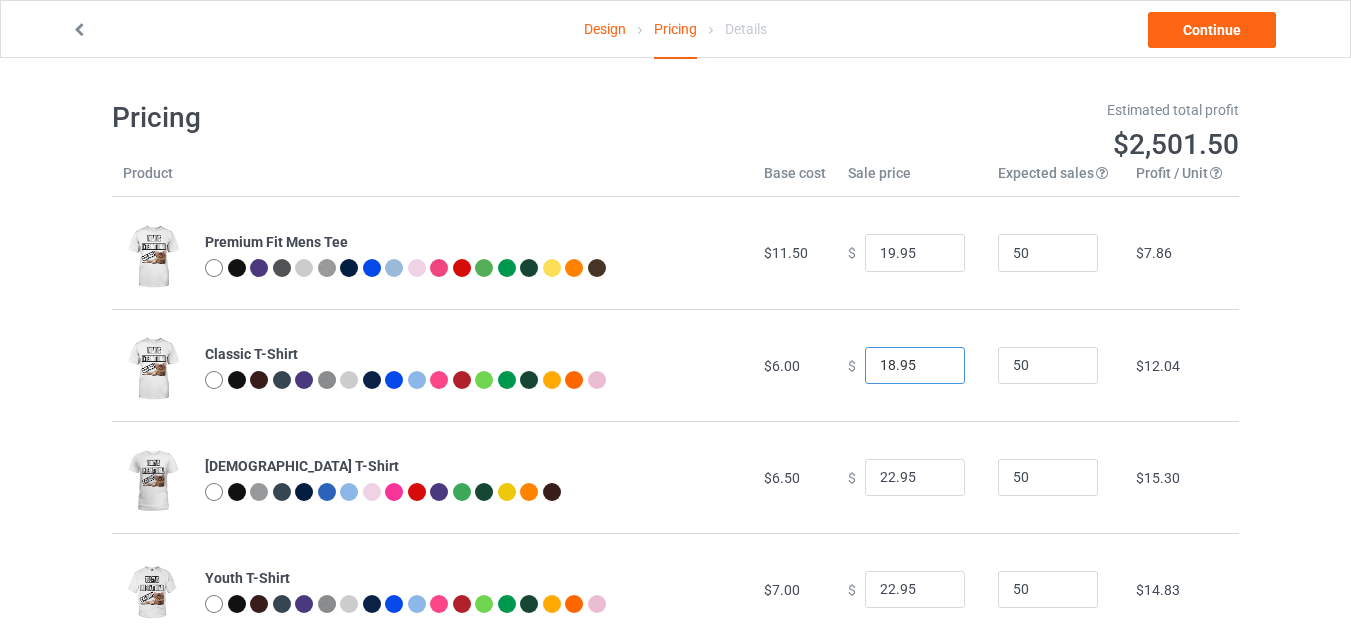 click on "18.95" at bounding box center (915, 366) 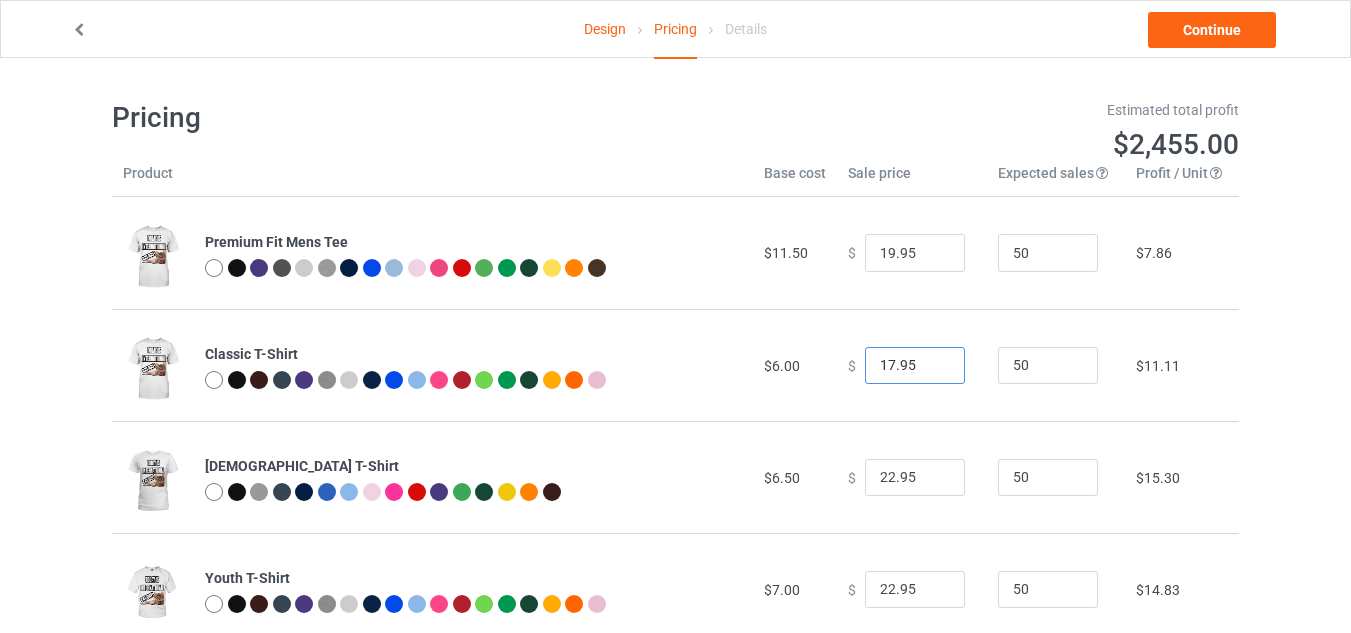 click on "17.95" at bounding box center [915, 366] 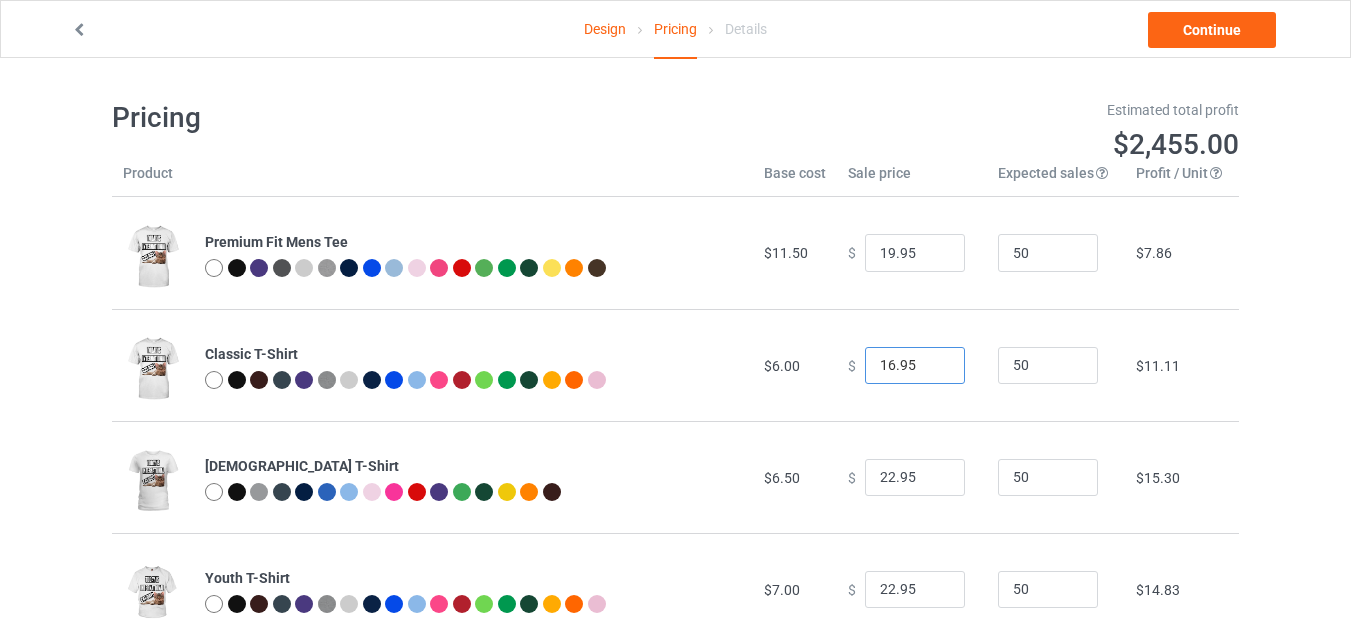 click on "16.95" at bounding box center (915, 366) 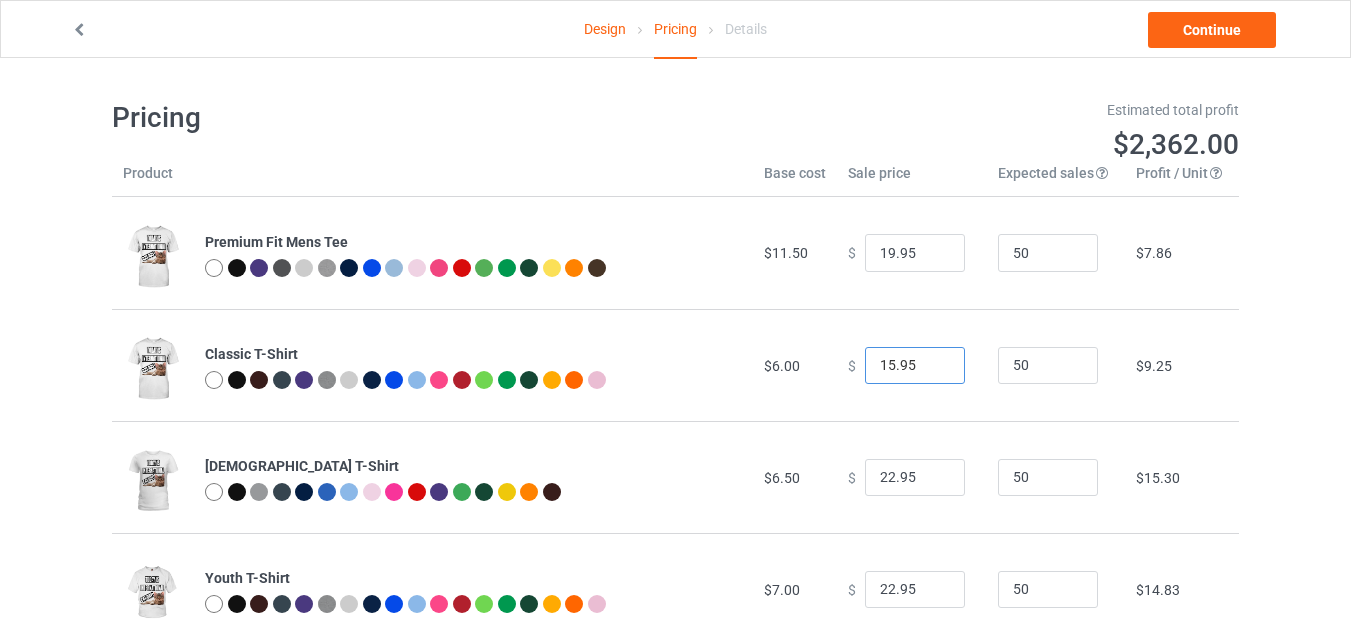 click on "15.95" at bounding box center [915, 366] 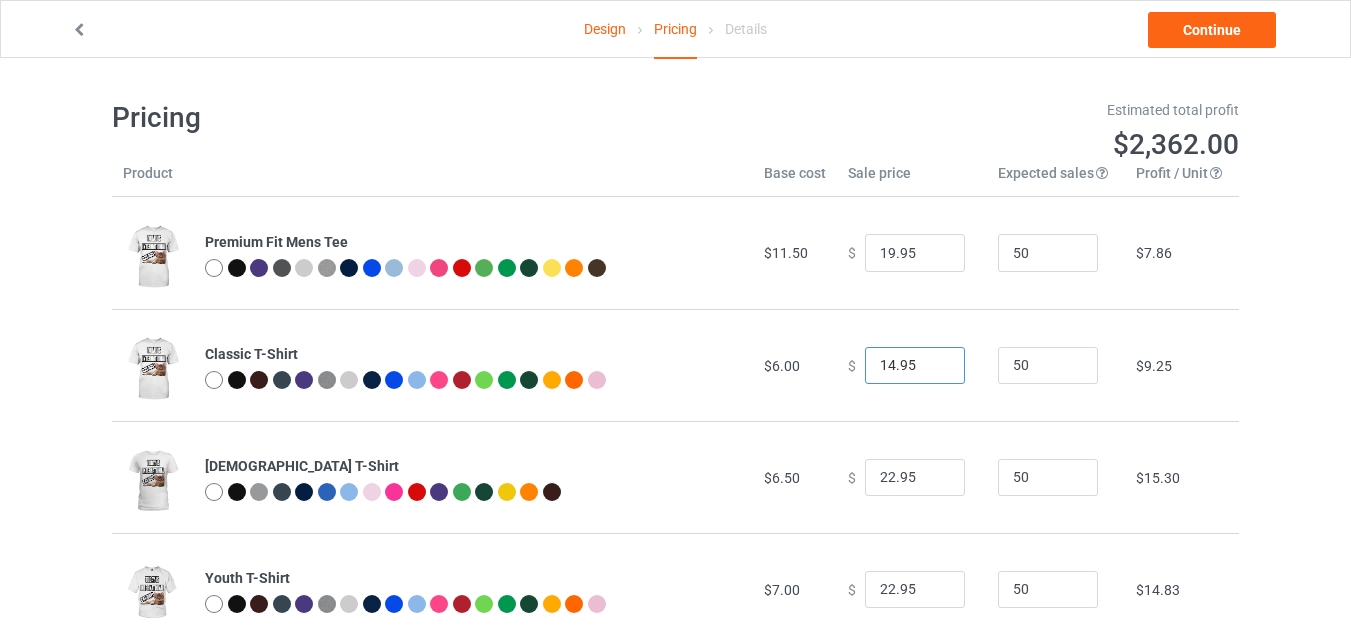 click on "14.95" at bounding box center [915, 366] 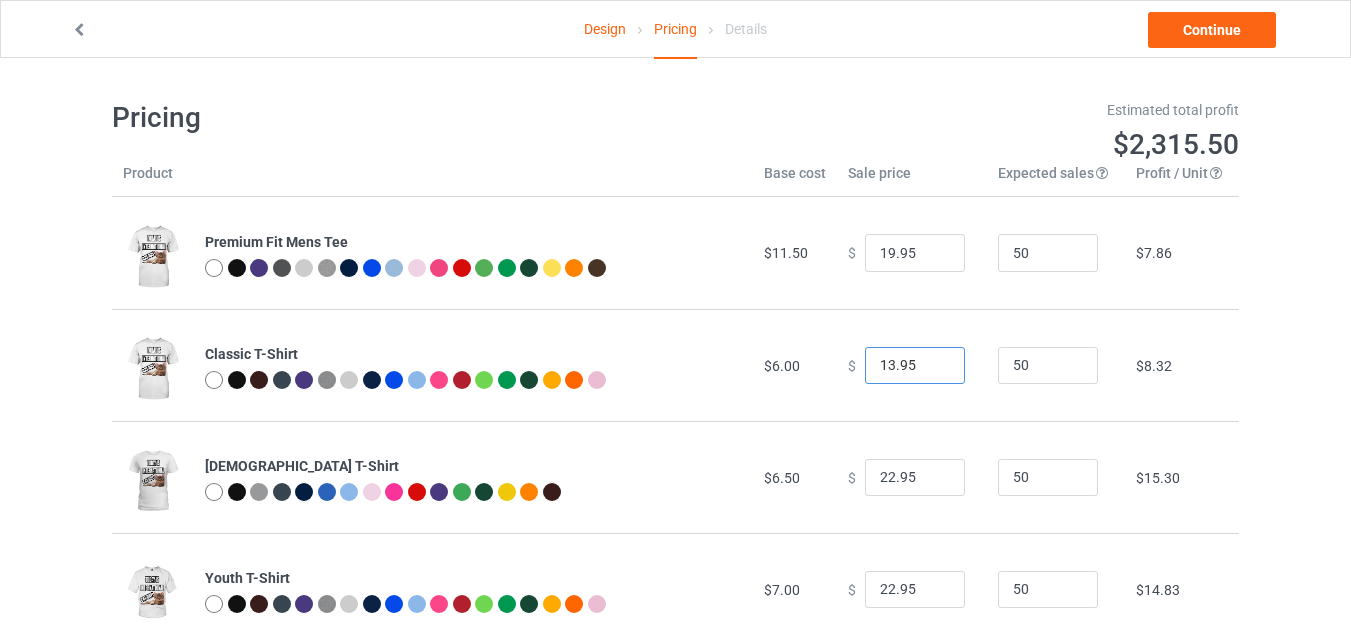 type on "13.95" 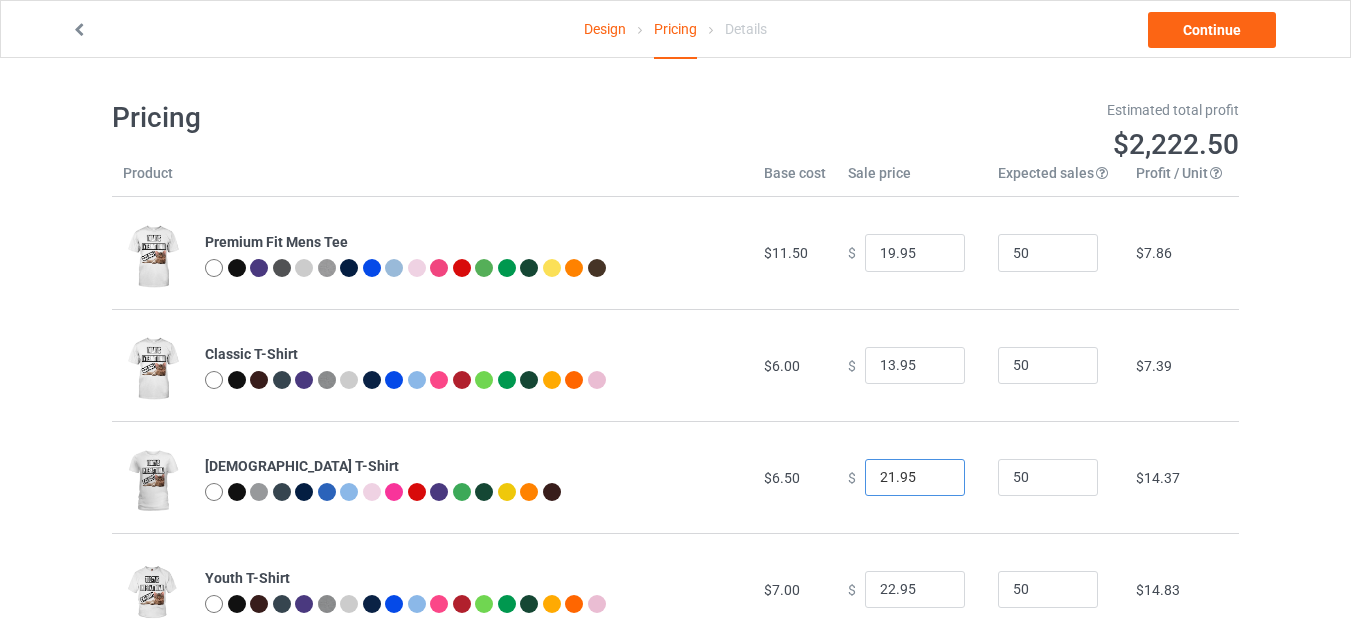 click on "21.95" at bounding box center (915, 478) 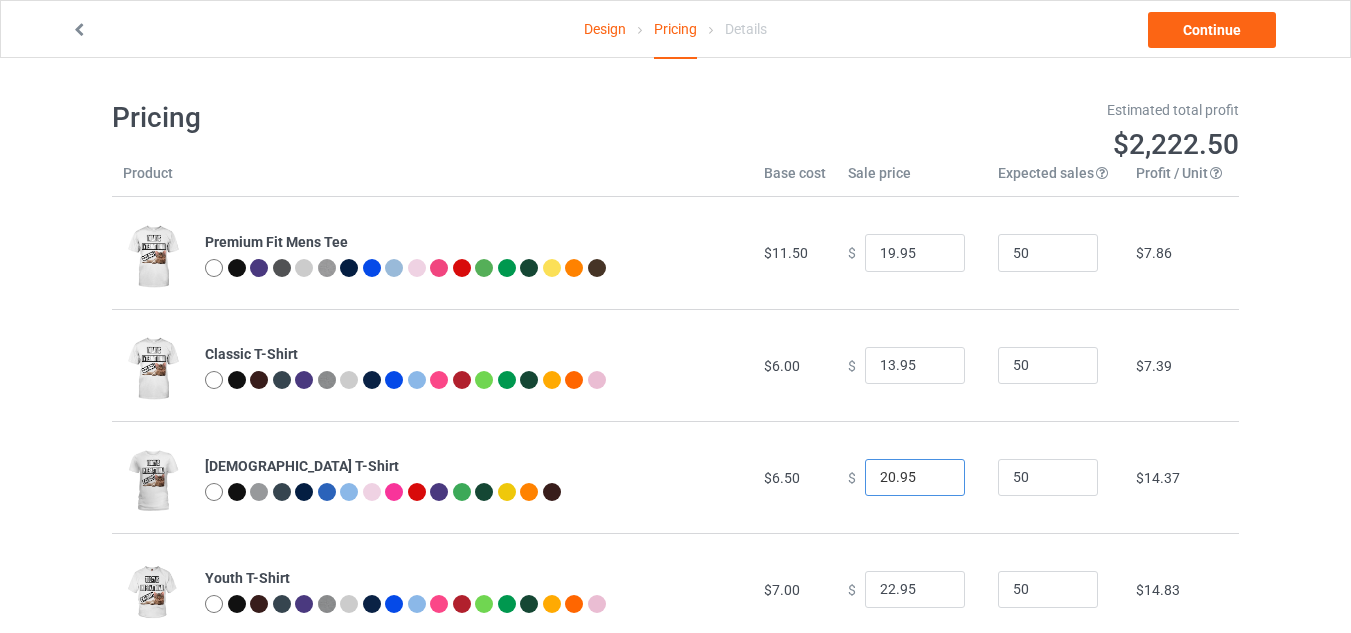 click on "20.95" at bounding box center [915, 478] 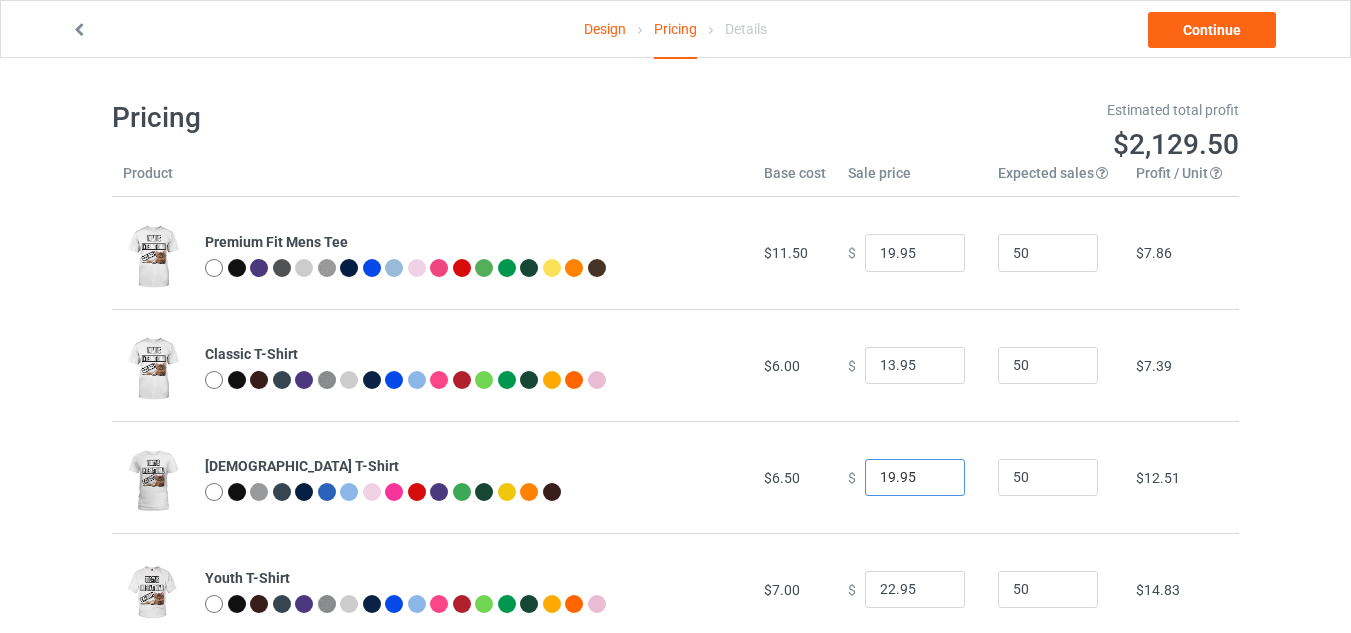 click on "19.95" at bounding box center [915, 478] 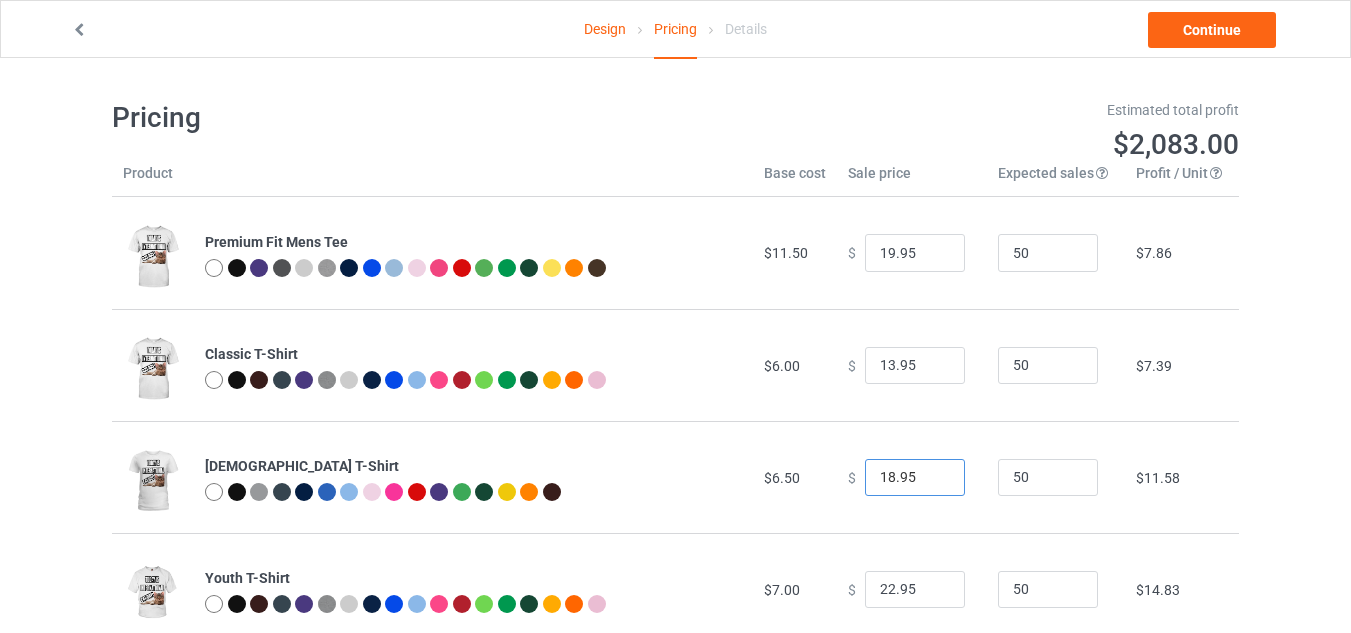 click on "18.95" at bounding box center [915, 478] 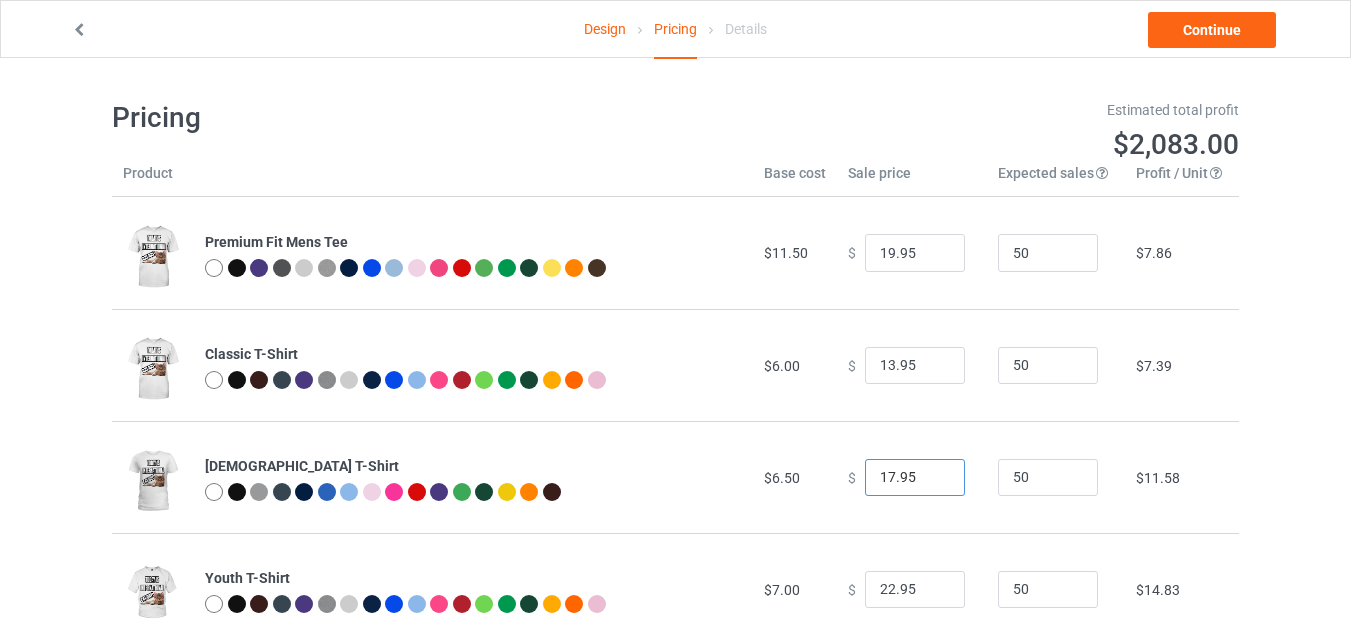 click on "17.95" at bounding box center [915, 478] 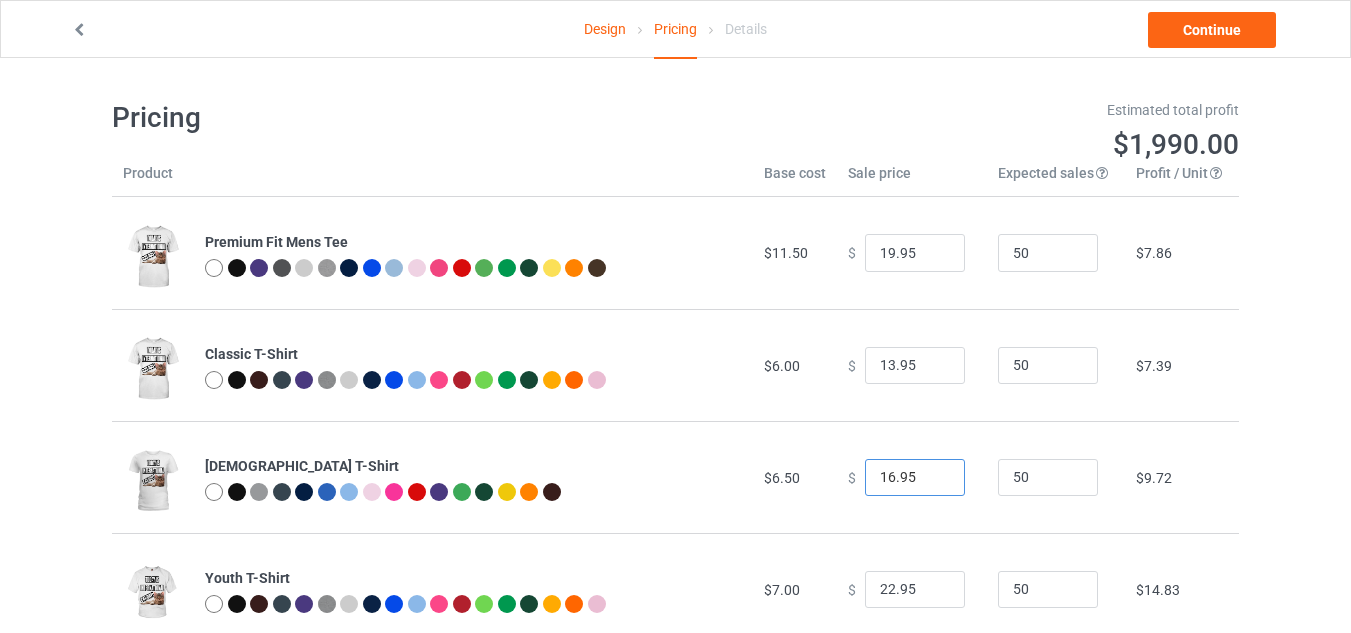 click on "16.95" at bounding box center (915, 478) 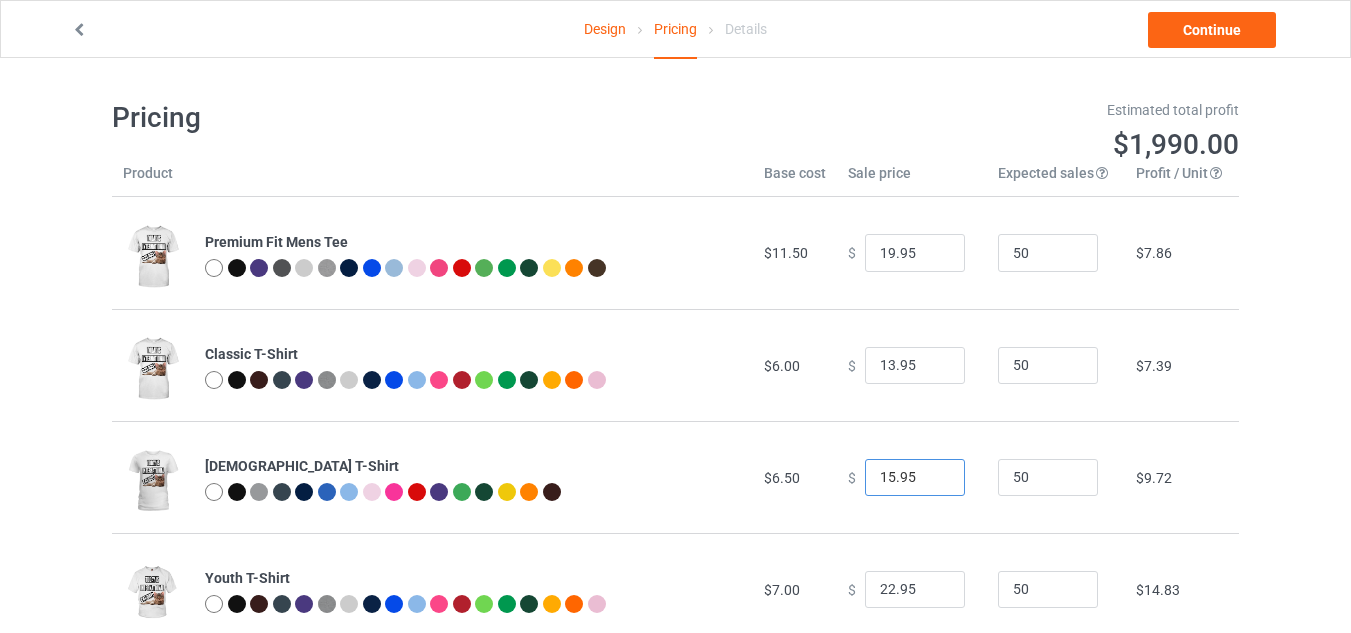 click on "15.95" at bounding box center [915, 478] 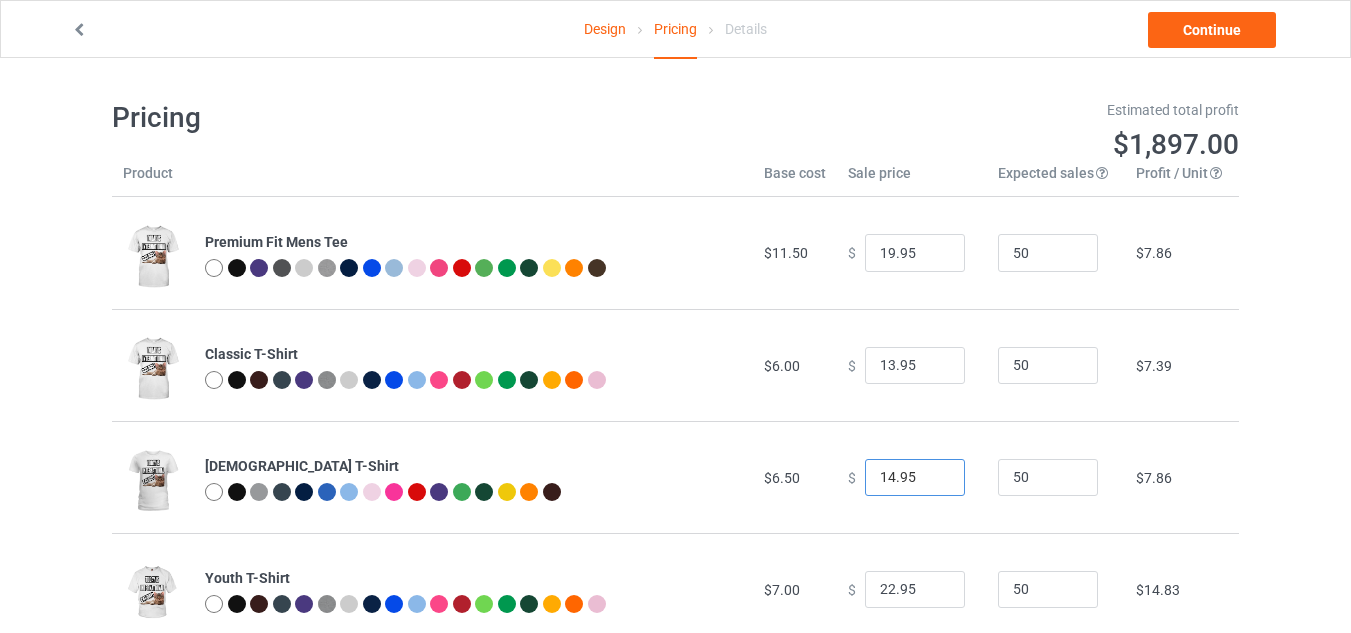 type on "14.95" 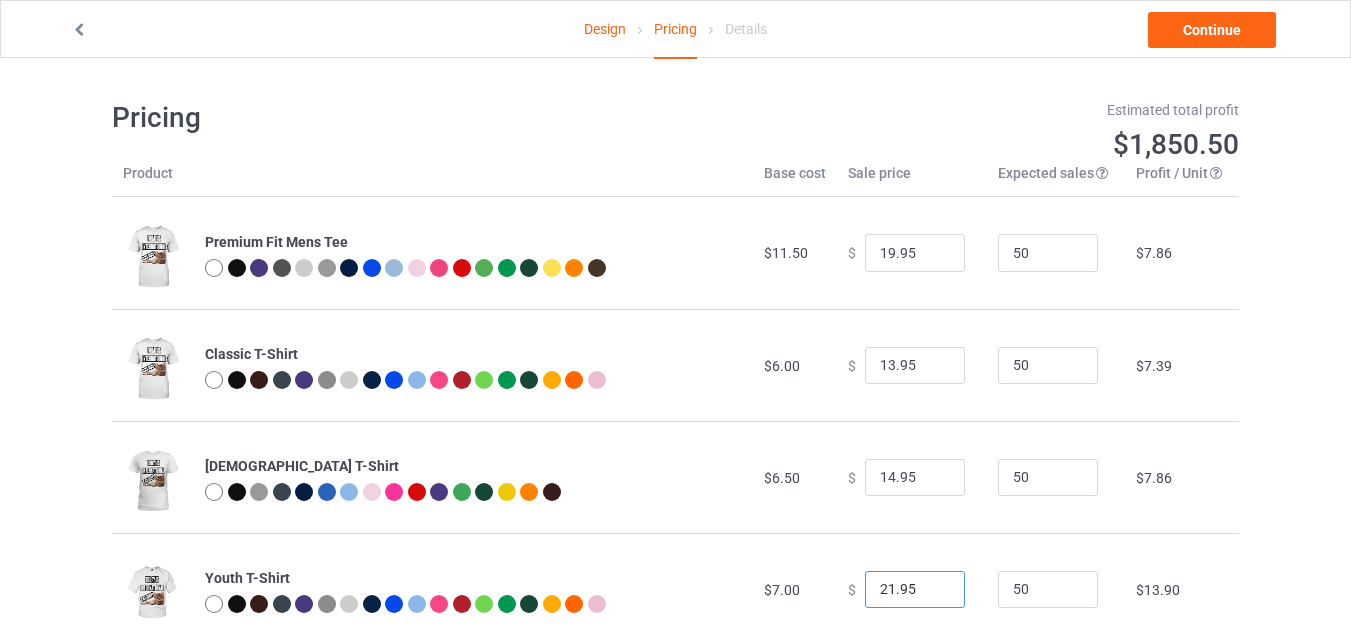 click on "21.95" at bounding box center [915, 590] 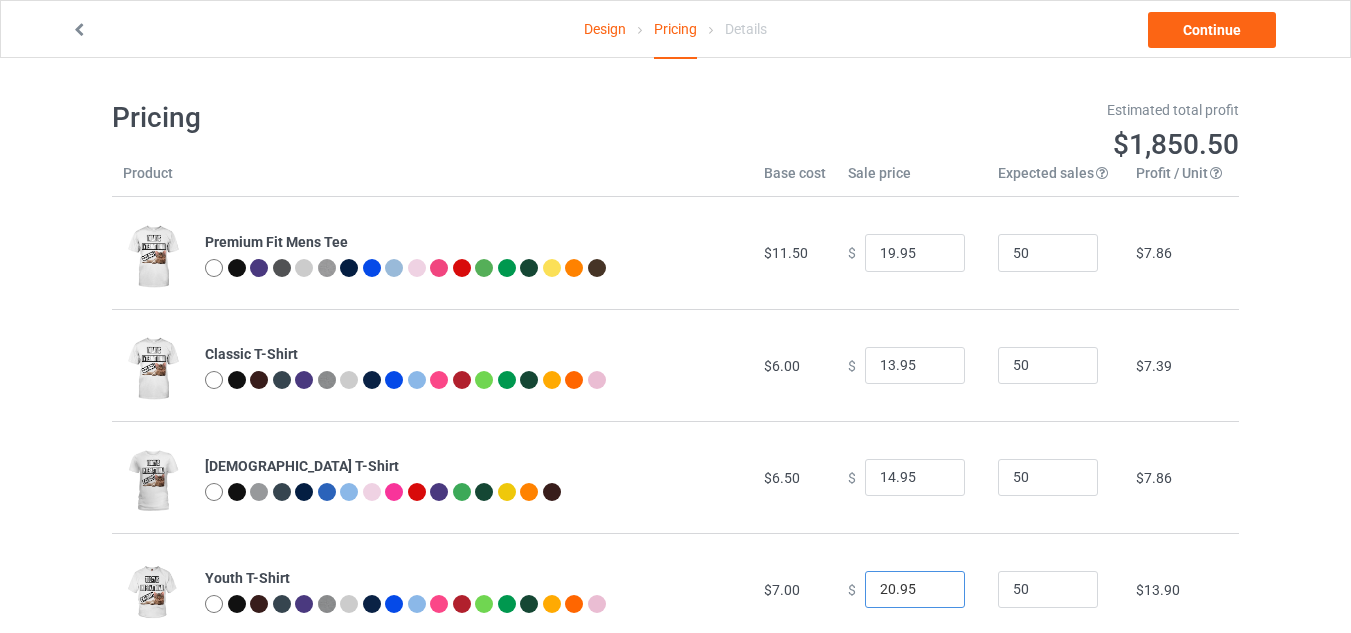 click on "20.95" at bounding box center [915, 590] 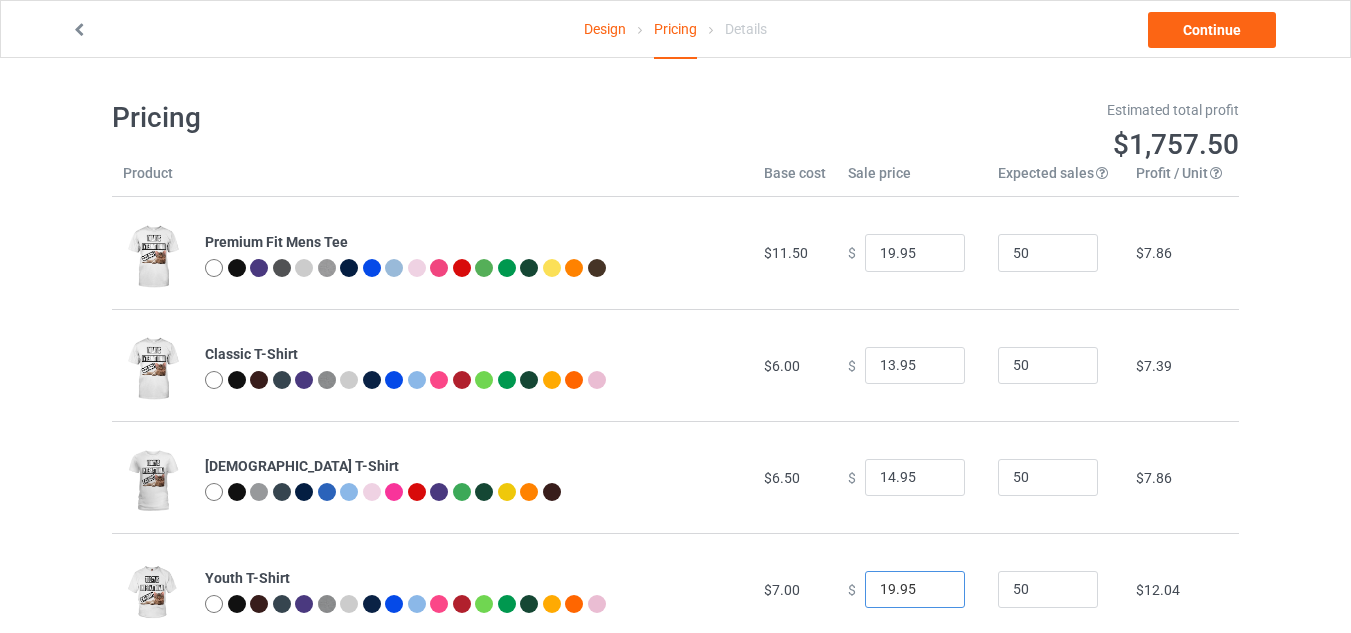 click on "19.95" at bounding box center (915, 590) 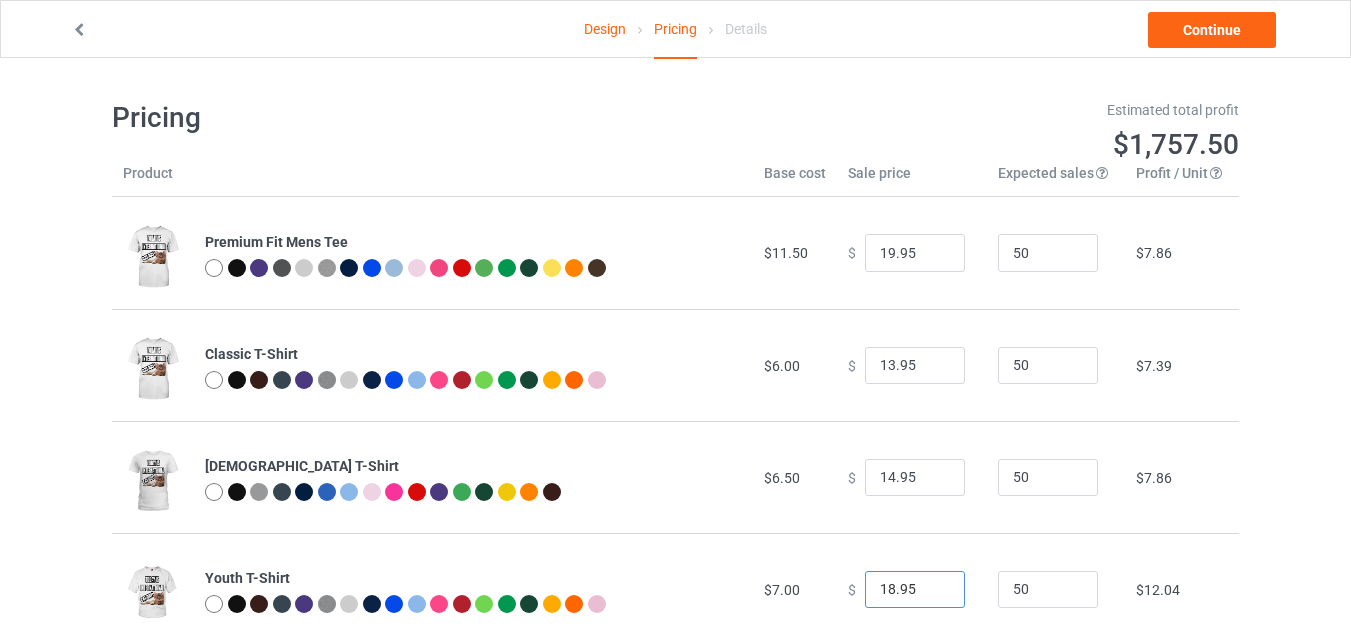 click on "18.95" at bounding box center [915, 590] 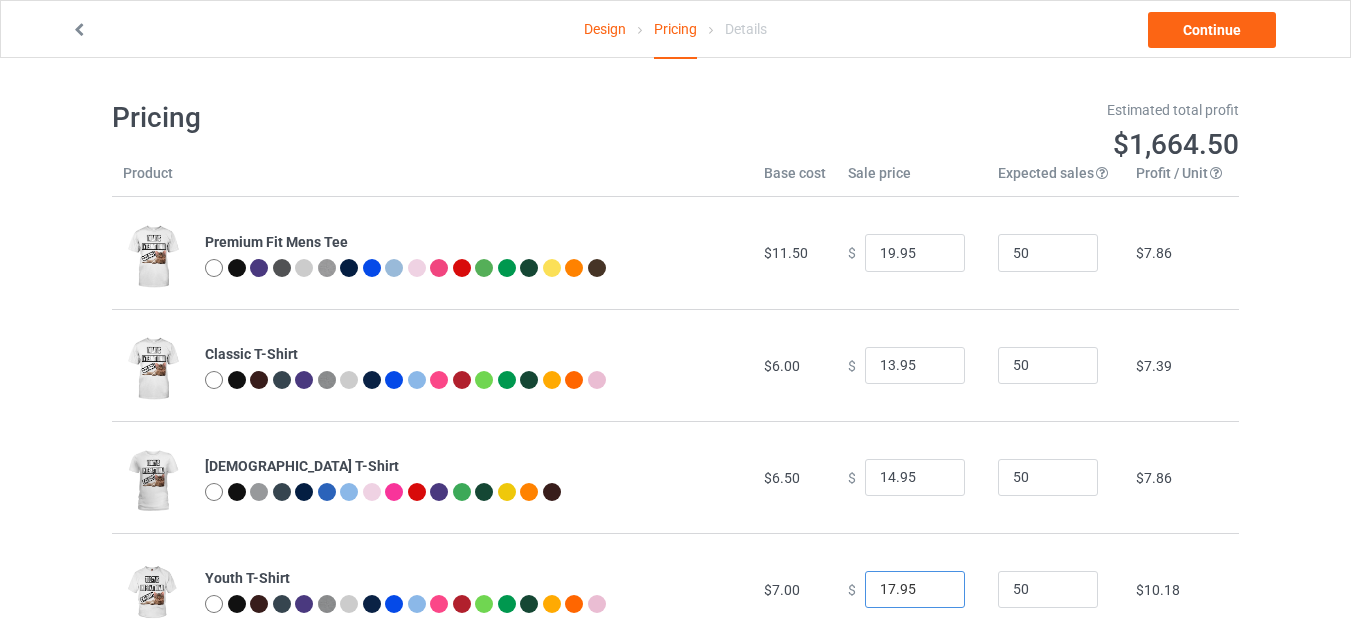 click on "17.95" at bounding box center [915, 590] 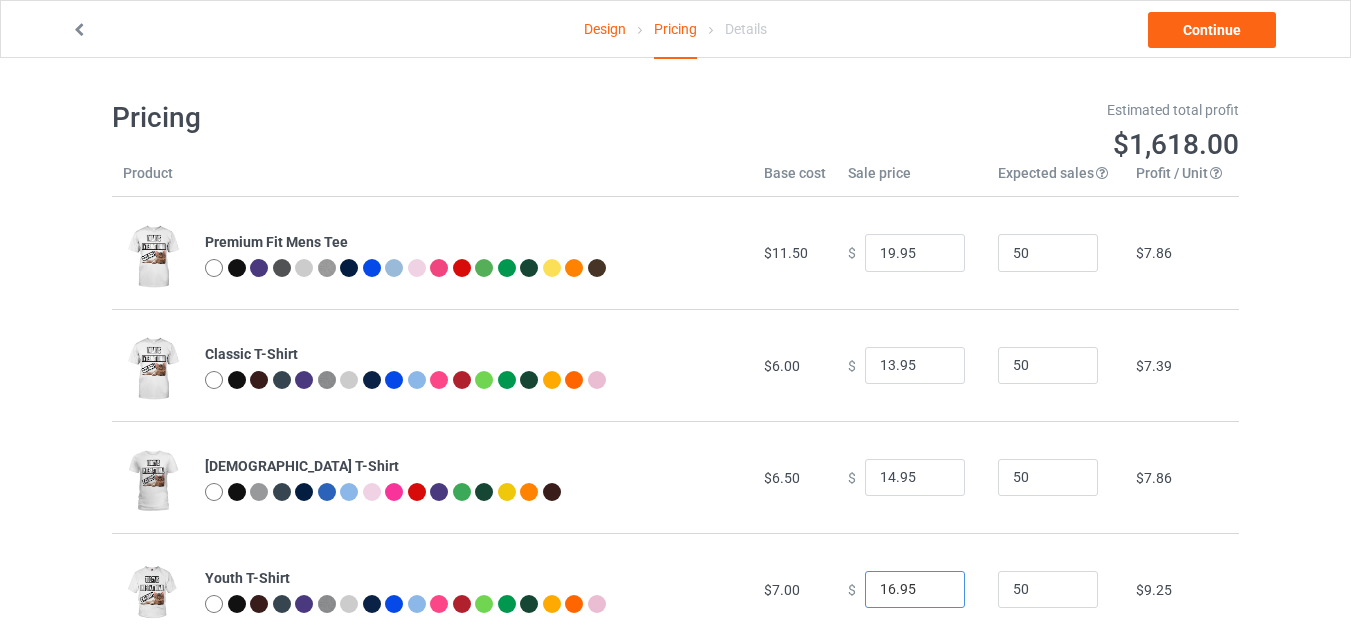 click on "16.95" at bounding box center [915, 590] 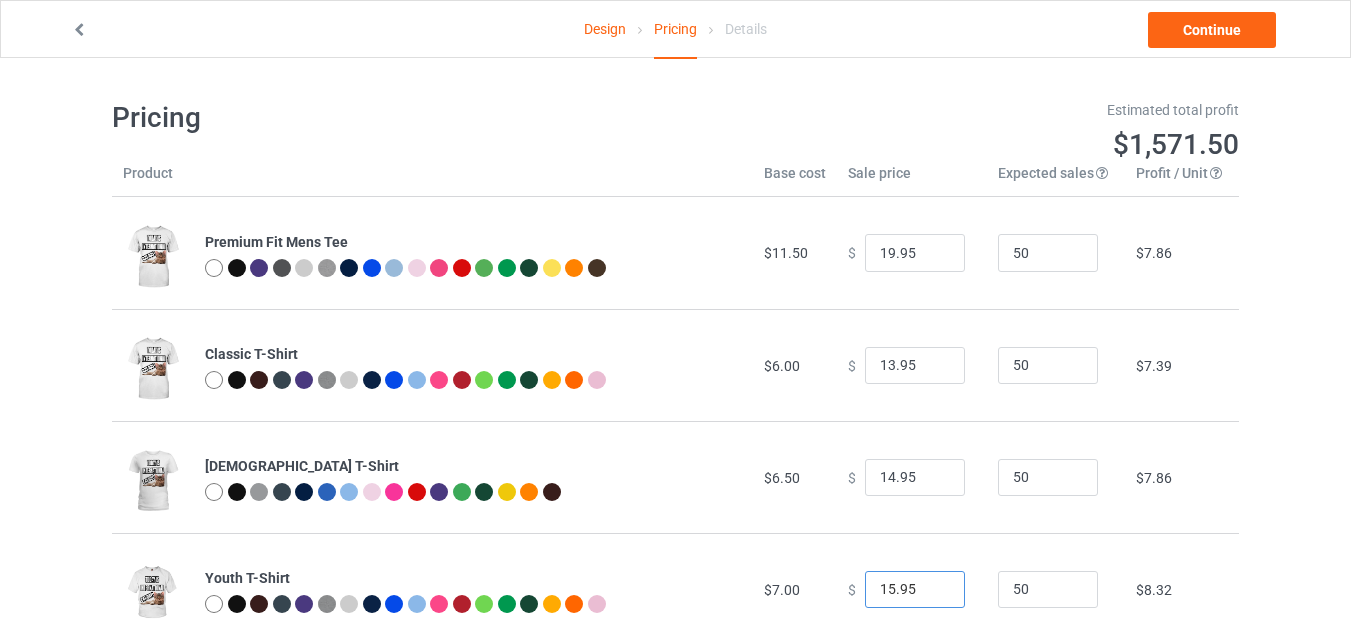 click on "15.95" at bounding box center (915, 590) 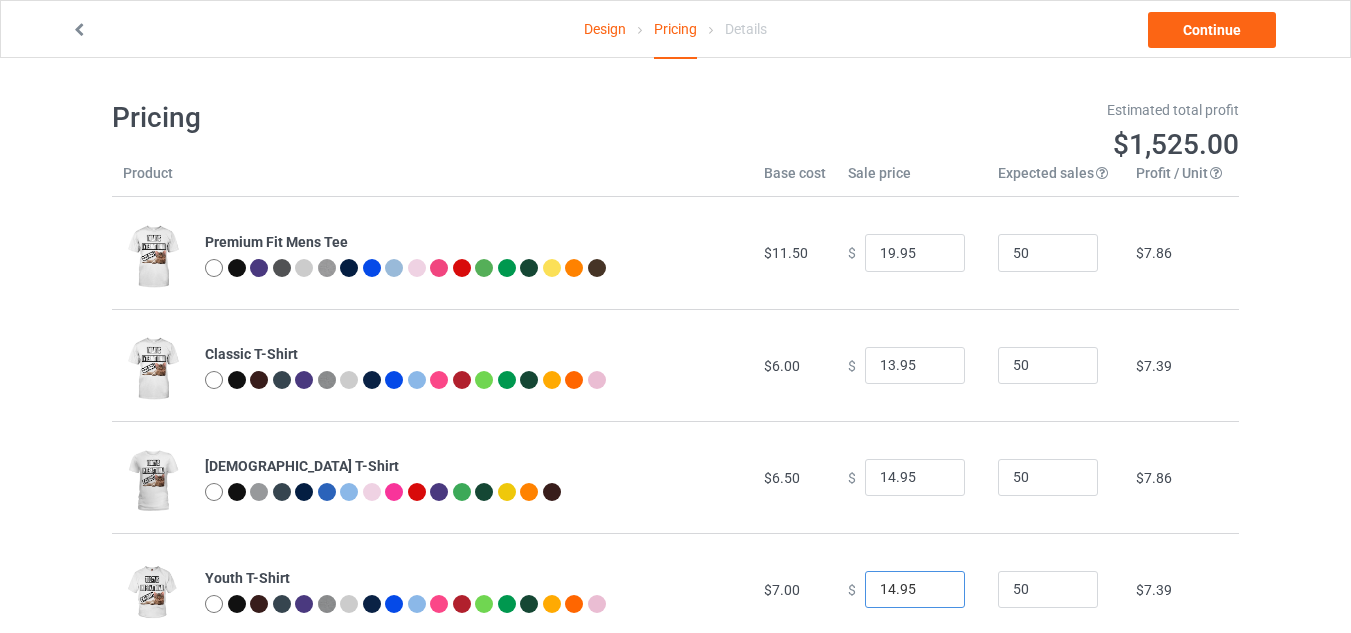type on "14.95" 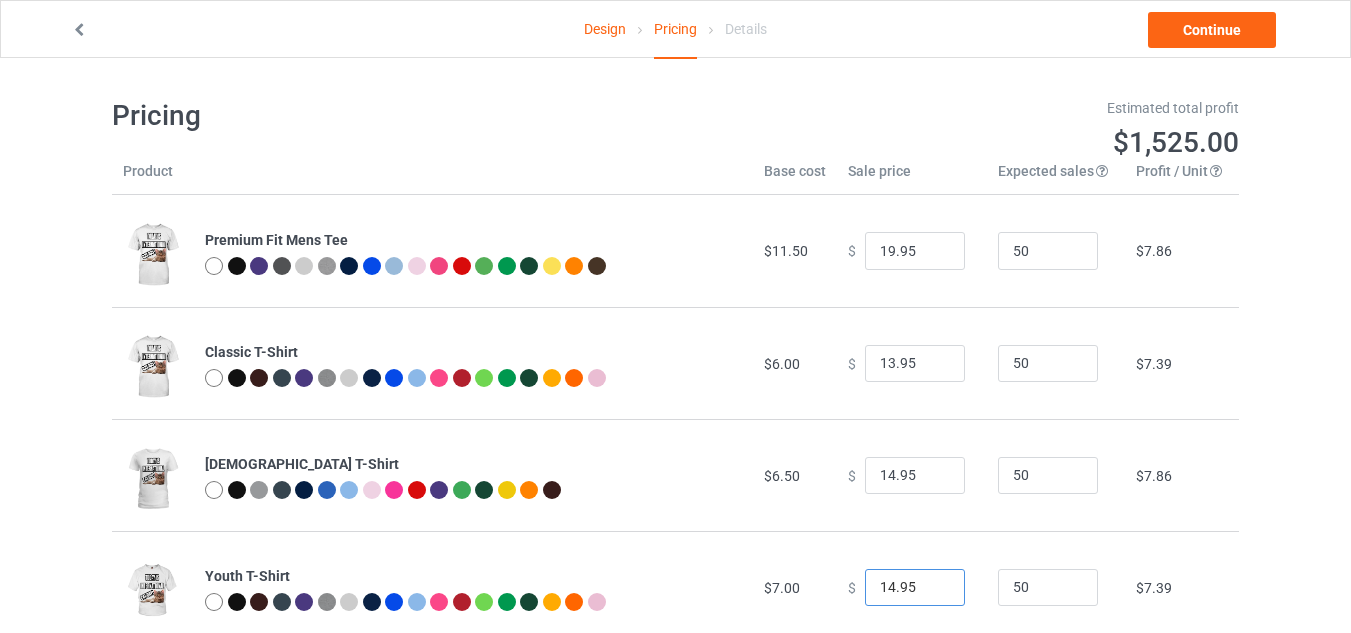 scroll, scrollTop: 0, scrollLeft: 0, axis: both 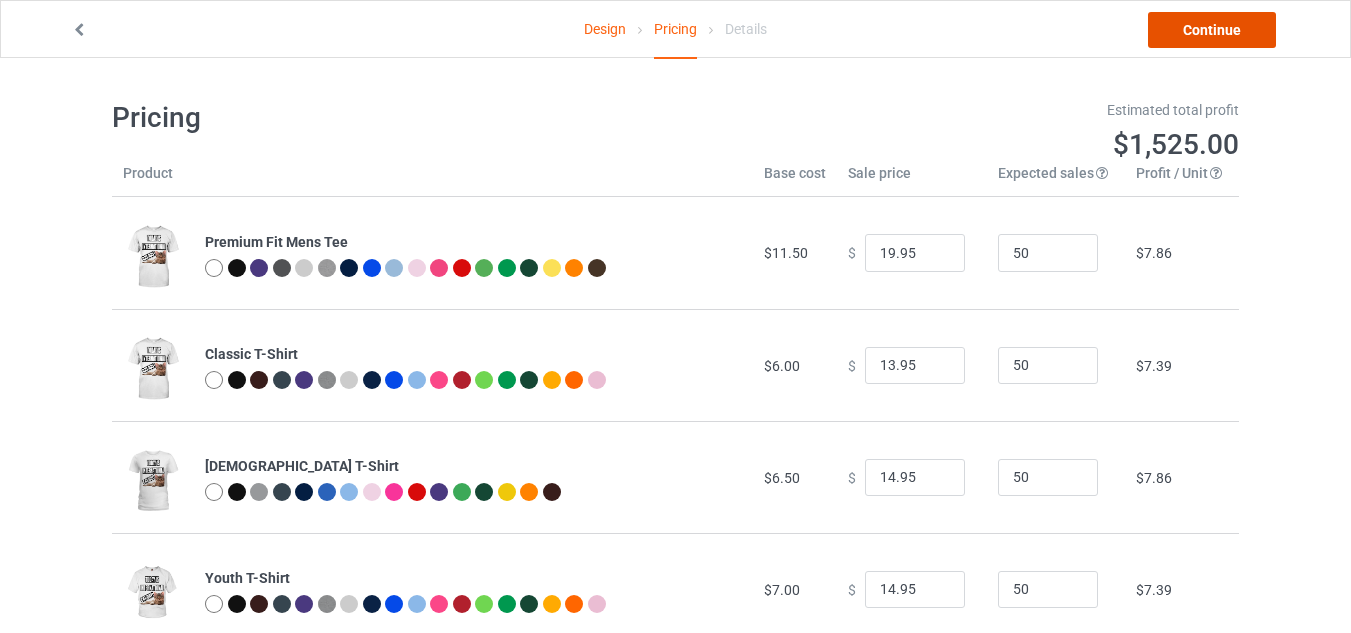 click on "Continue" at bounding box center [1212, 30] 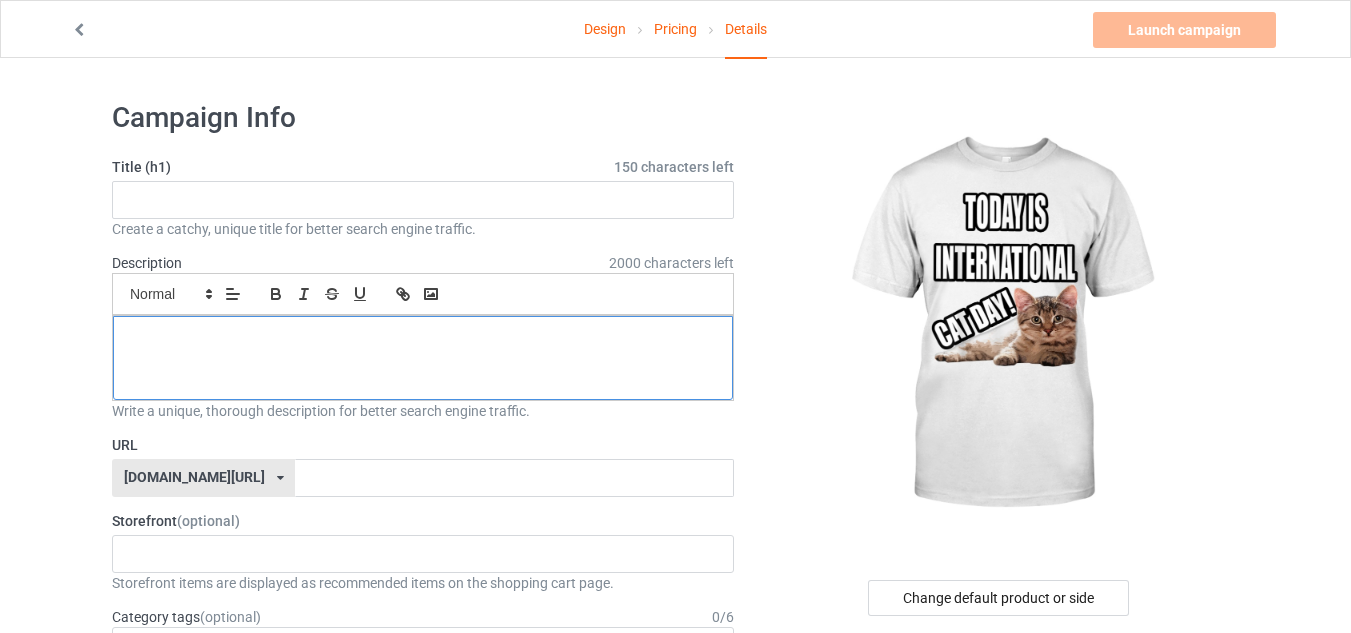 click at bounding box center (423, 358) 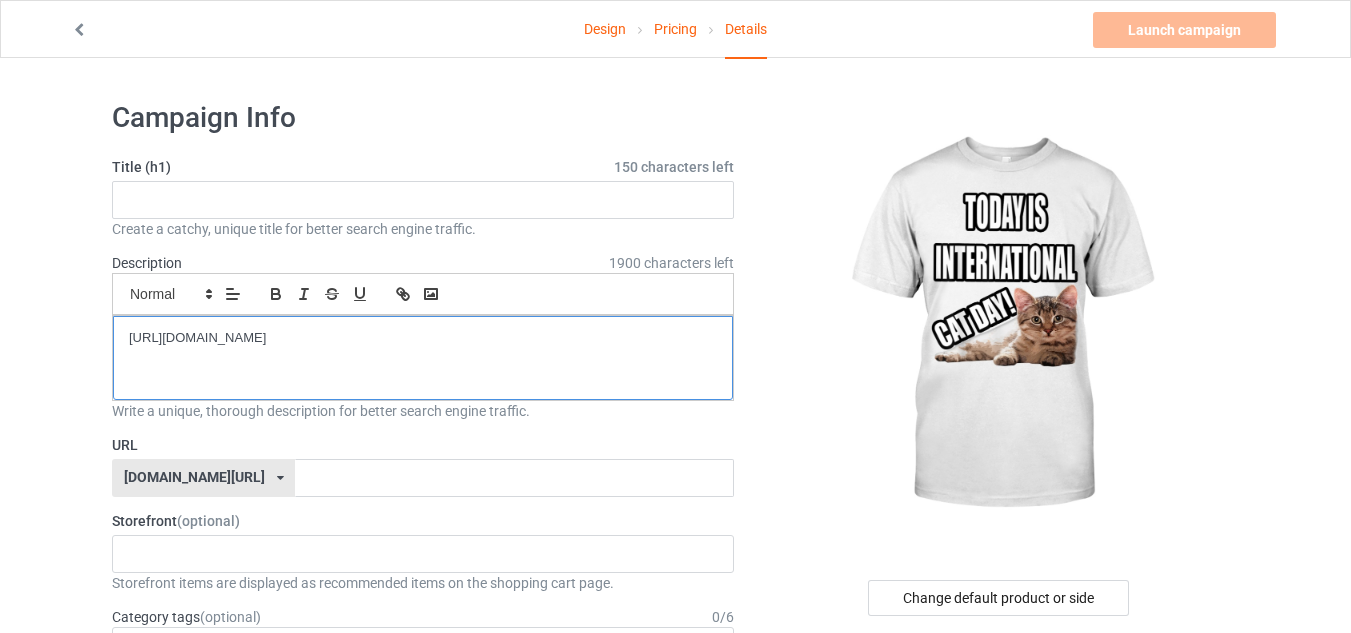 scroll, scrollTop: 0, scrollLeft: 0, axis: both 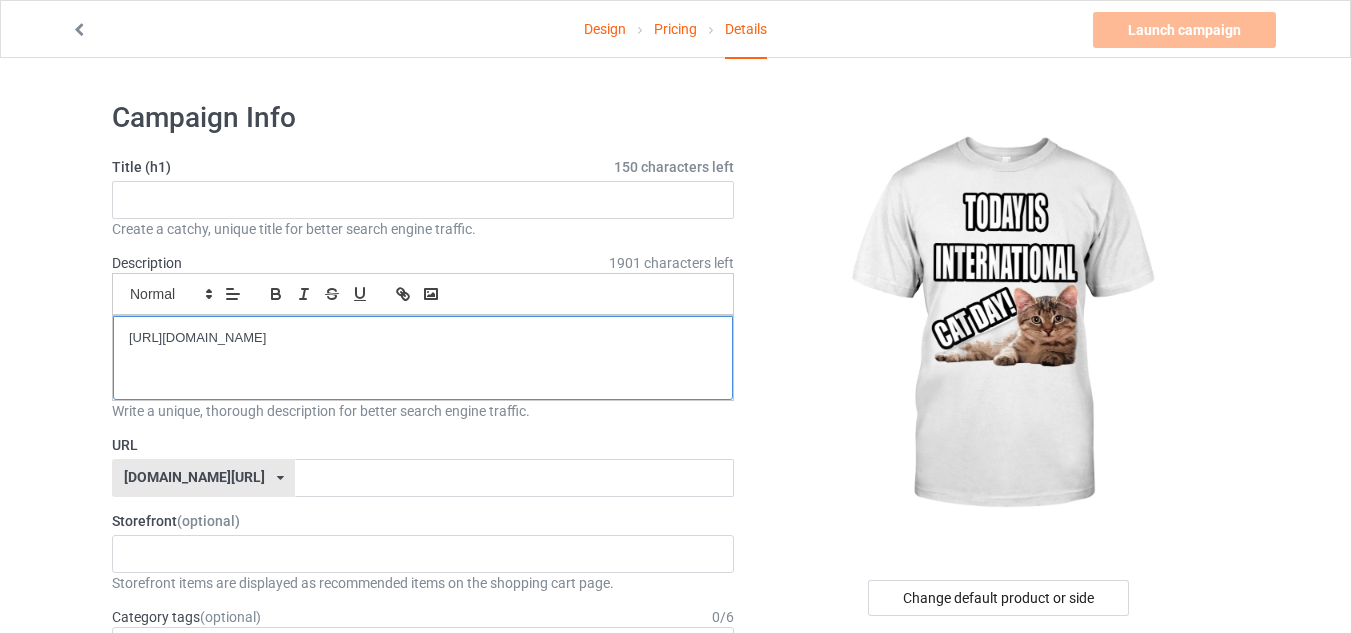 click on "[URL][DOMAIN_NAME]" at bounding box center (423, 338) 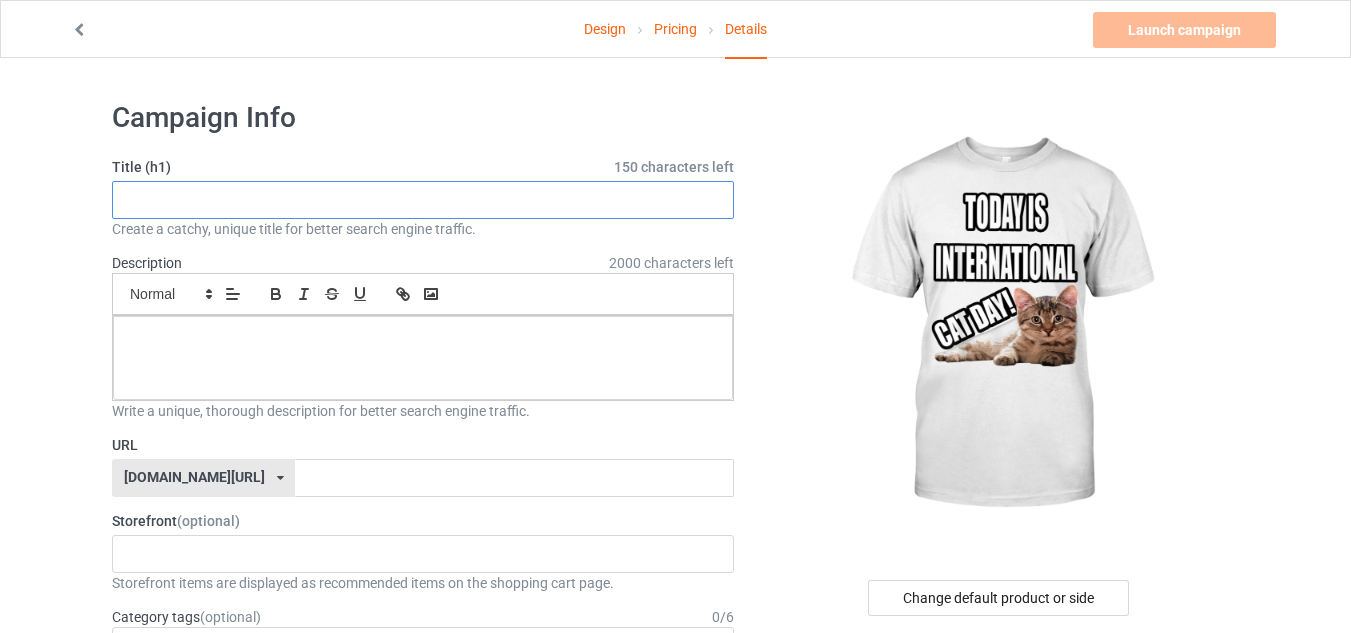 click at bounding box center (423, 200) 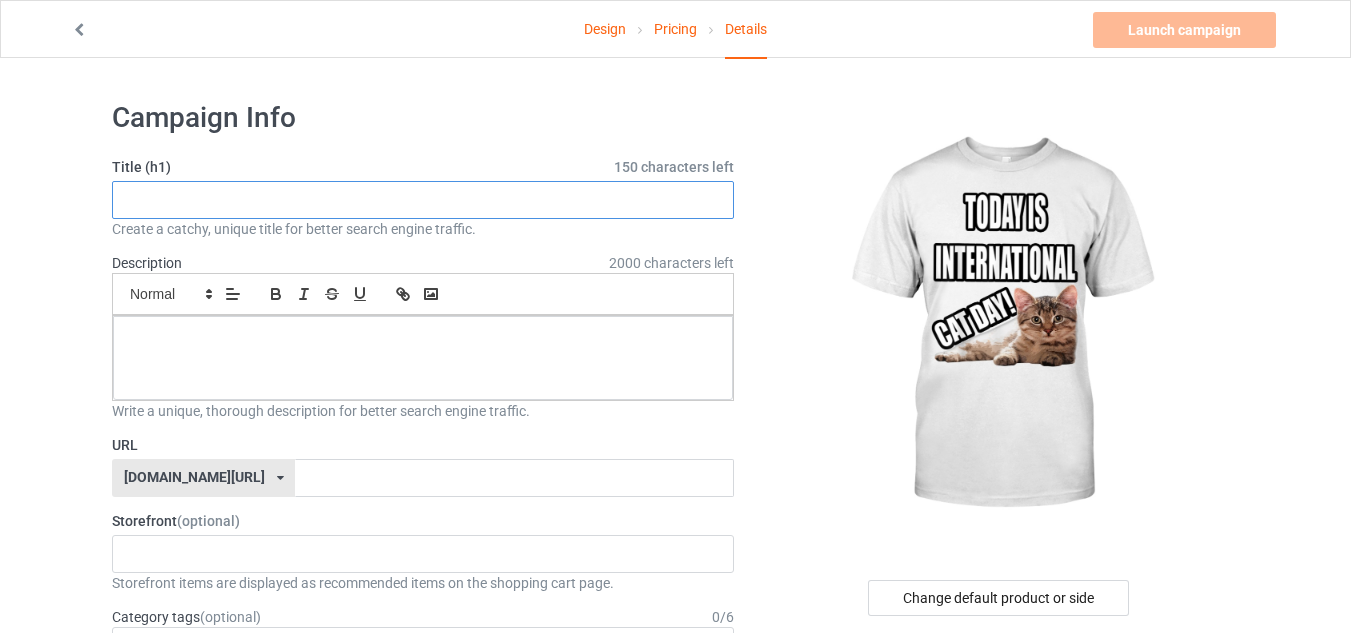 paste on "International Cat Day Tee, Cat Family, Cat Lovers T Shirt T-Shirt" 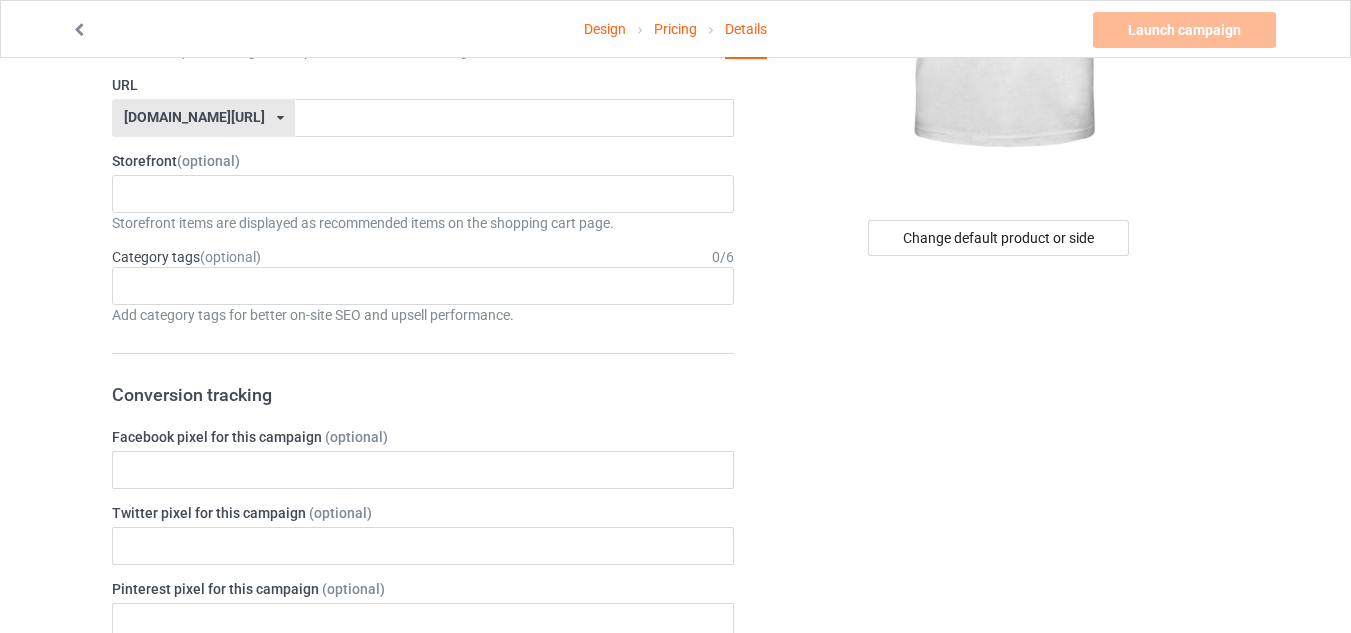 scroll, scrollTop: 571, scrollLeft: 0, axis: vertical 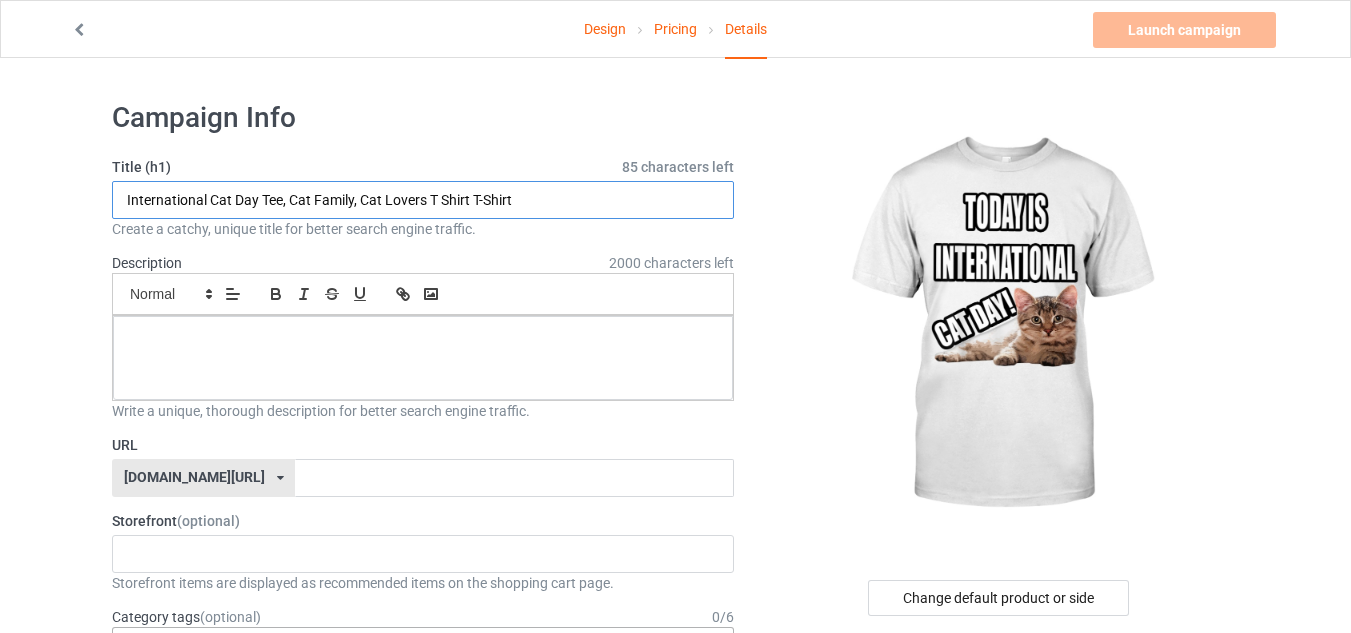 type on "International Cat Day Tee, Cat Family, Cat Lovers T Shirt T-Shirt" 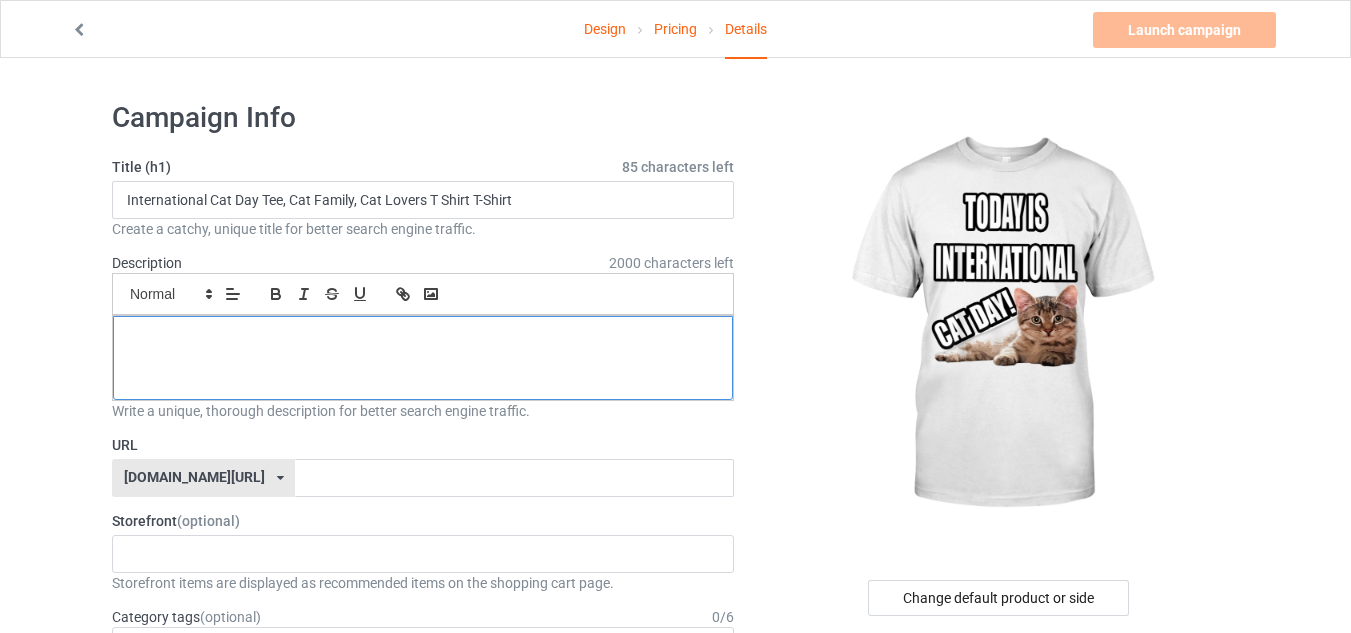click at bounding box center [423, 358] 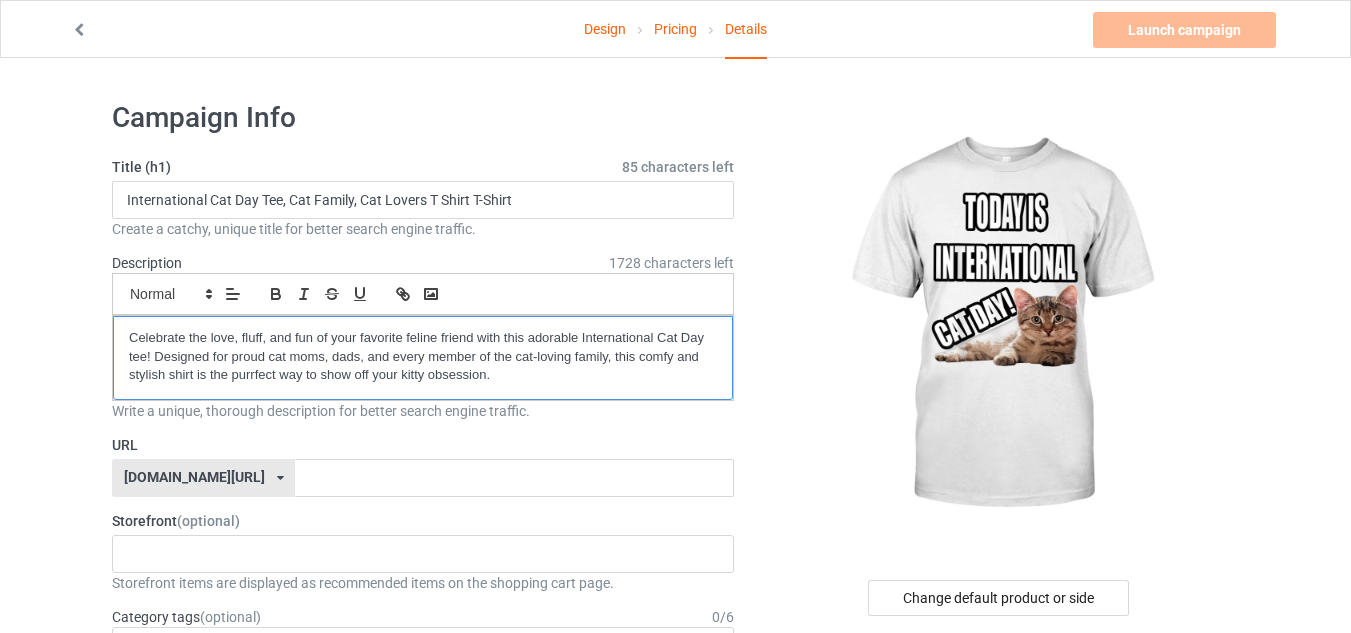 scroll, scrollTop: 0, scrollLeft: 0, axis: both 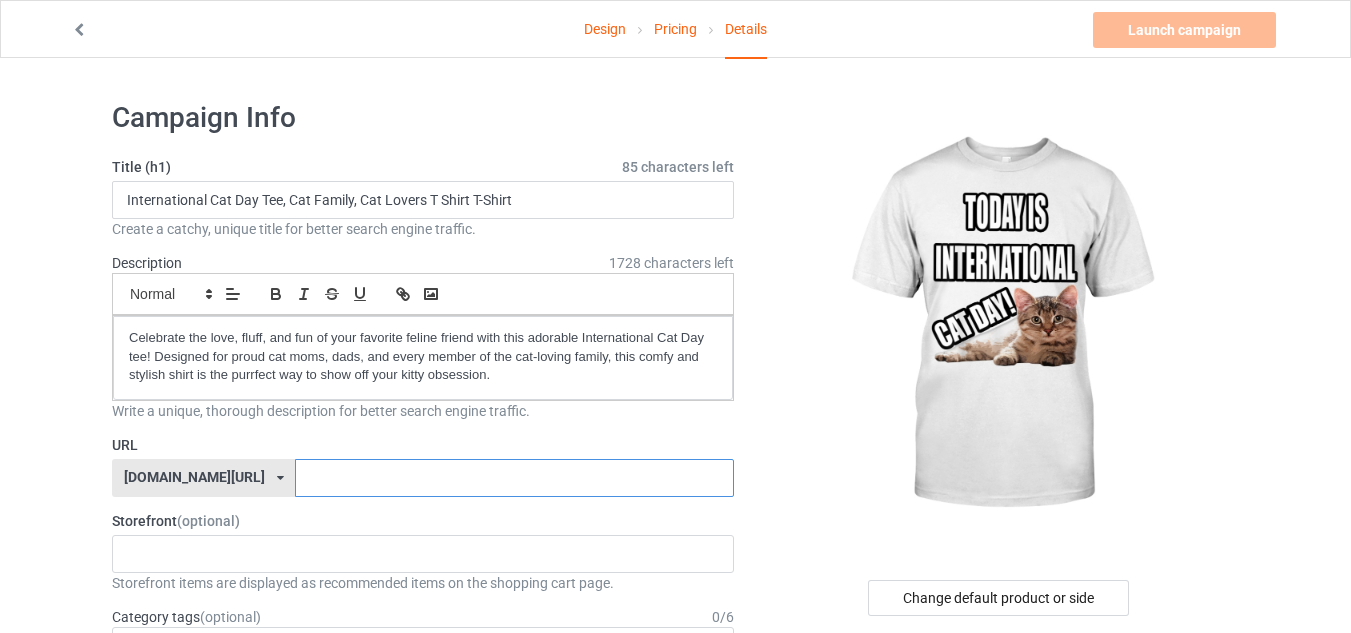 click at bounding box center (514, 478) 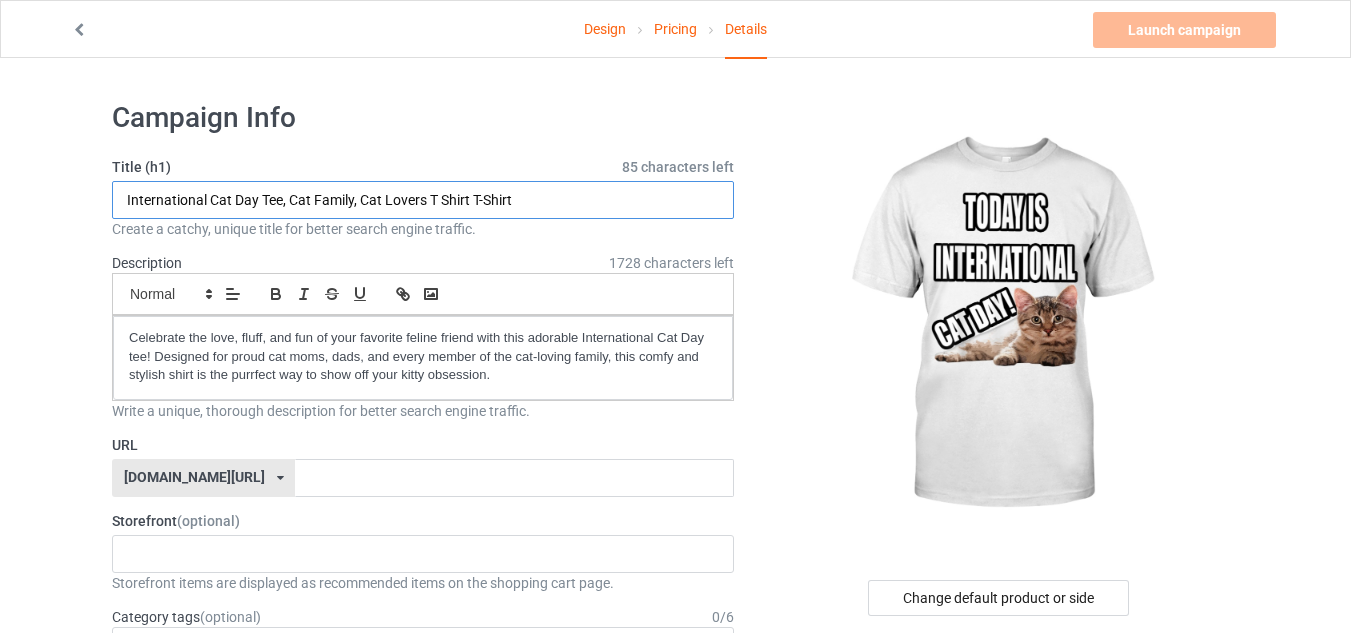 drag, startPoint x: 281, startPoint y: 201, endPoint x: 121, endPoint y: 203, distance: 160.0125 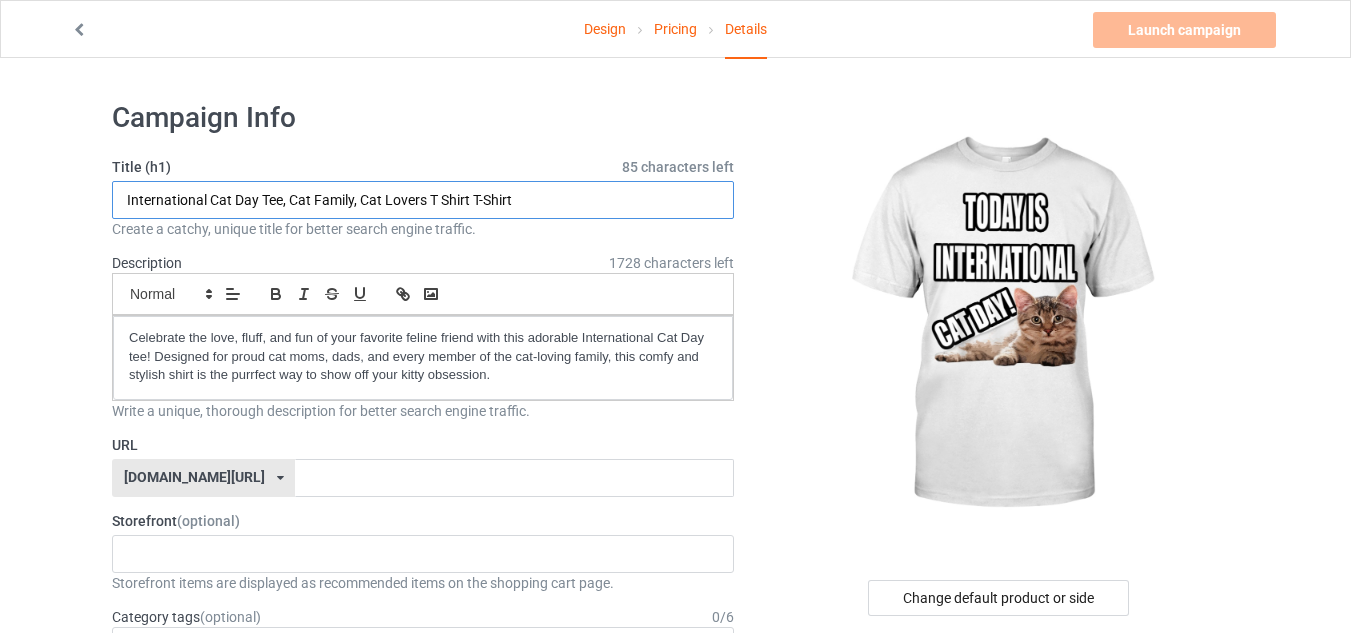 click on "International Cat Day Tee, Cat Family, Cat Lovers T Shirt T-Shirt" at bounding box center [423, 200] 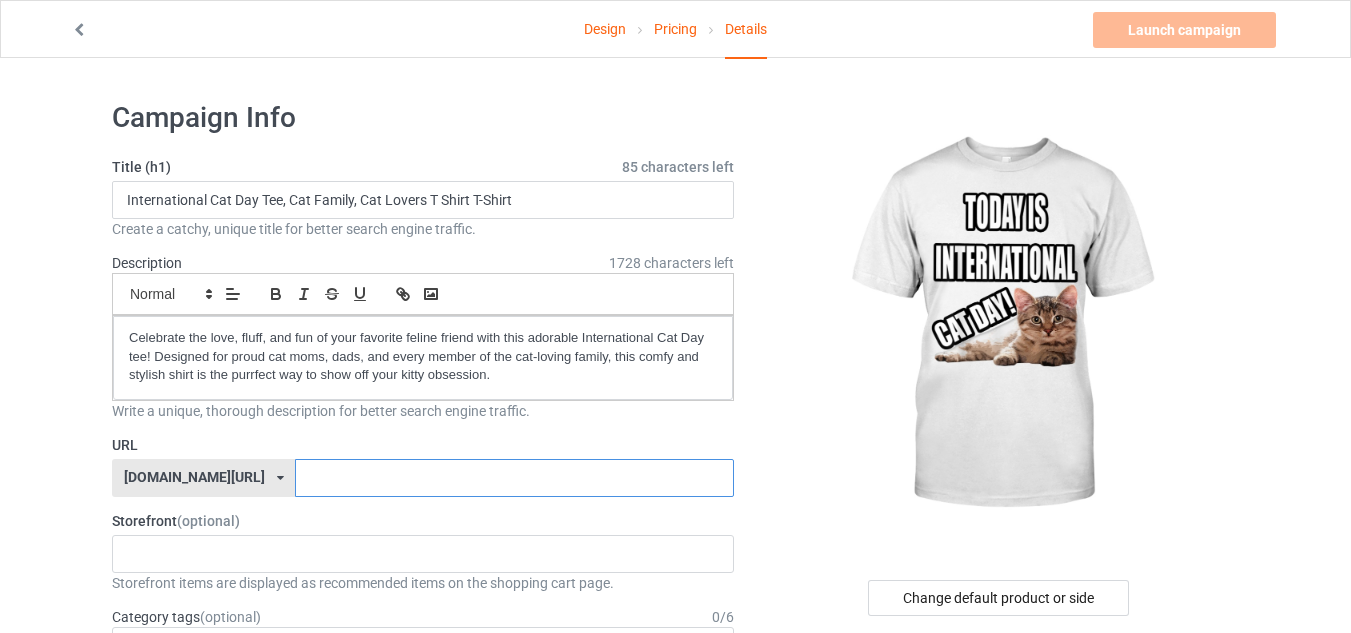 click at bounding box center [514, 478] 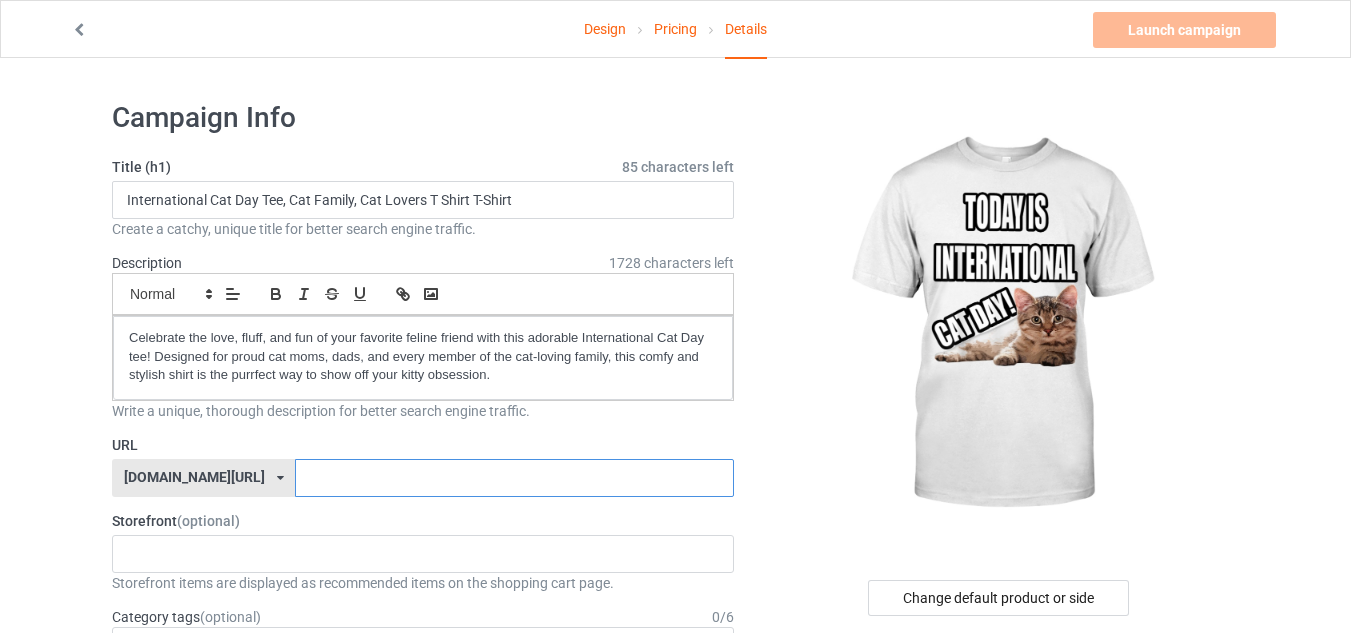 paste on "International Cat Day Tee" 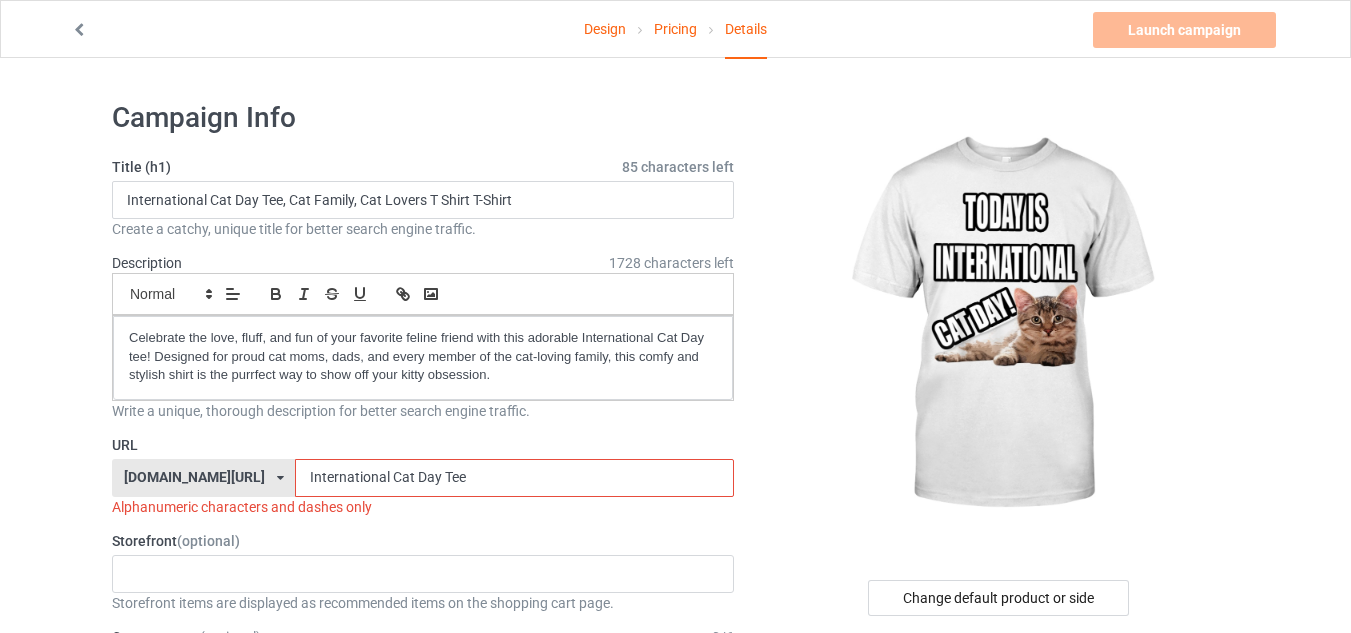 click on "International Cat Day Tee" at bounding box center [514, 478] 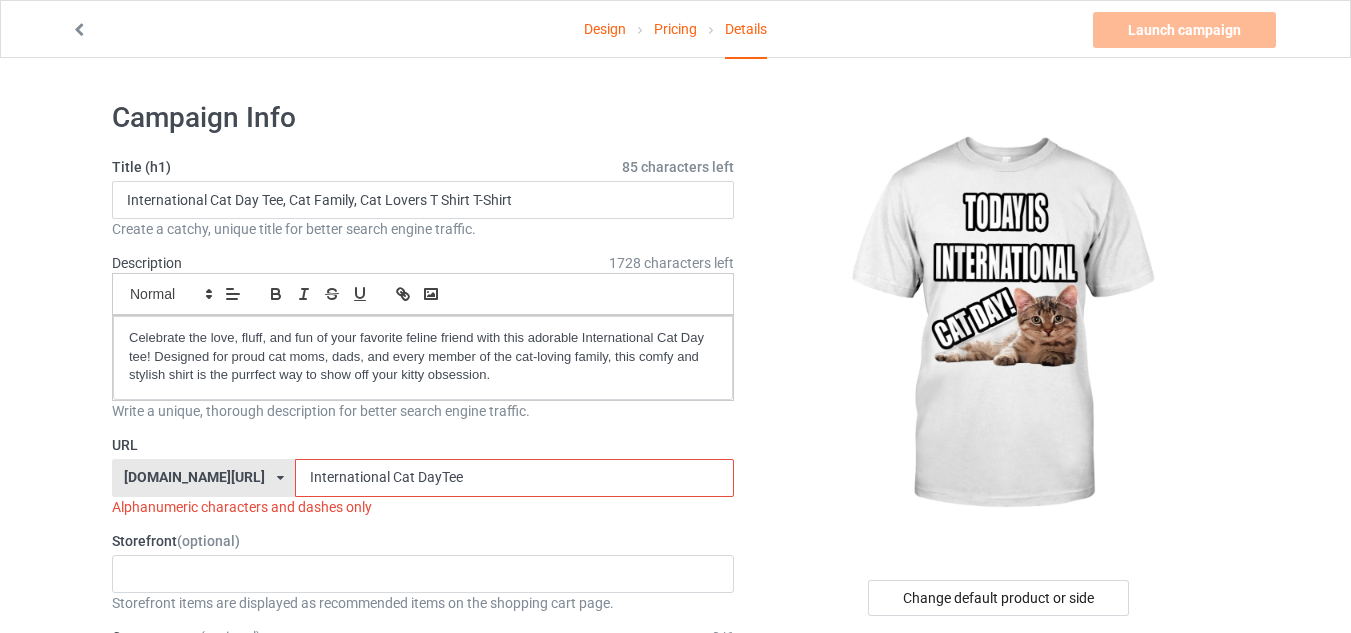 click on "International Cat DayTee" at bounding box center [514, 478] 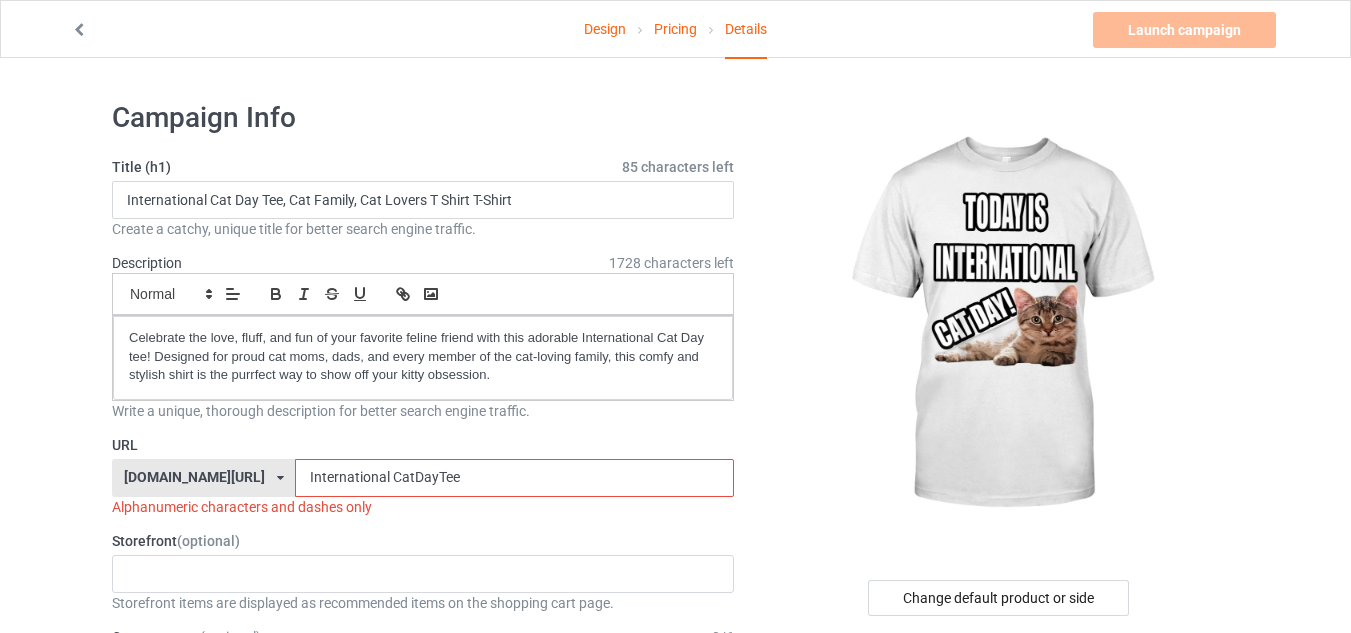 click on "International CatDayTee" at bounding box center (514, 478) 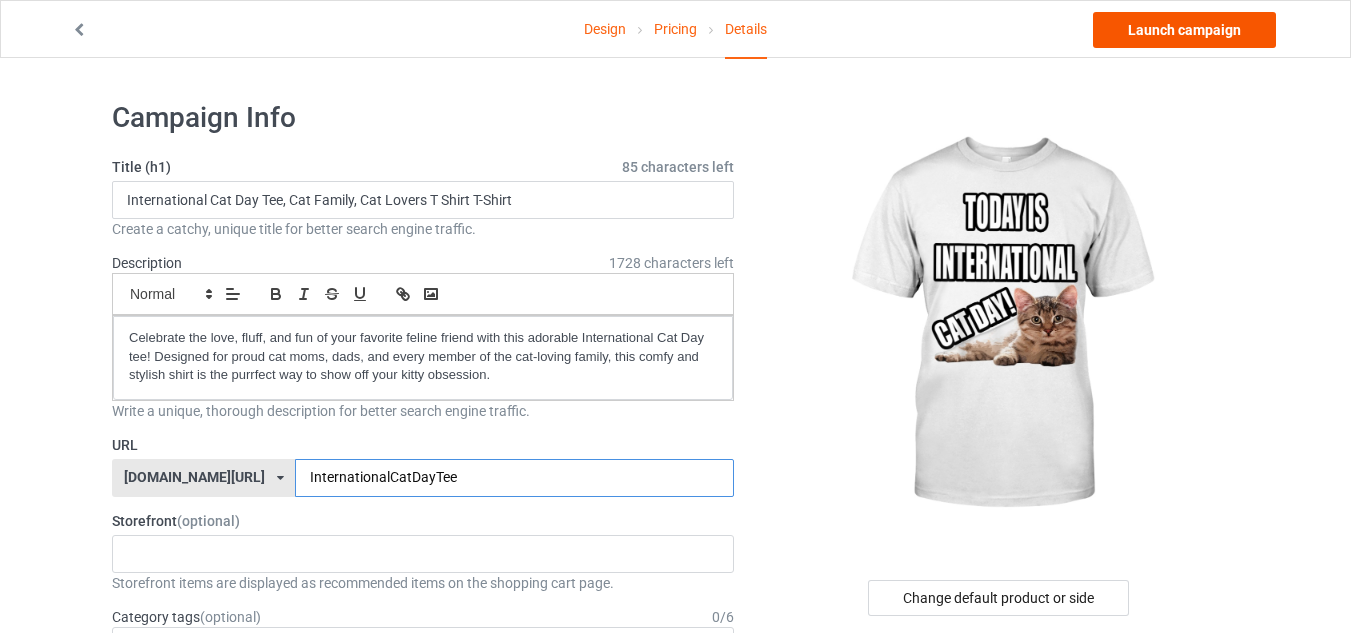 type on "InternationalCatDayTee" 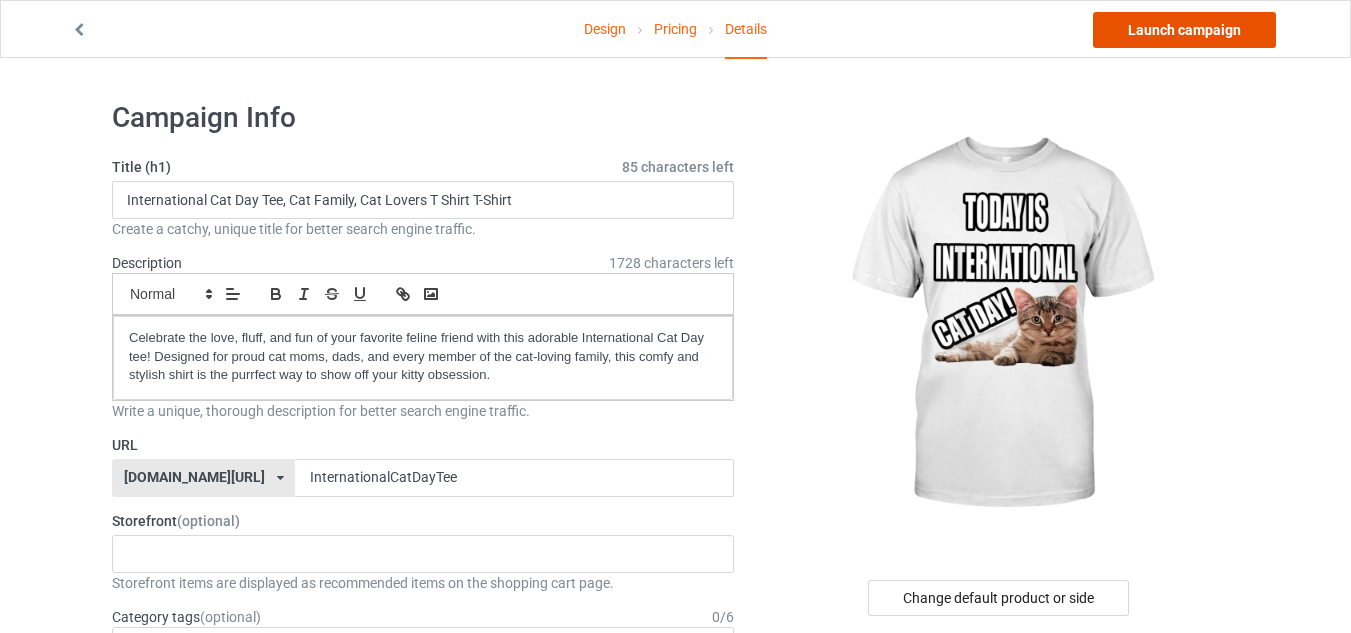 click on "Launch campaign" at bounding box center [1184, 30] 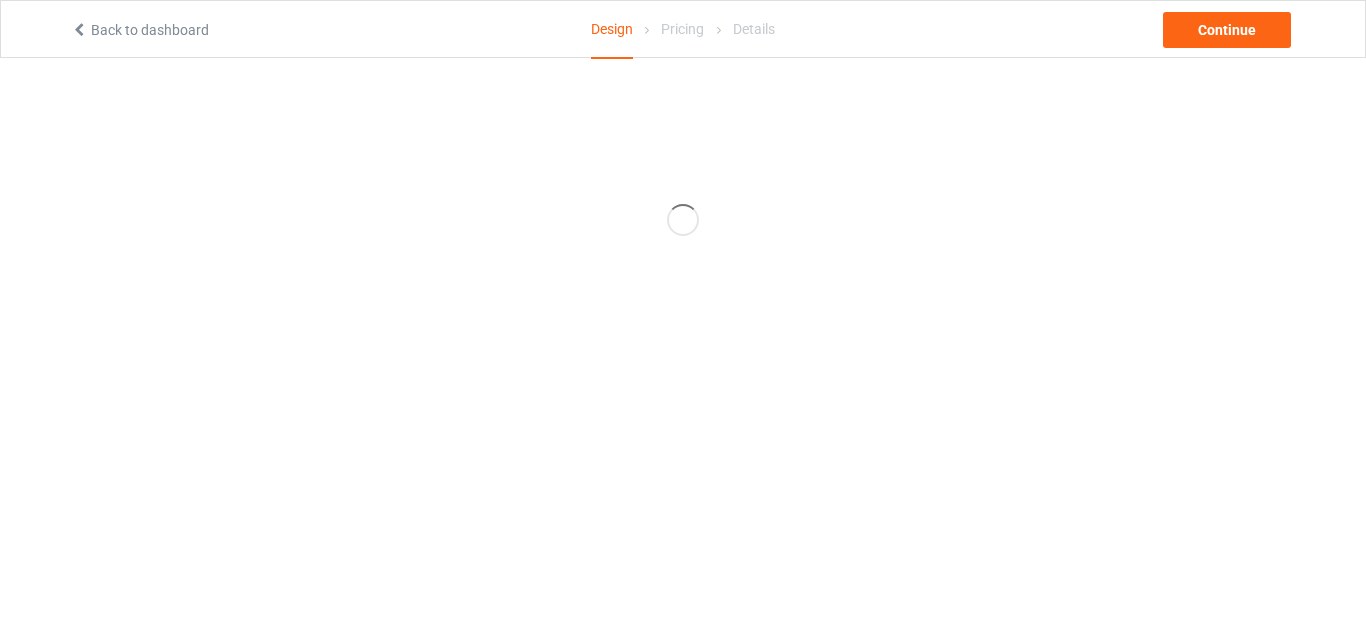 scroll, scrollTop: 0, scrollLeft: 0, axis: both 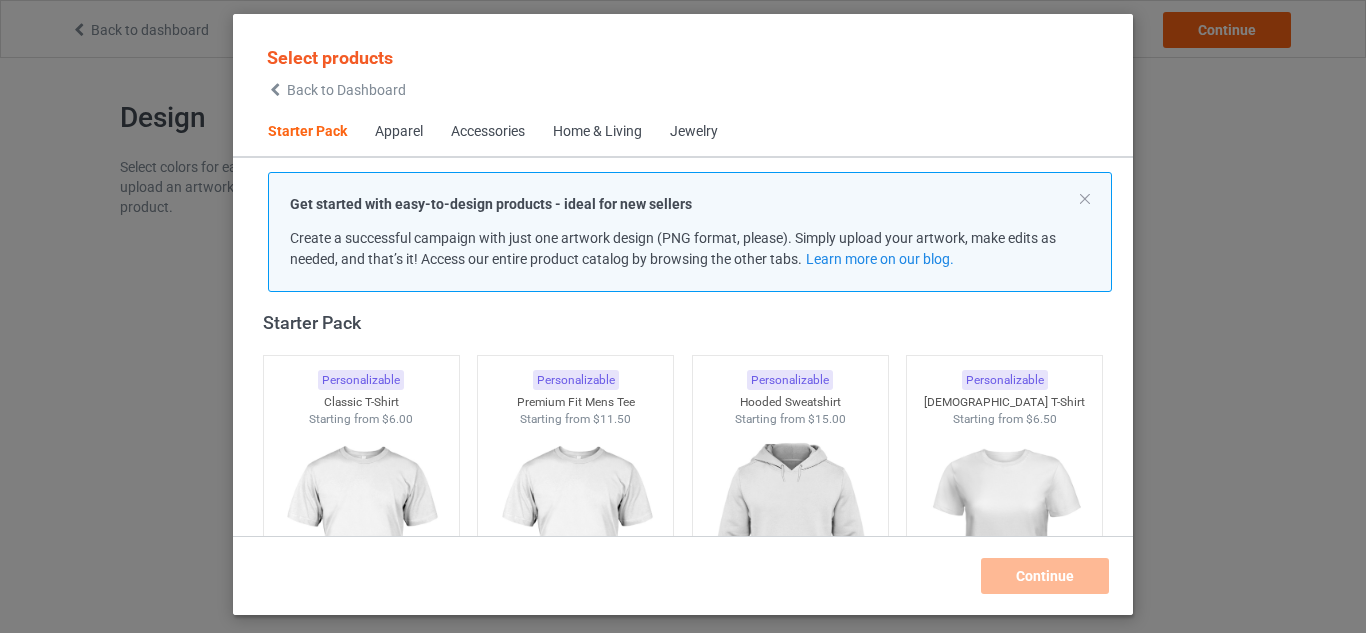 click on "Back to Dashboard" at bounding box center (346, 90) 